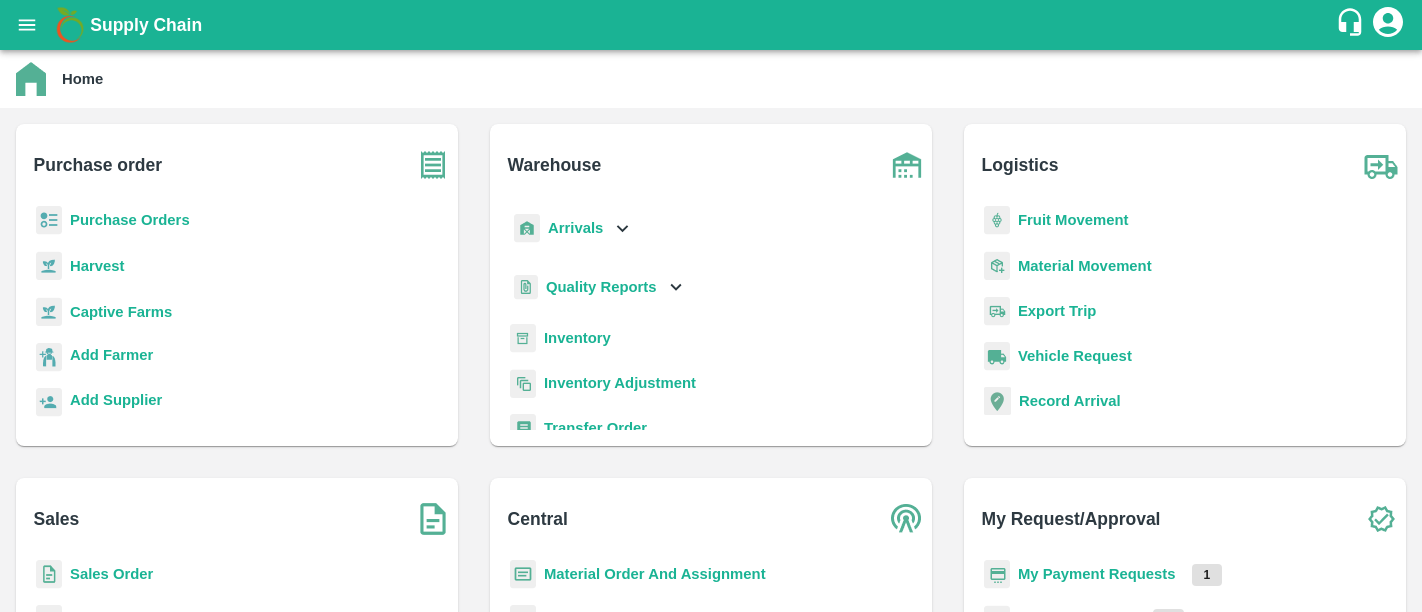 scroll, scrollTop: 0, scrollLeft: 0, axis: both 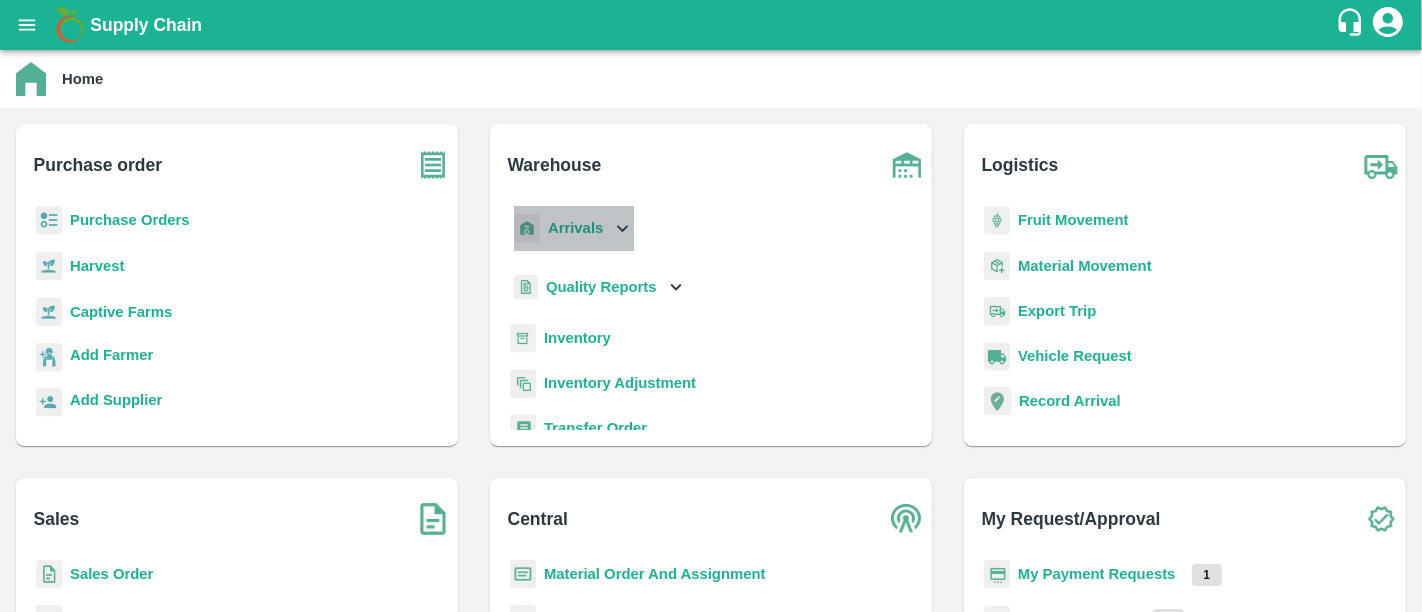 click on "Arrivals" at bounding box center (575, 228) 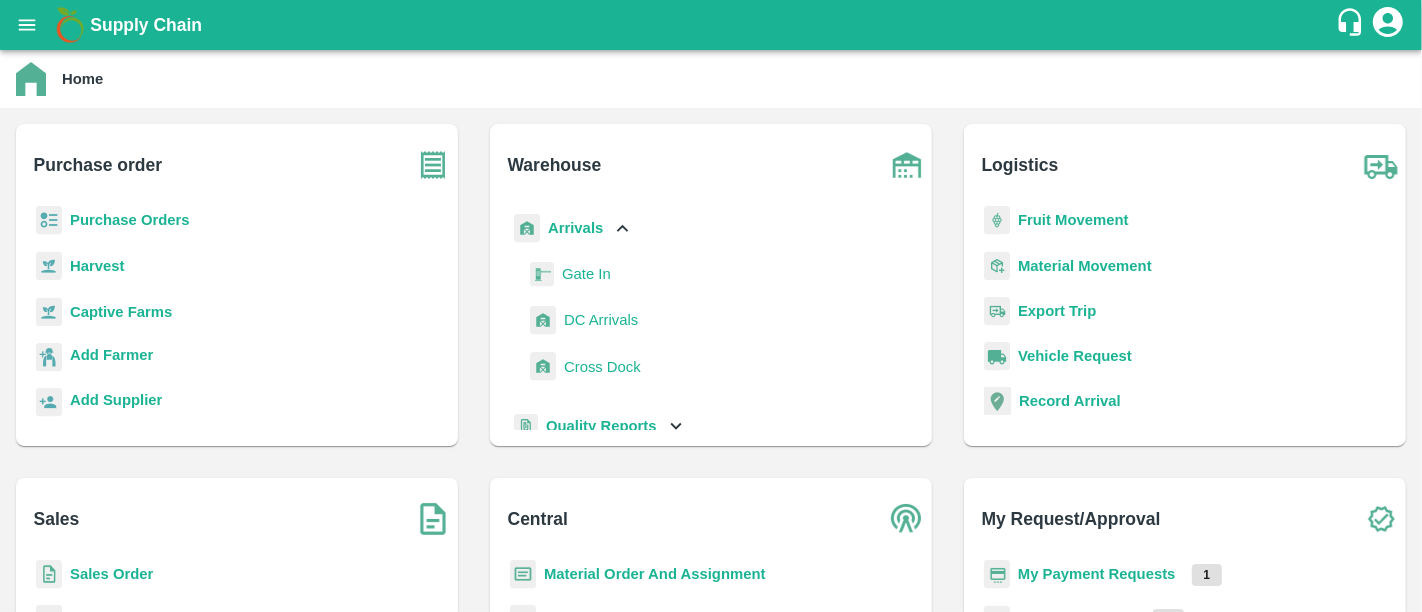 click on "DC Arrivals" at bounding box center (601, 320) 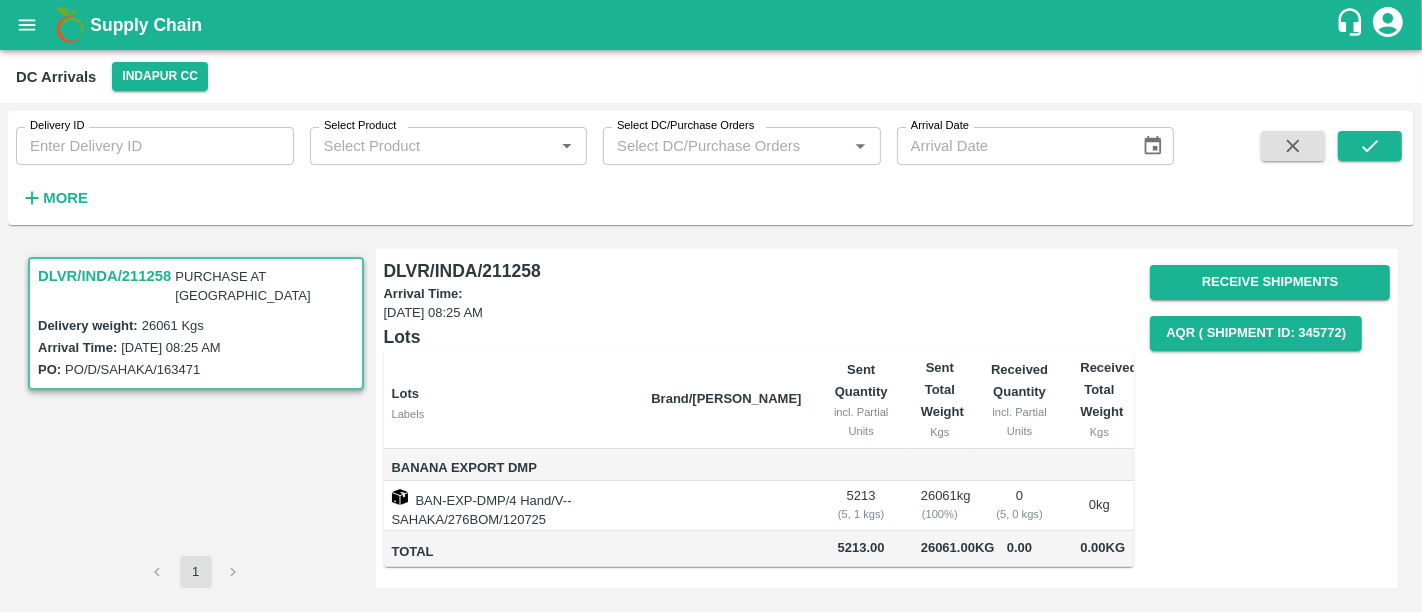 click on "DLVR/INDA/211258" at bounding box center (104, 276) 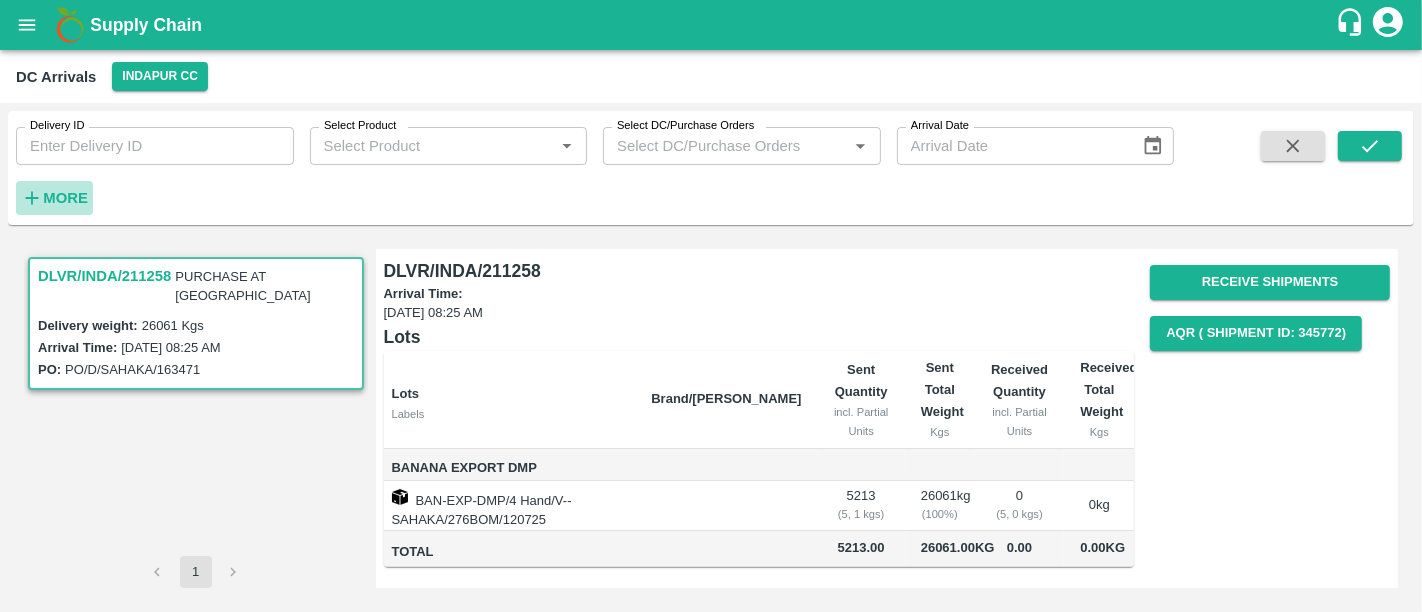 click on "More" at bounding box center (65, 198) 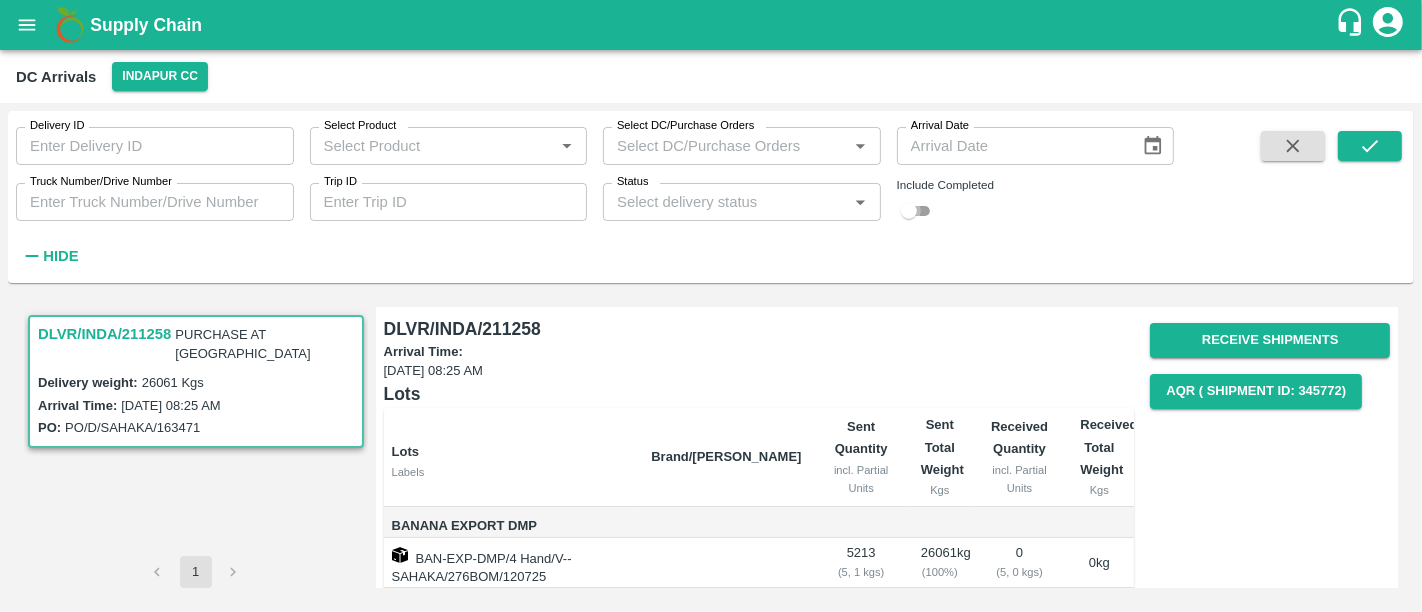 click at bounding box center (909, 211) 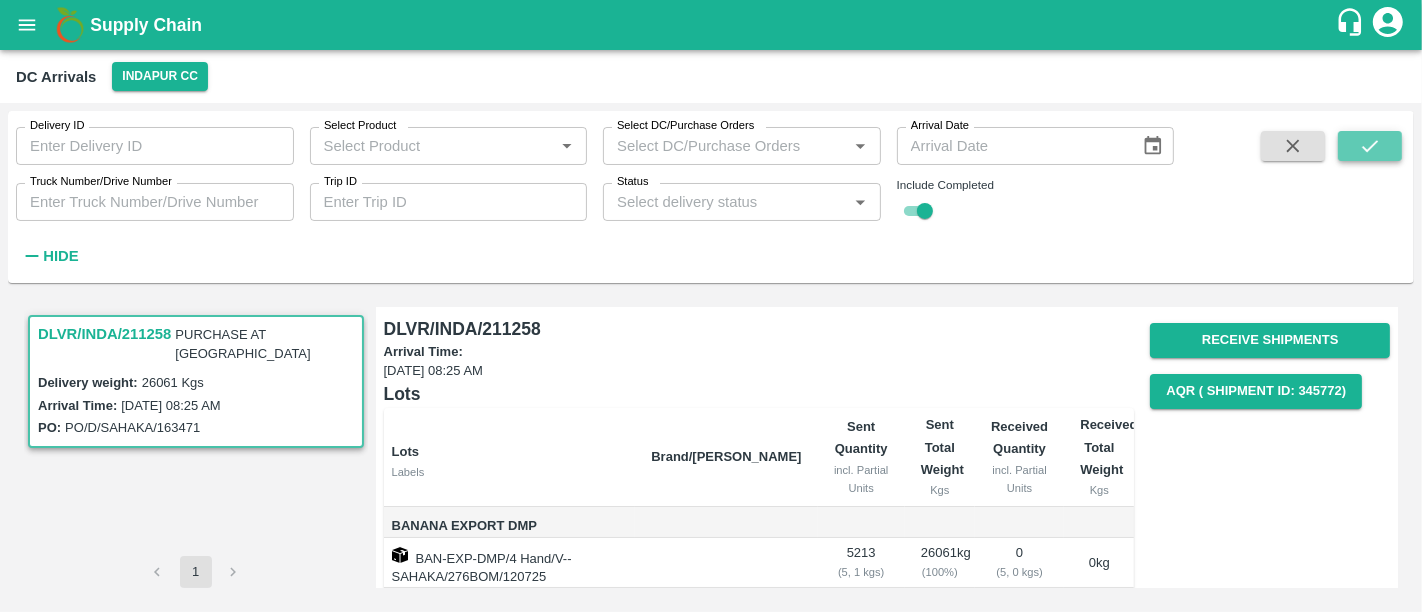 click 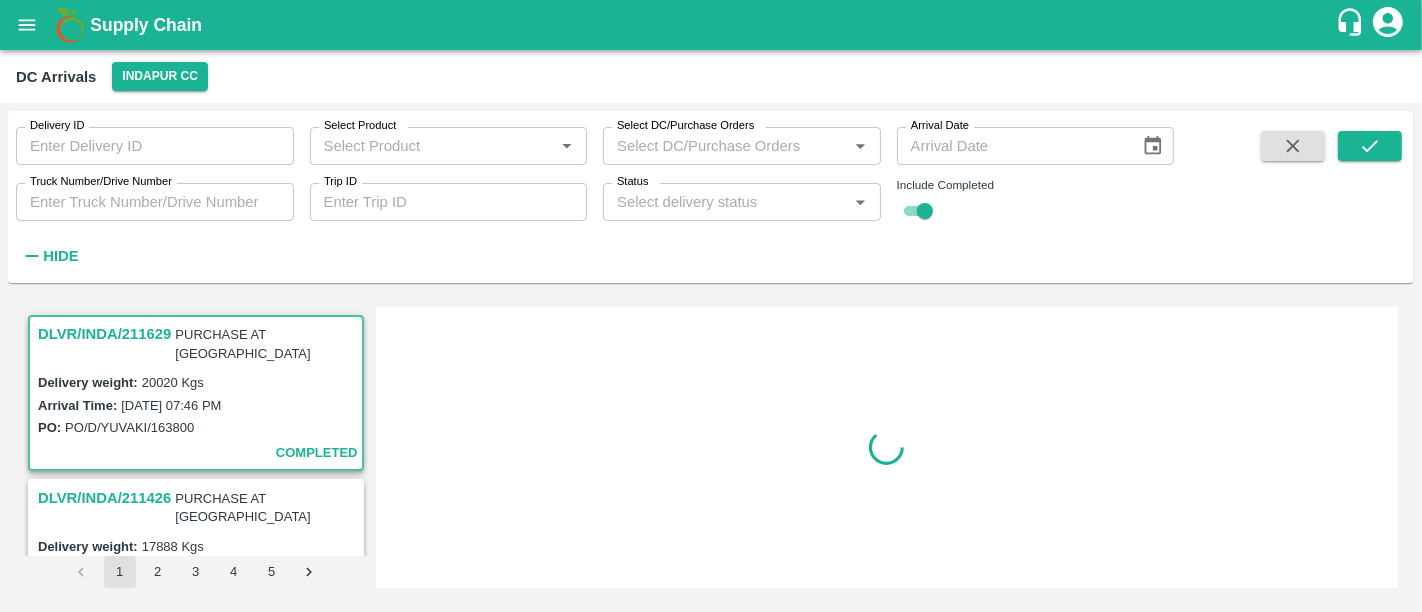click on "17 Jul 2025, 07:46 PM" at bounding box center [171, 405] 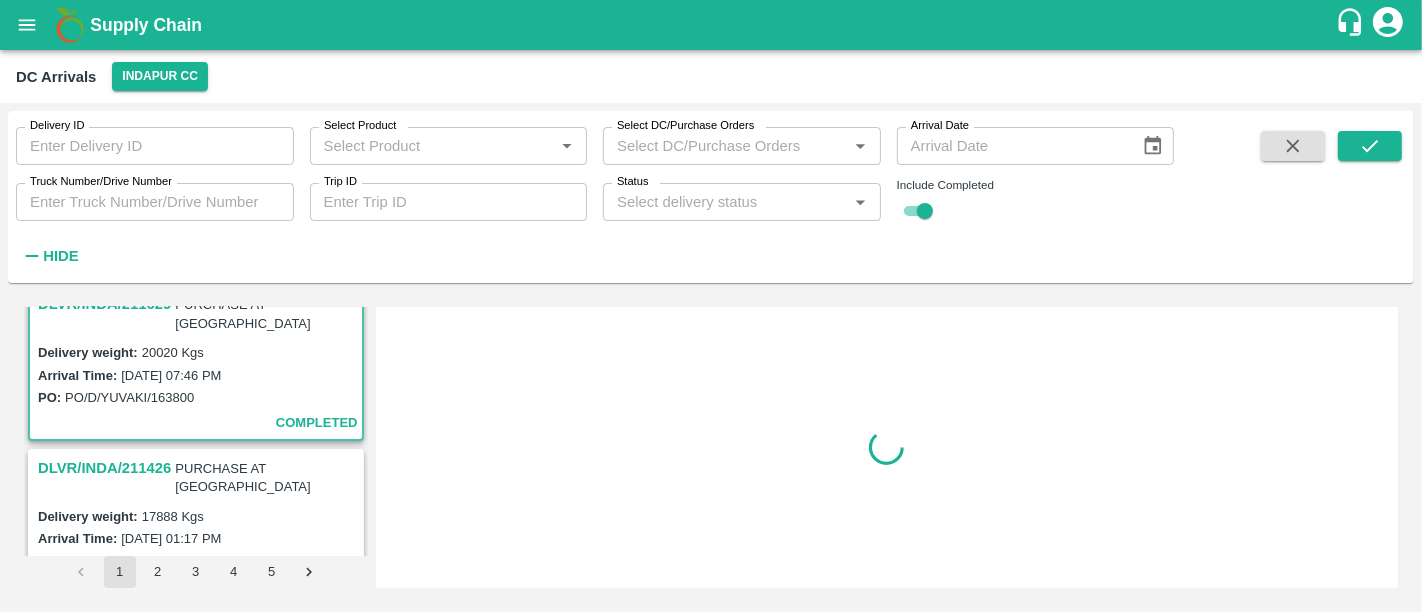 scroll, scrollTop: 0, scrollLeft: 0, axis: both 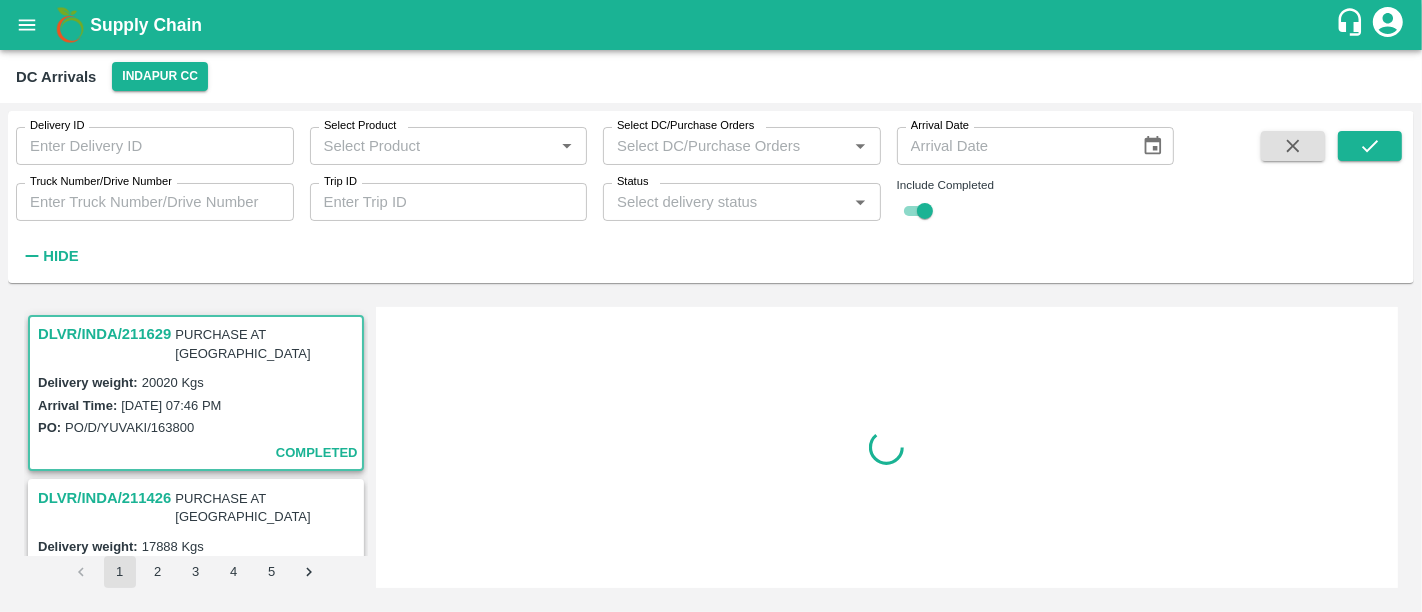 click on "DLVR/INDA/211629" at bounding box center (104, 334) 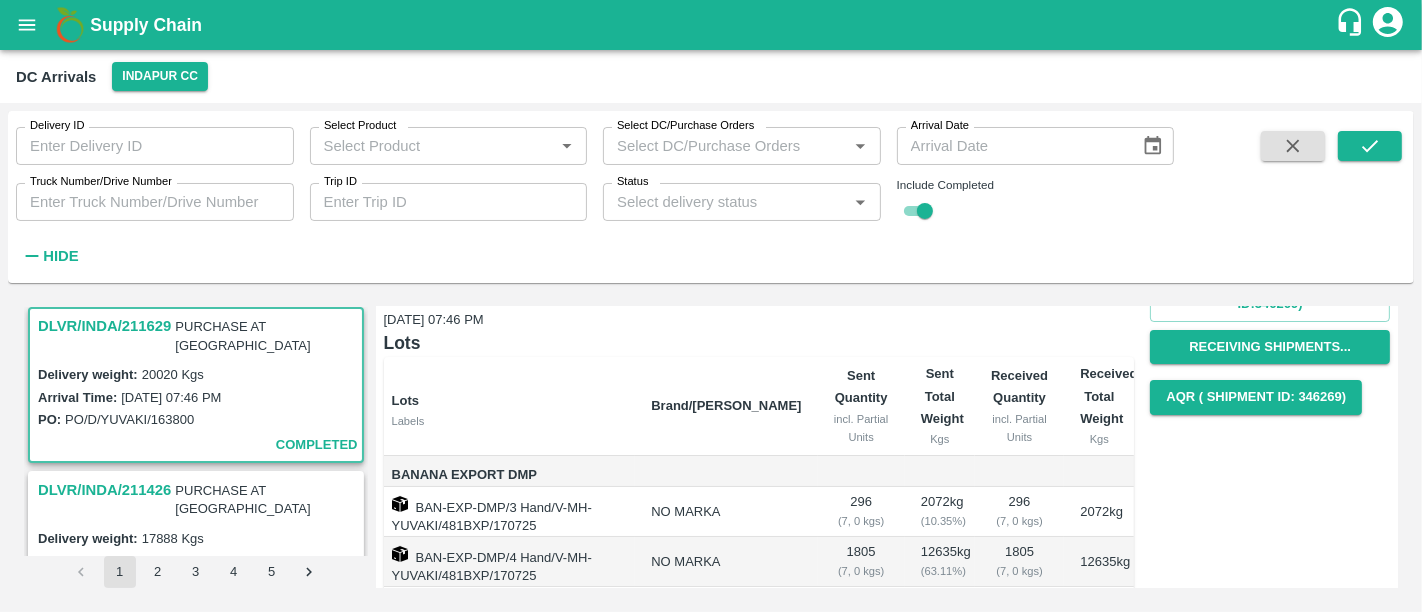 scroll, scrollTop: 0, scrollLeft: 0, axis: both 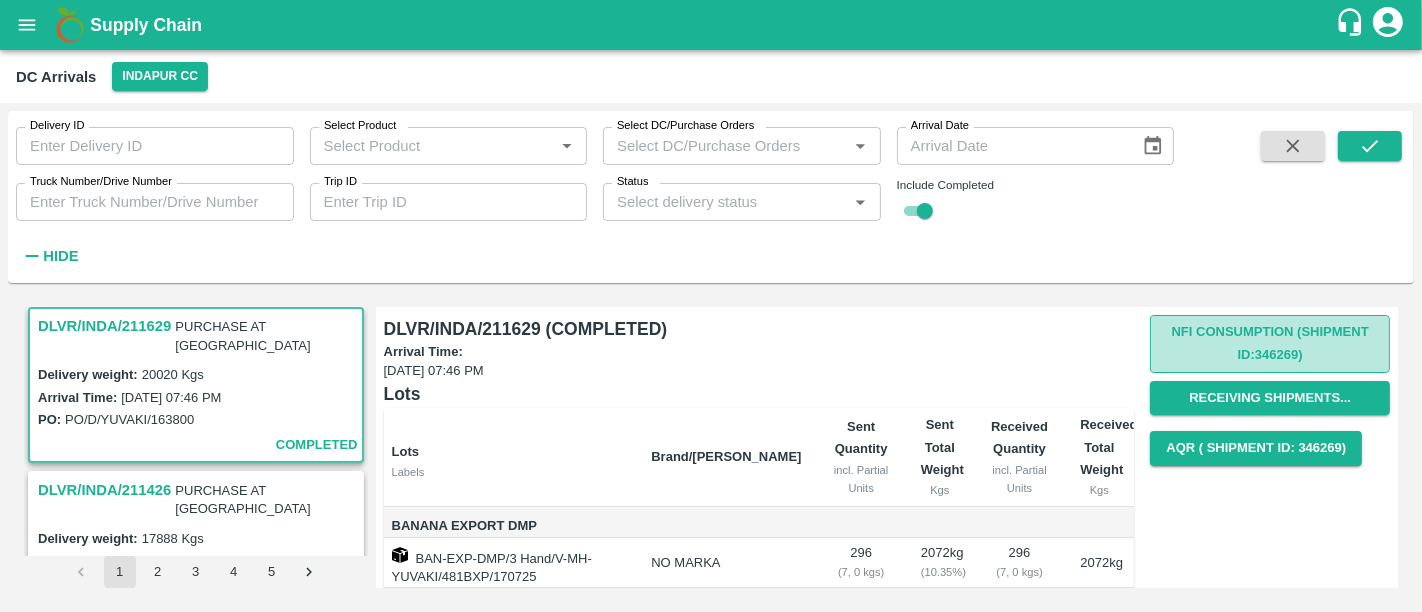 click on "Nfi Consumption (SHIPMENT ID:  346269 )" at bounding box center (1270, 344) 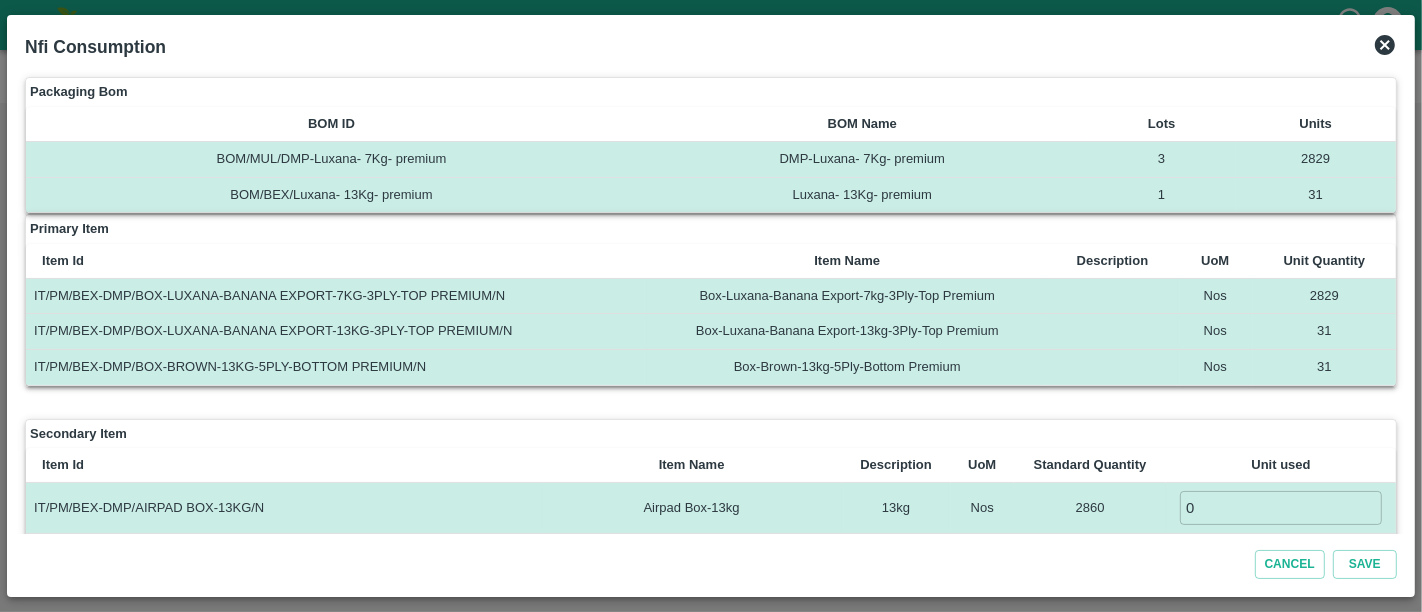 scroll, scrollTop: 61, scrollLeft: 0, axis: vertical 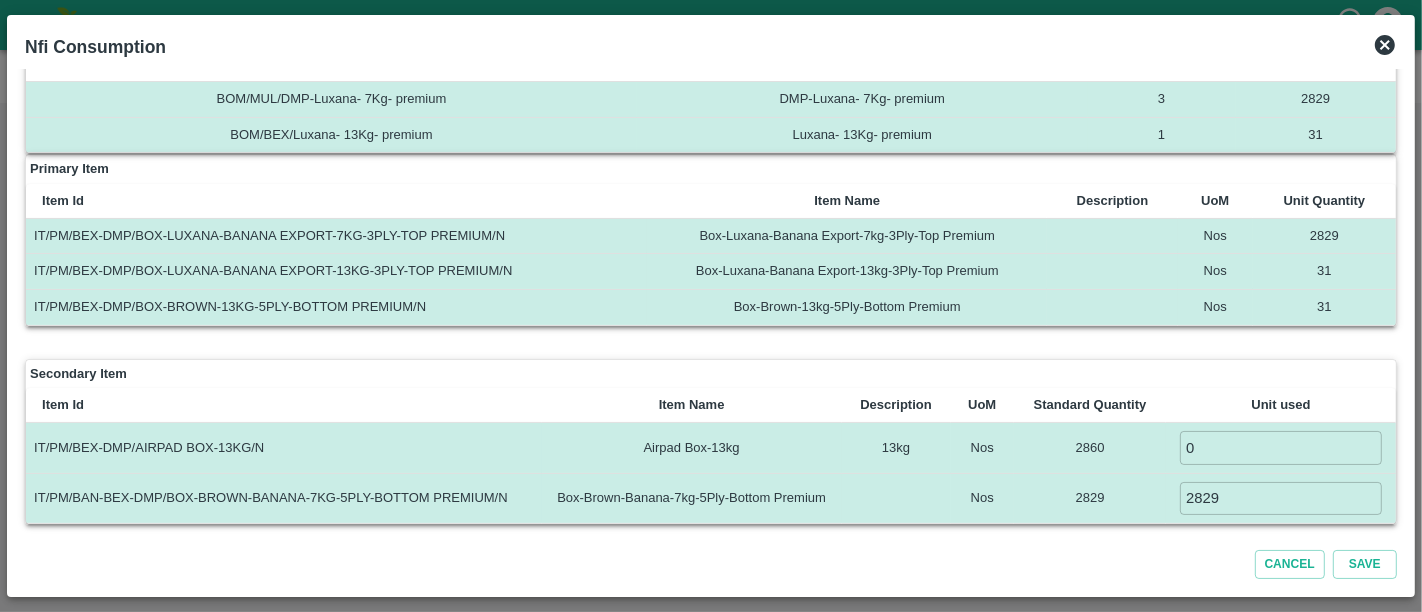 click 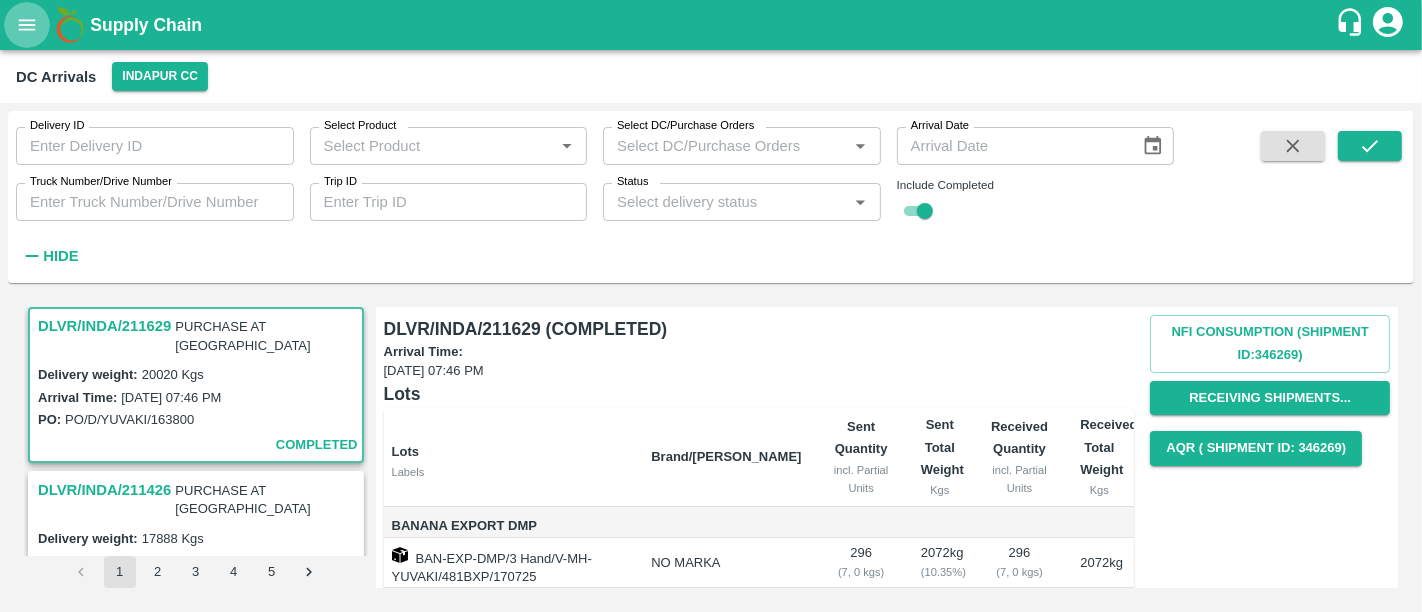 click at bounding box center (27, 25) 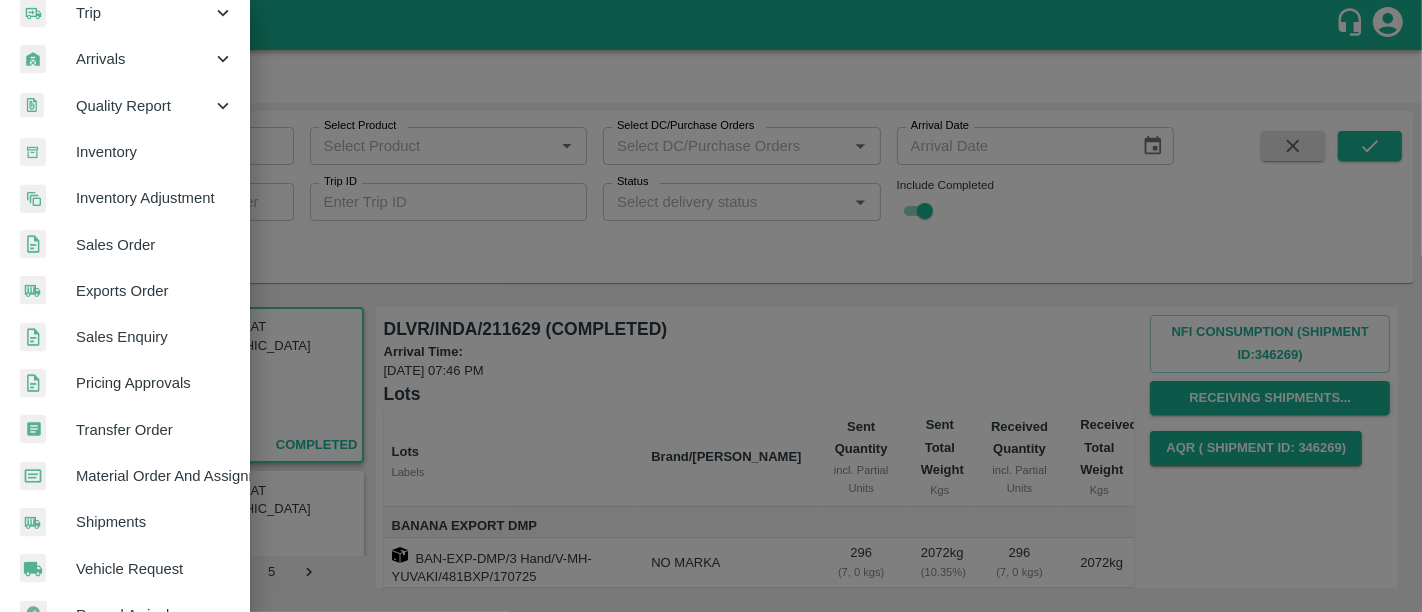 scroll, scrollTop: 255, scrollLeft: 0, axis: vertical 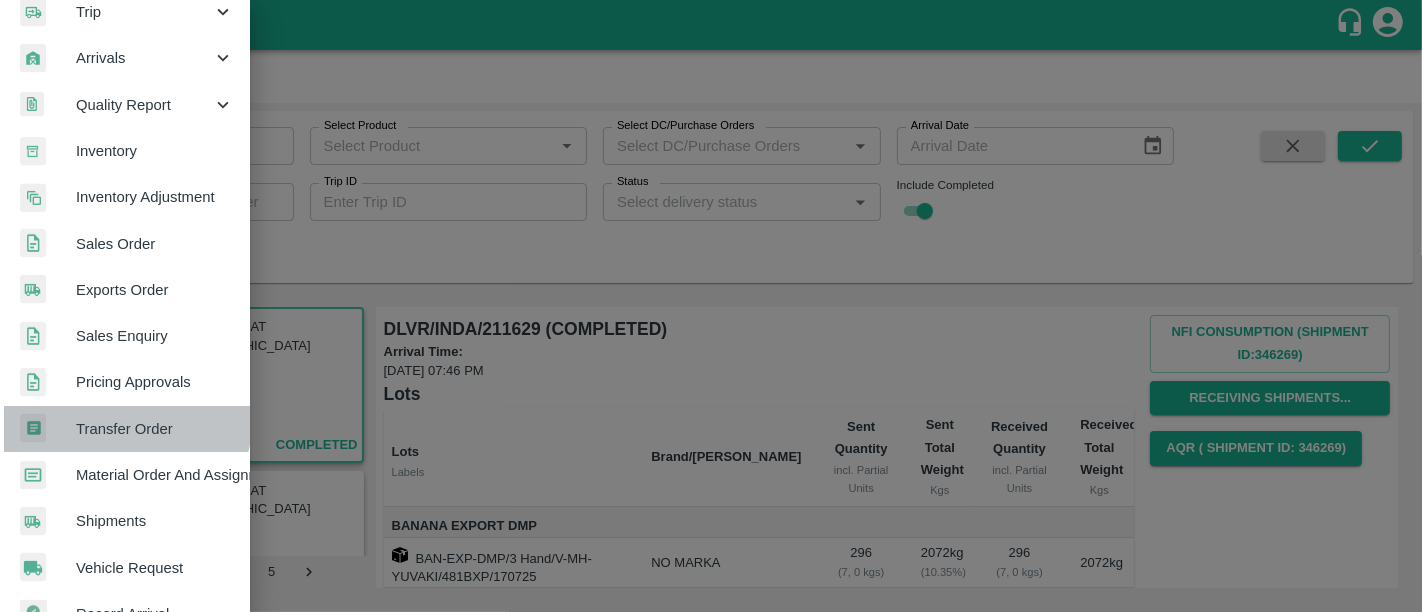 click on "Transfer Order" at bounding box center (155, 429) 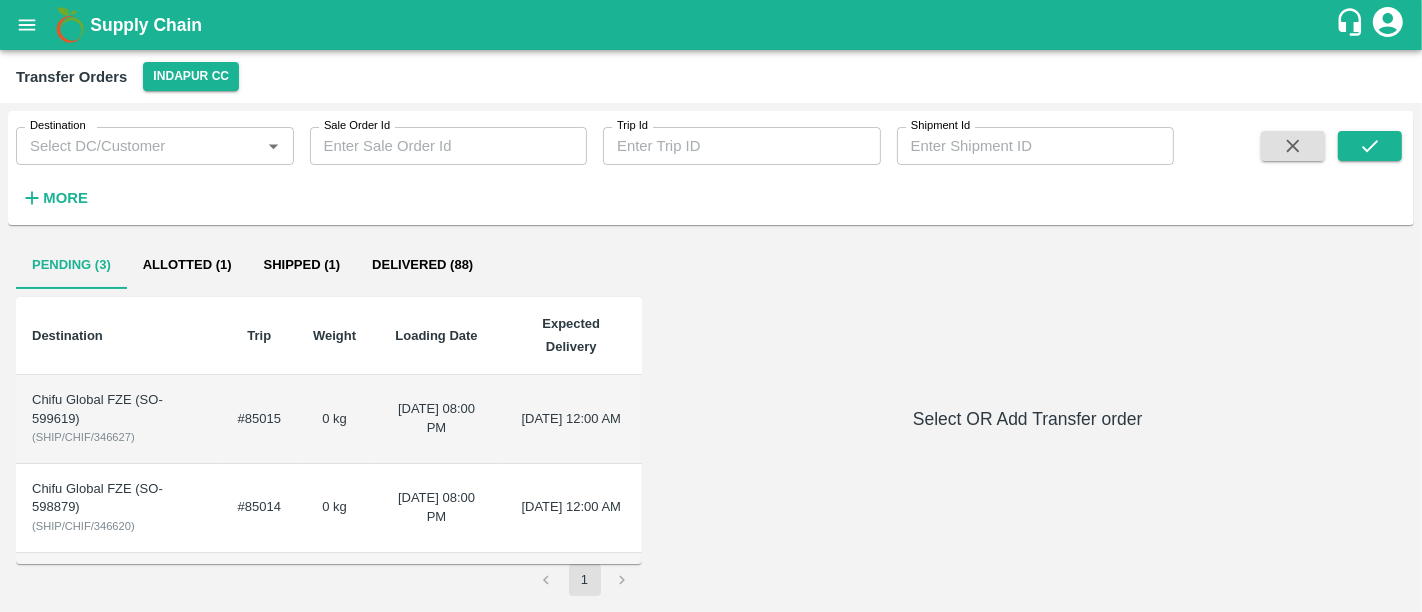 click on "Chifu Global FZE (SO-599619) ( SHIP/CHIF/346627 )" at bounding box center (119, 419) 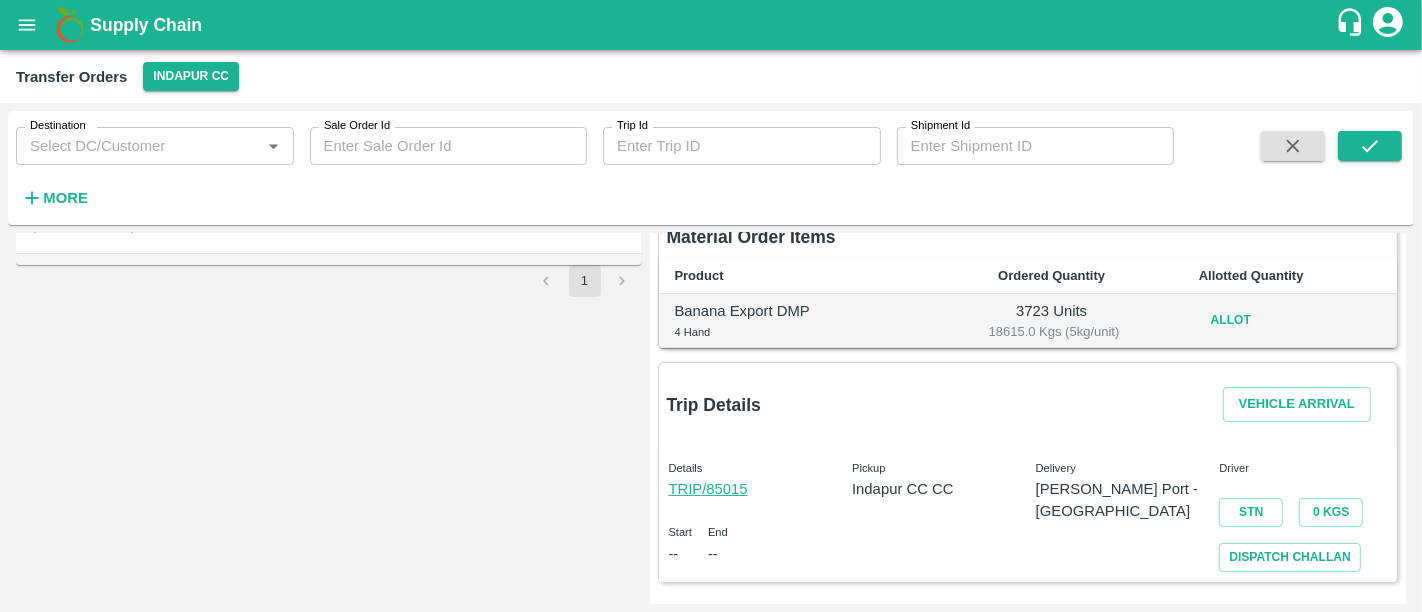 scroll, scrollTop: 301, scrollLeft: 0, axis: vertical 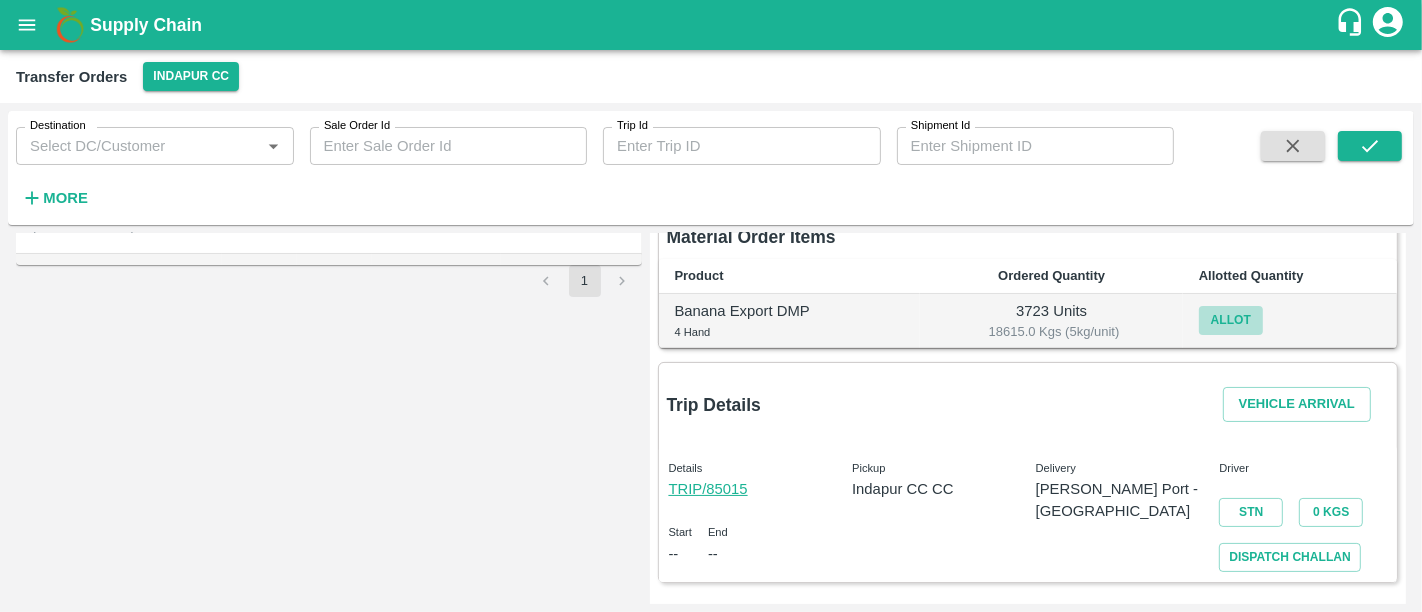 click on "Allot" at bounding box center (1231, 320) 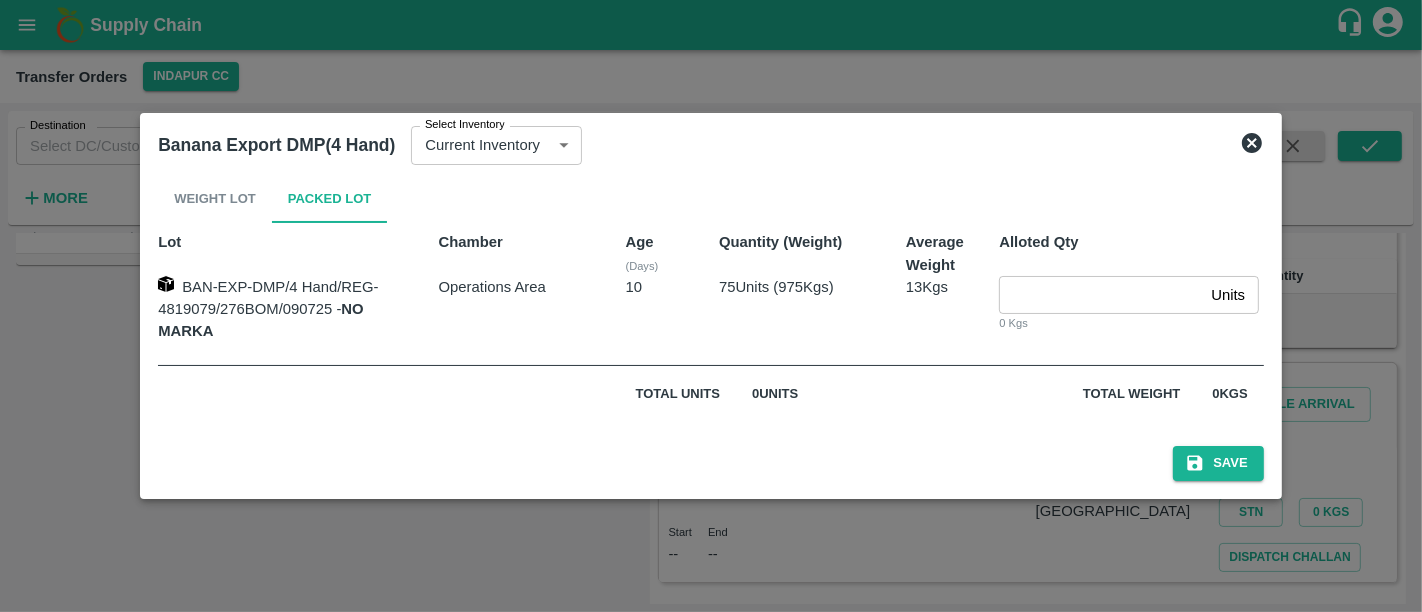 click 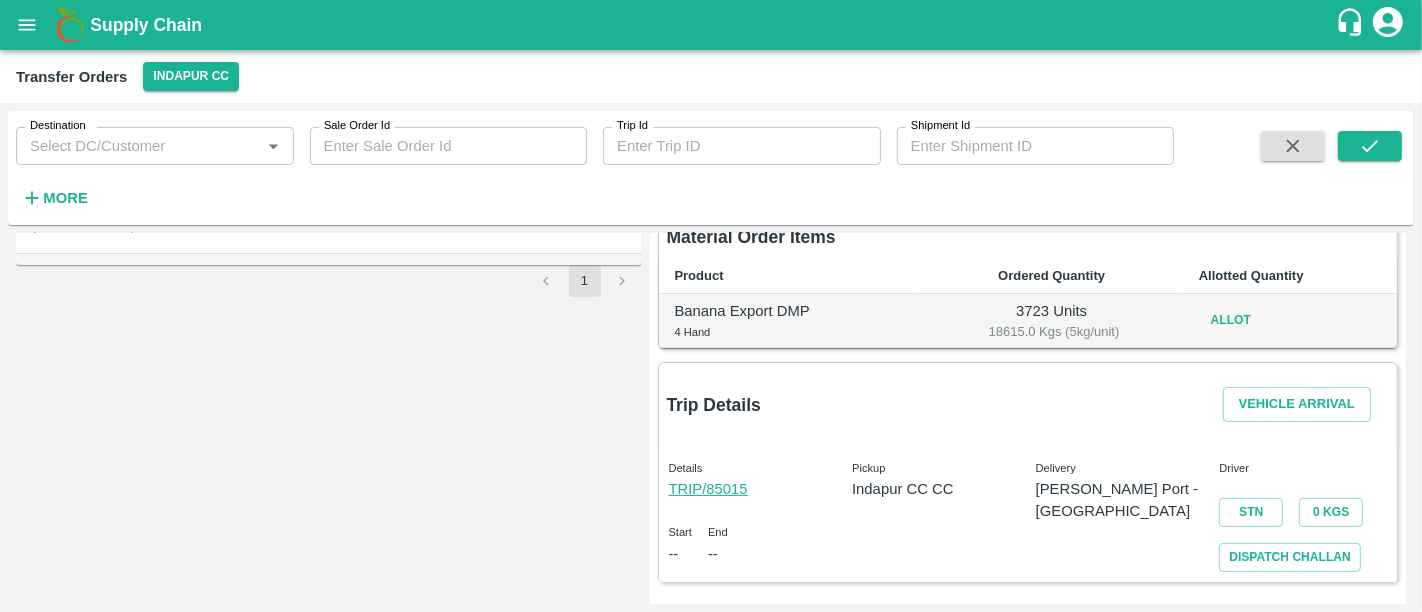 scroll, scrollTop: 0, scrollLeft: 0, axis: both 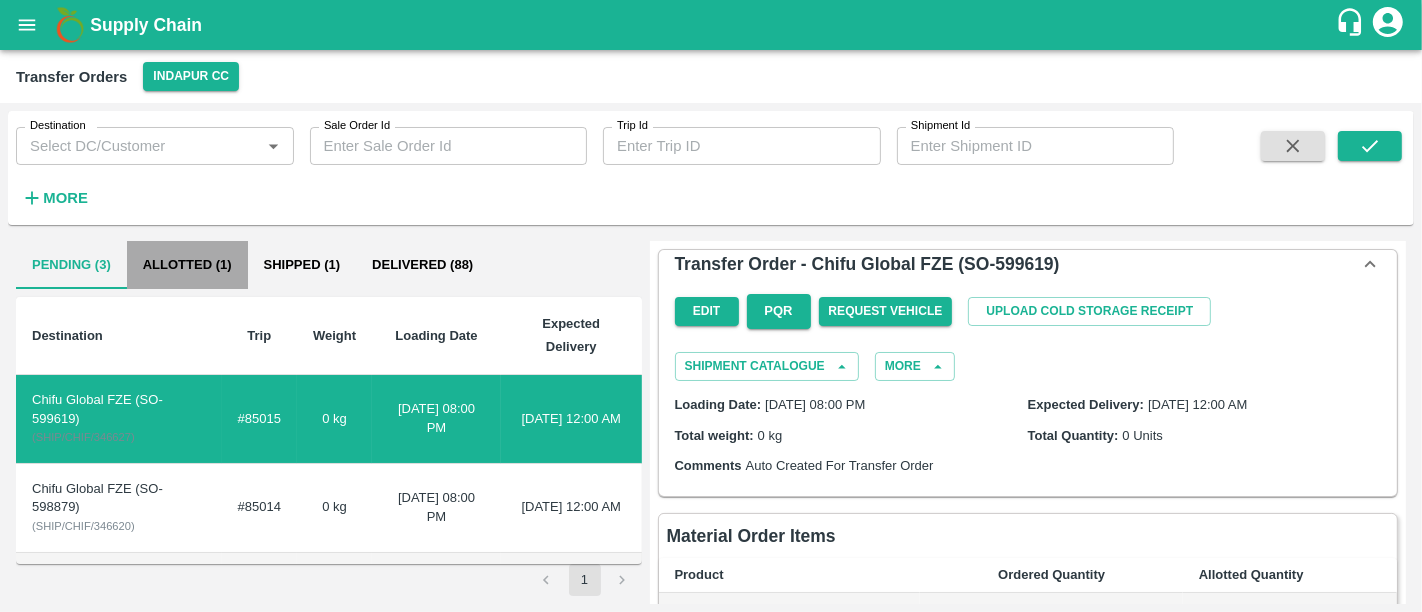 click on "Allotted (1)" at bounding box center [187, 265] 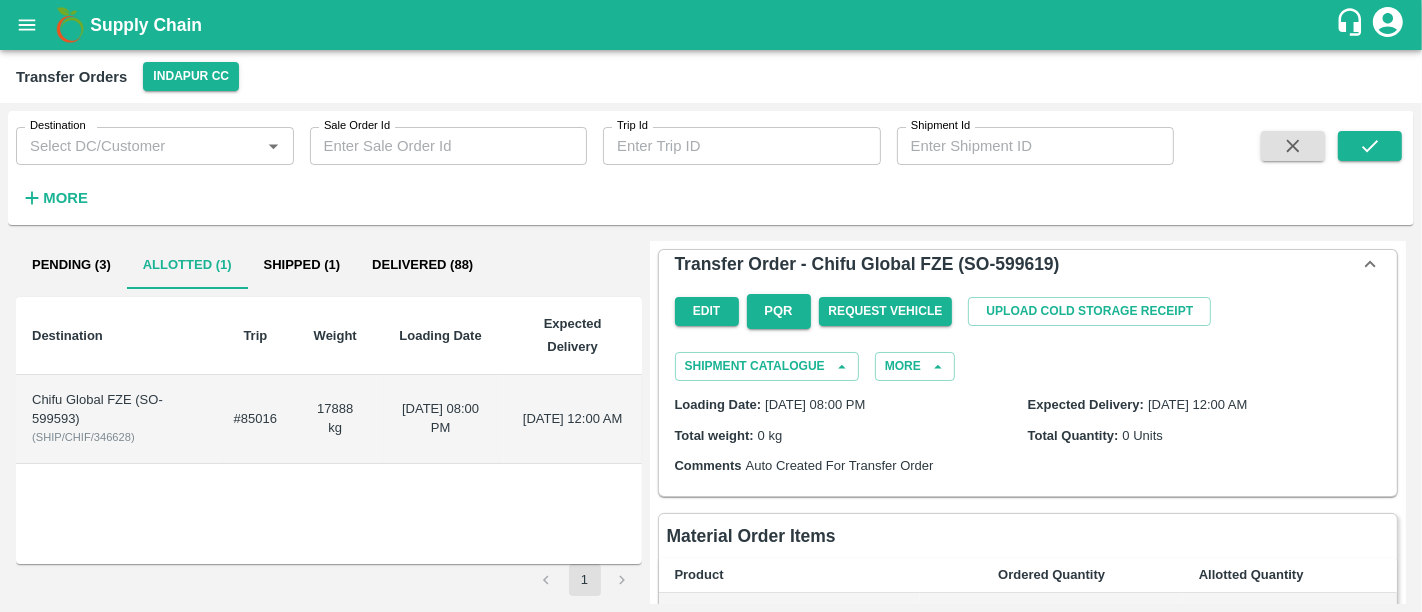 click on "17888 kg" at bounding box center (335, 419) 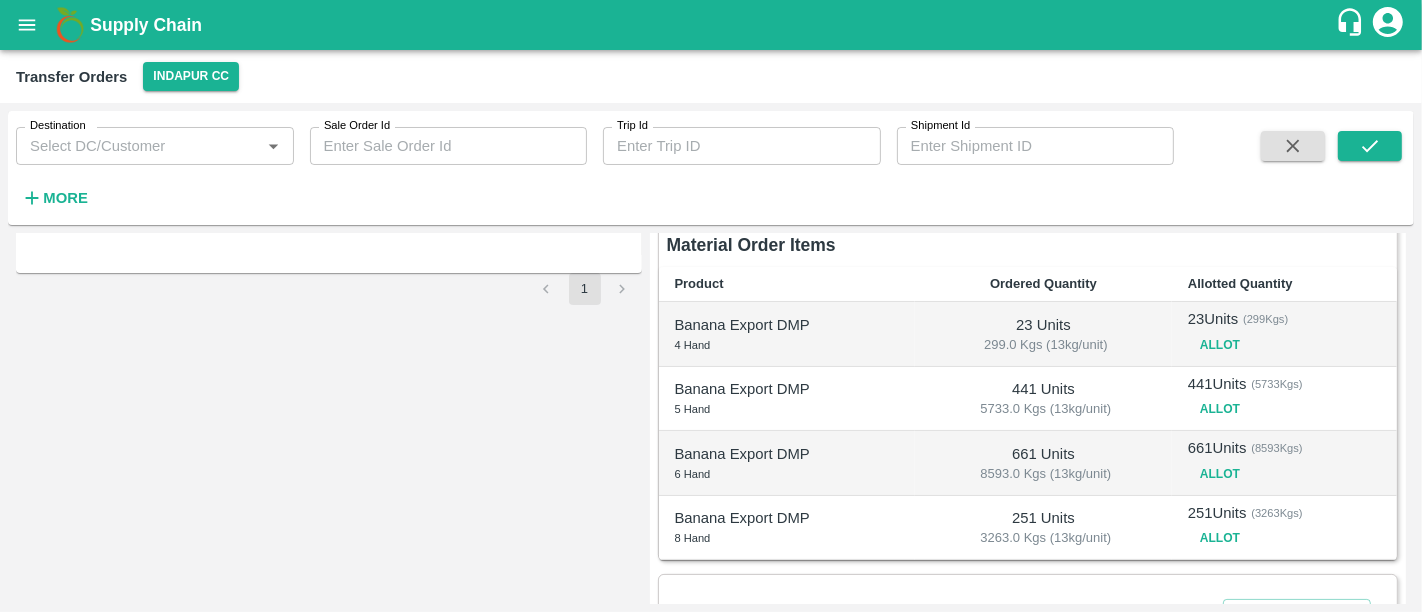 scroll, scrollTop: 305, scrollLeft: 0, axis: vertical 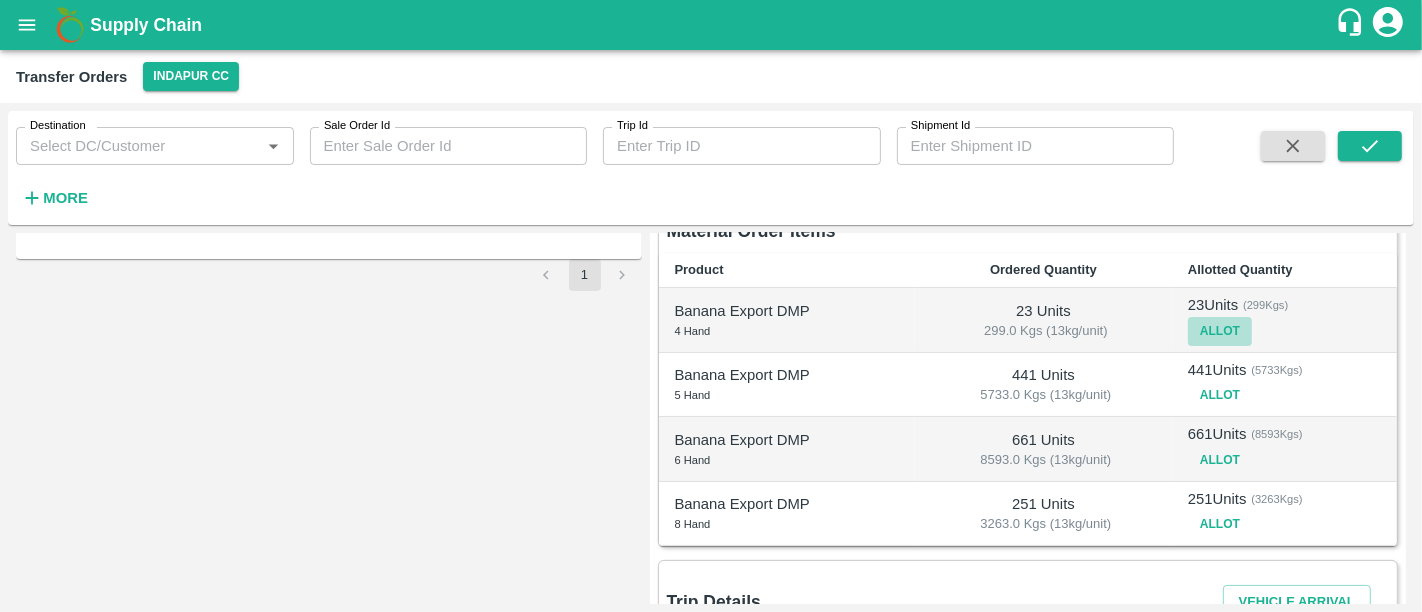 click on "Allot" at bounding box center (1220, 331) 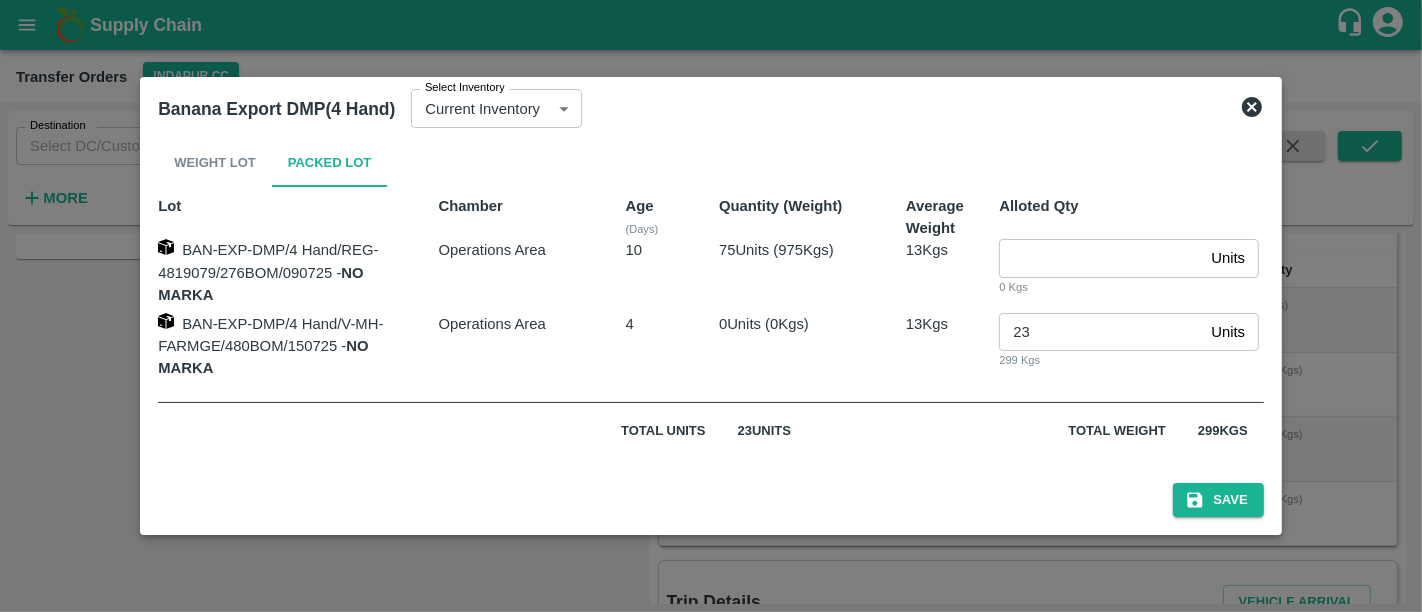 click 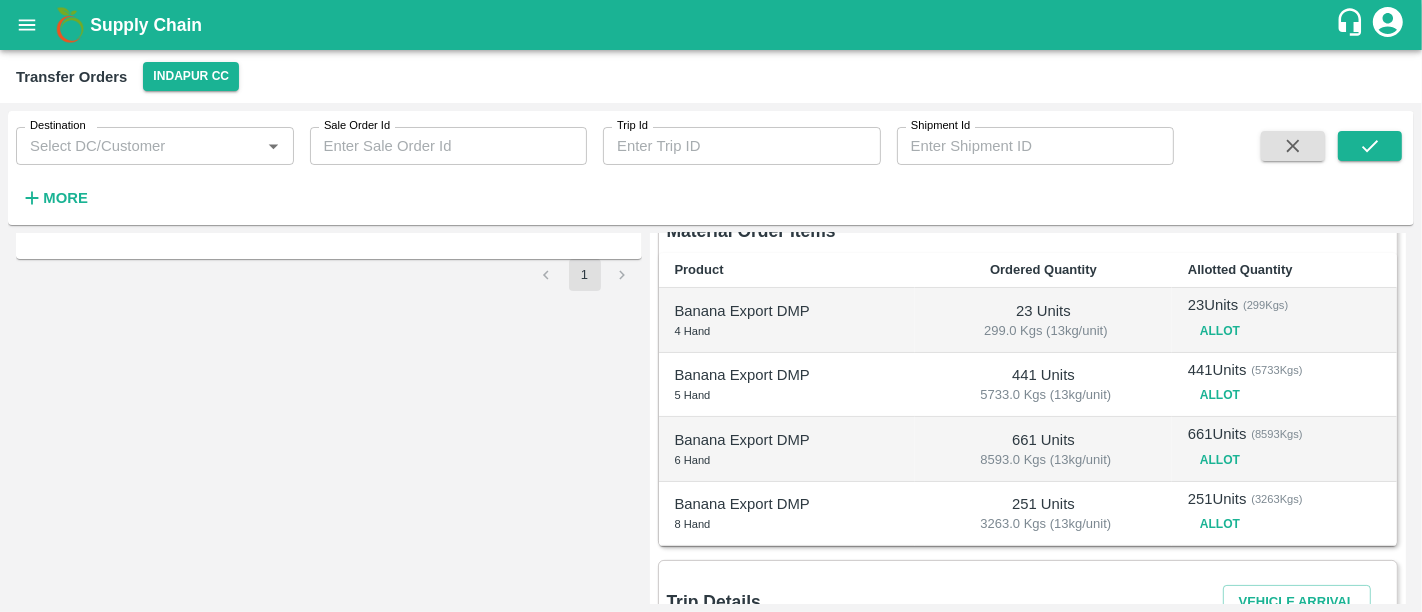 scroll, scrollTop: 0, scrollLeft: 0, axis: both 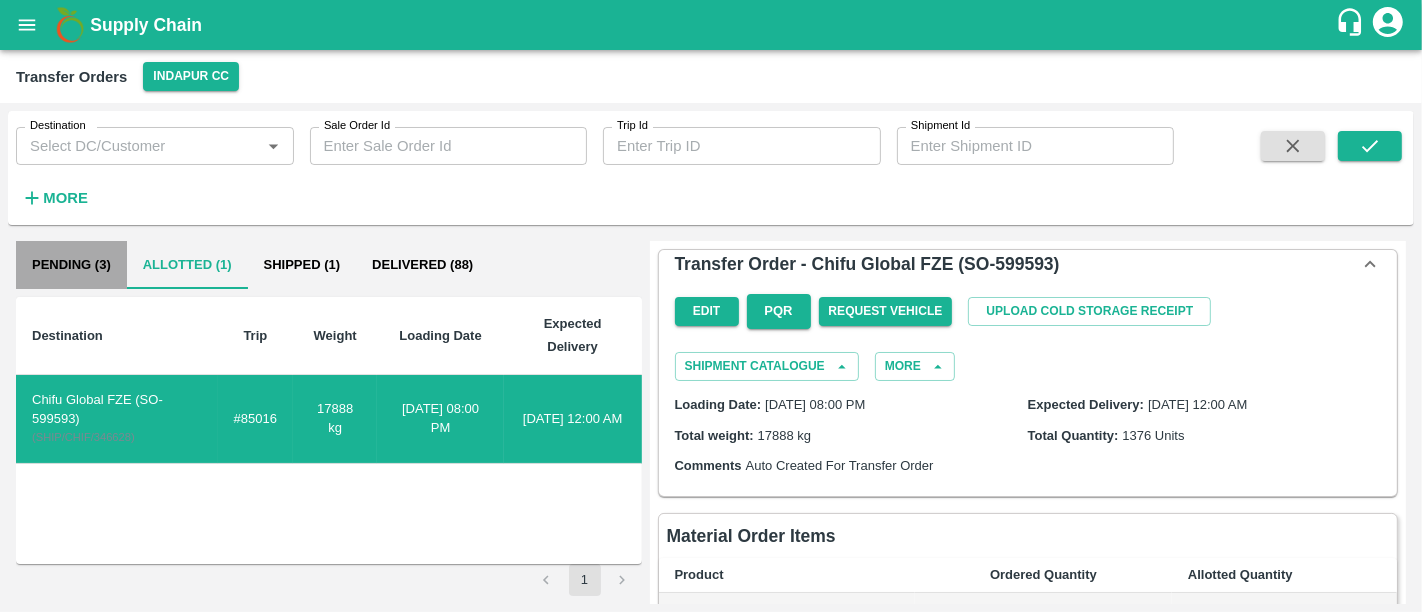 click on "Pending (3)" at bounding box center [71, 265] 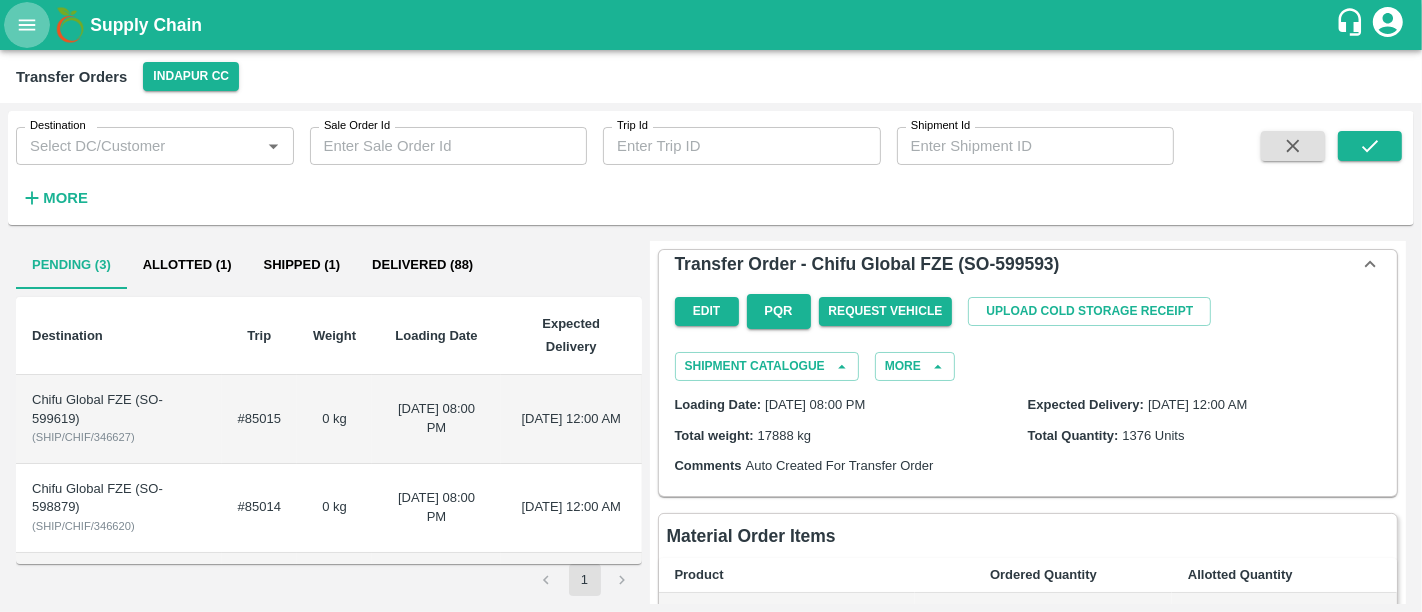 click 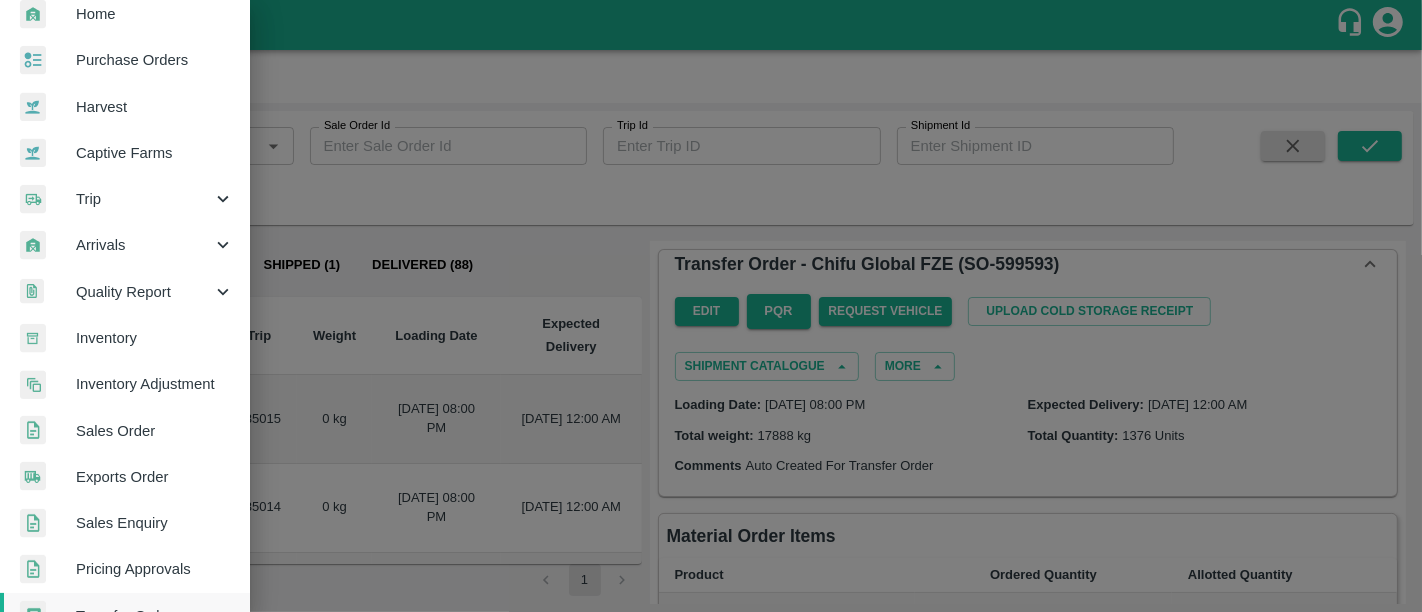 scroll, scrollTop: 74, scrollLeft: 0, axis: vertical 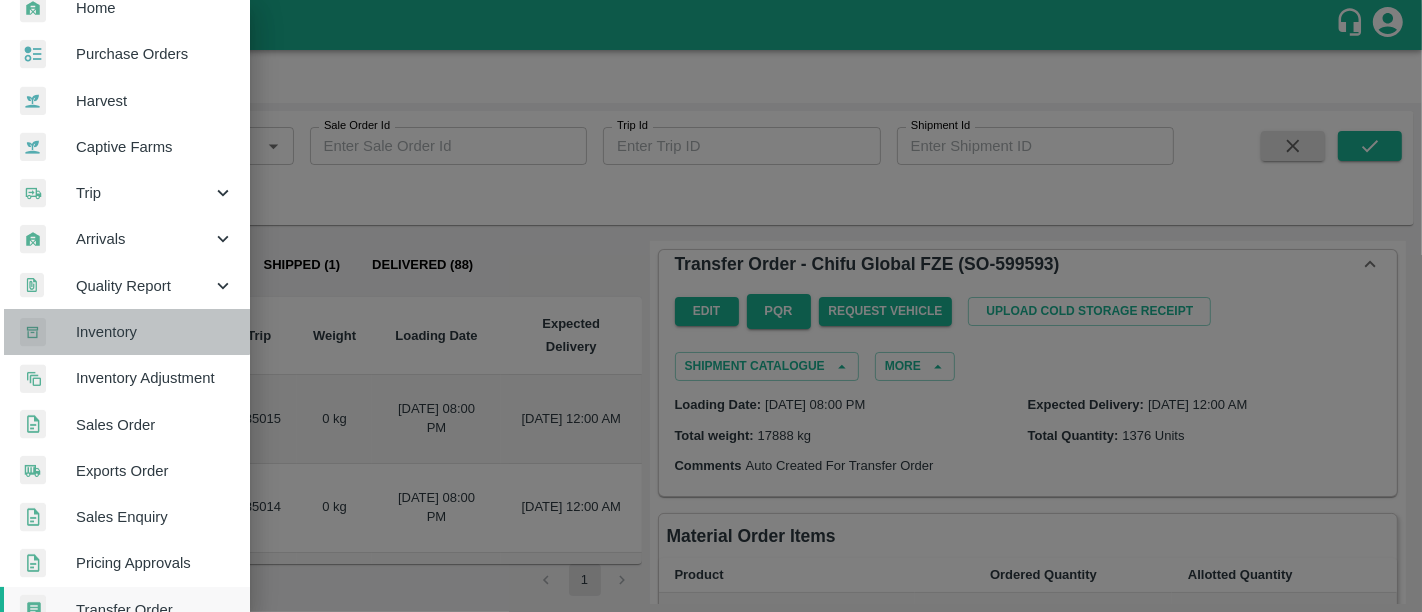 click on "Inventory" at bounding box center (155, 332) 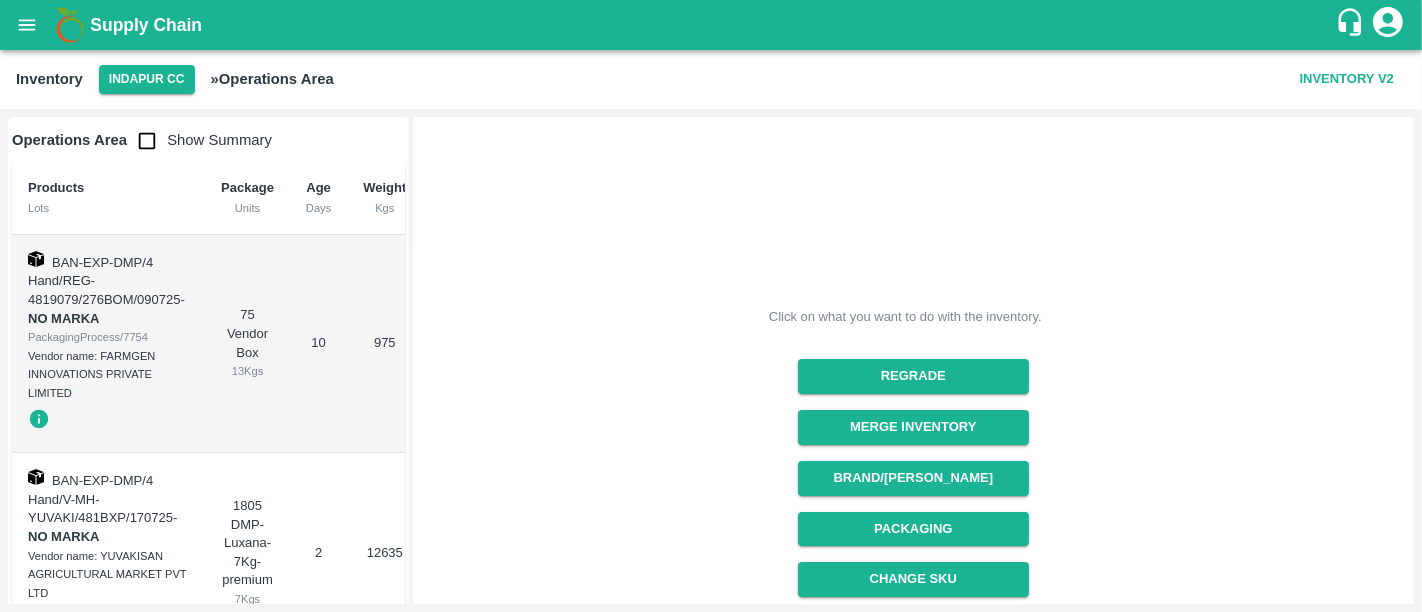 scroll, scrollTop: 305, scrollLeft: 0, axis: vertical 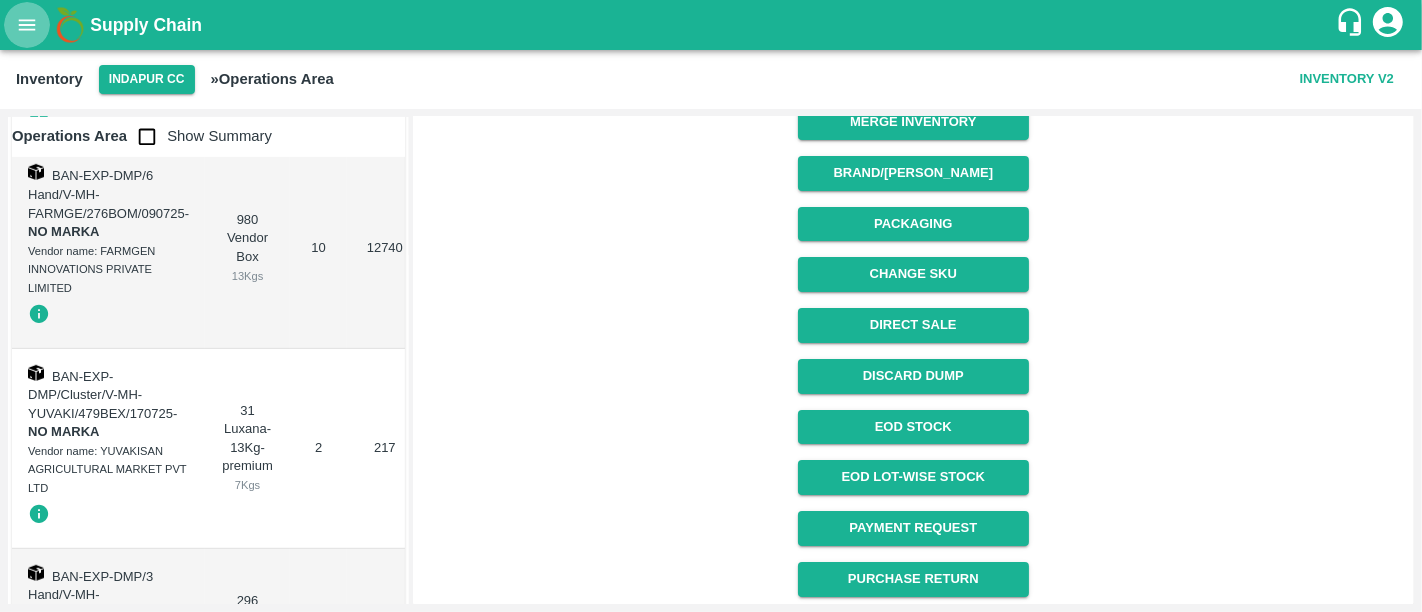 click at bounding box center [27, 25] 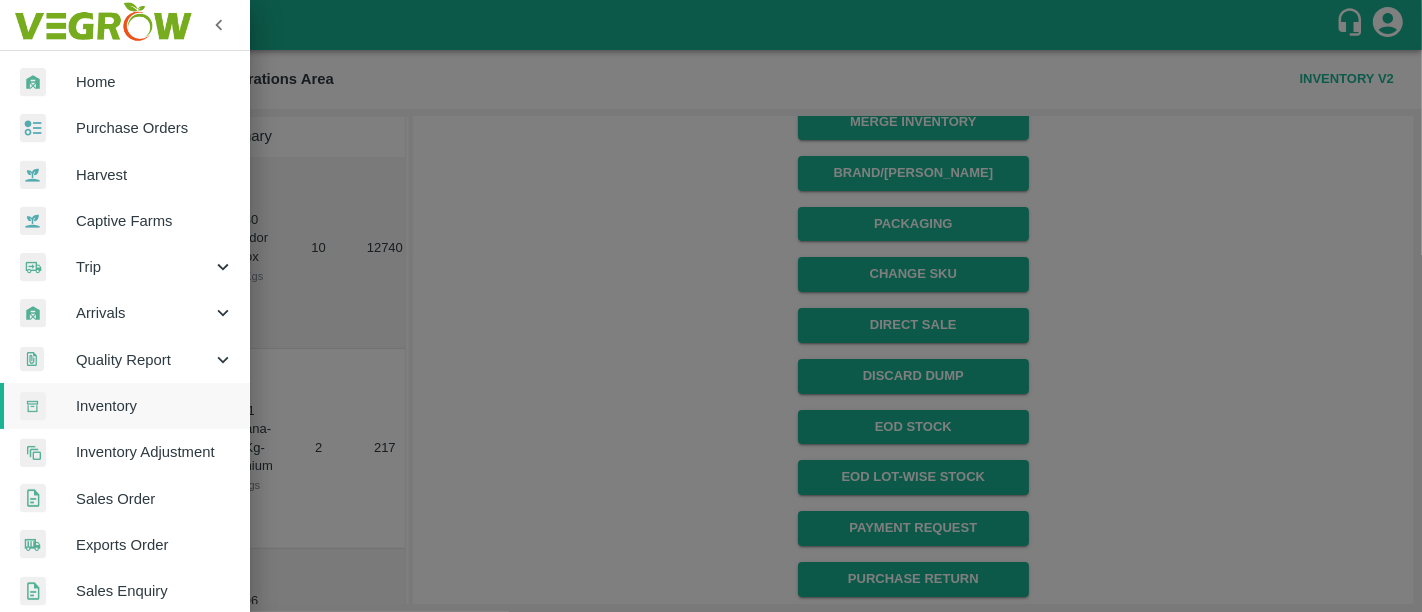 scroll, scrollTop: 134, scrollLeft: 0, axis: vertical 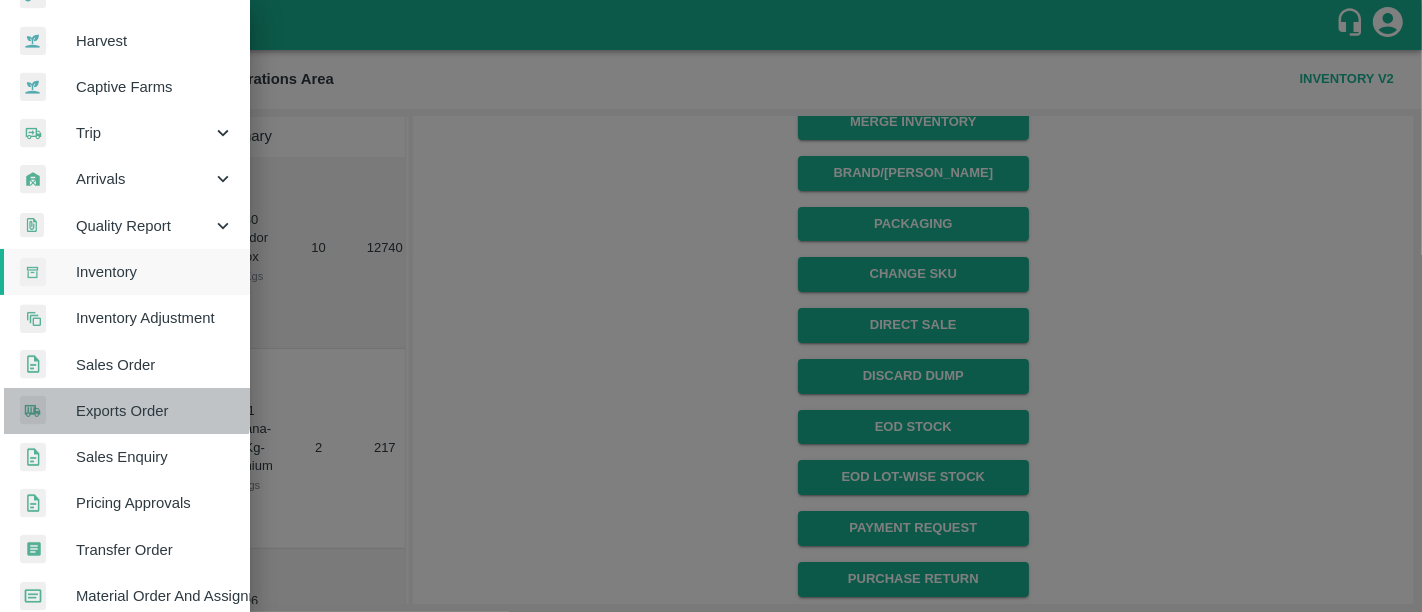 click on "Exports Order" at bounding box center [155, 411] 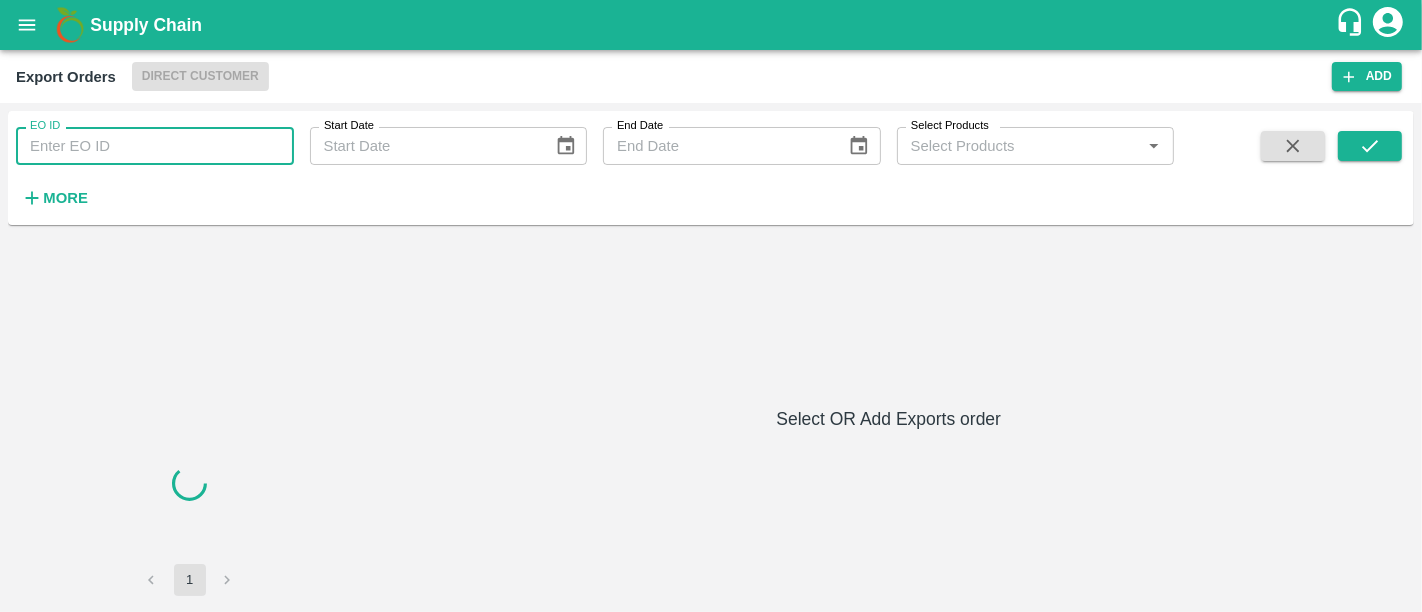 click on "EO ID" at bounding box center [155, 146] 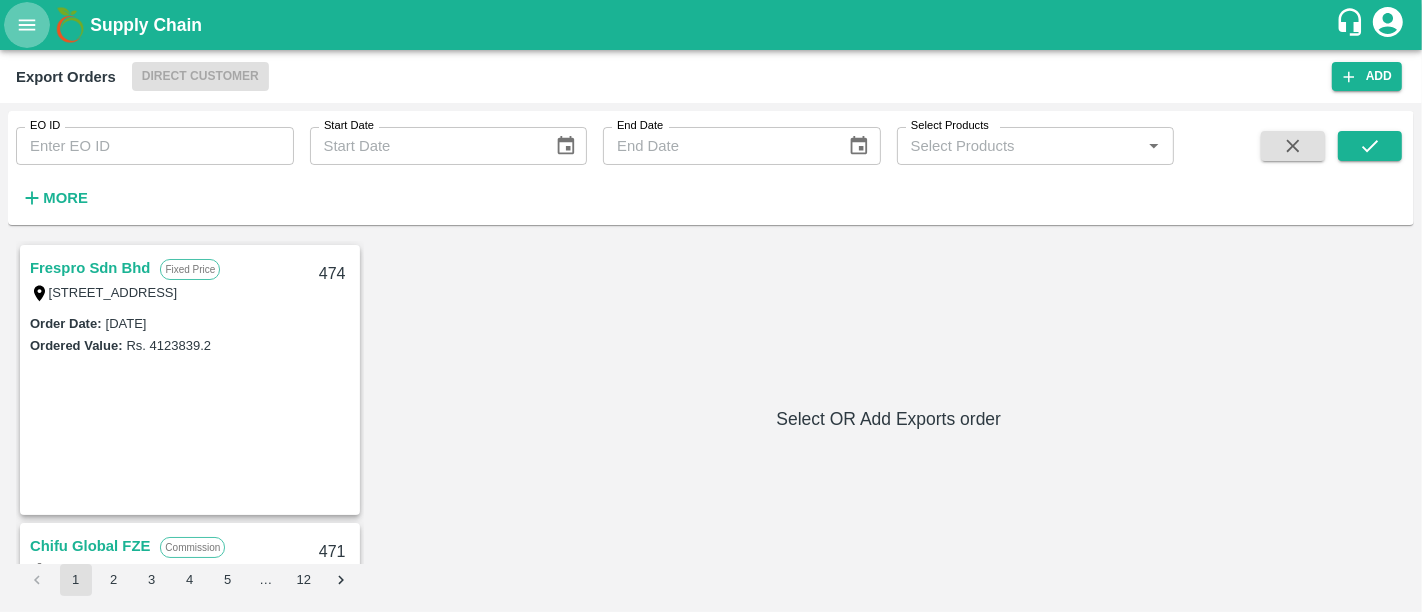 click 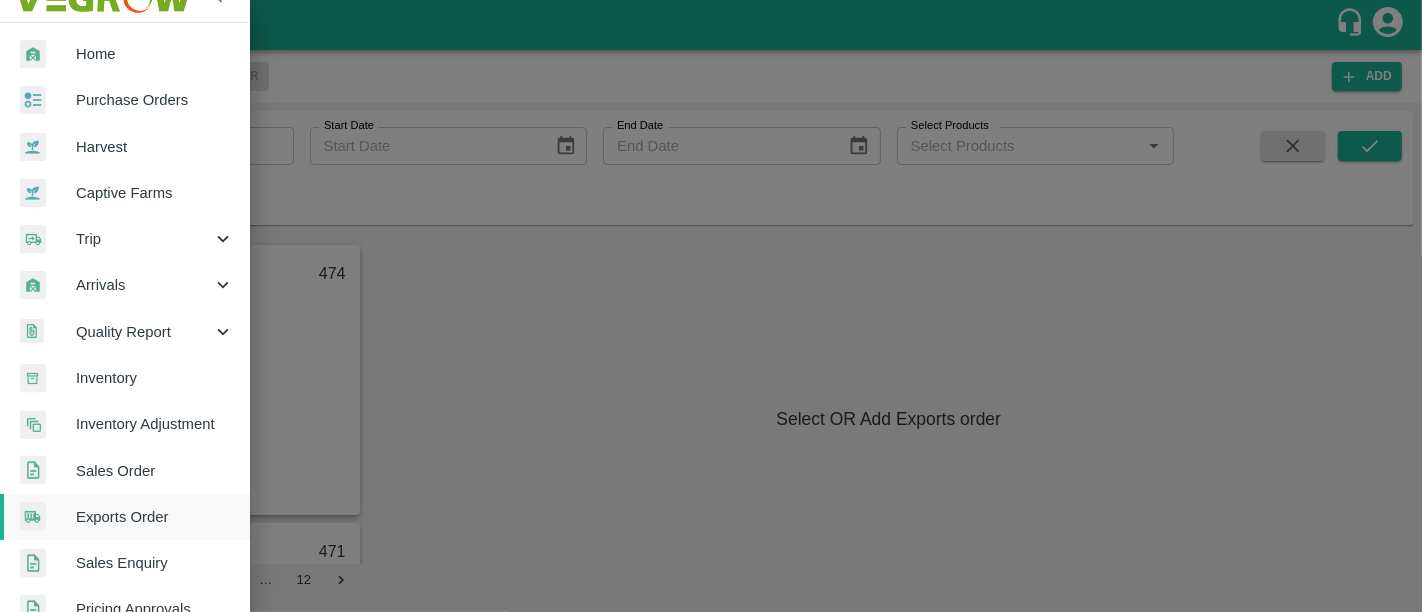 scroll, scrollTop: 31, scrollLeft: 0, axis: vertical 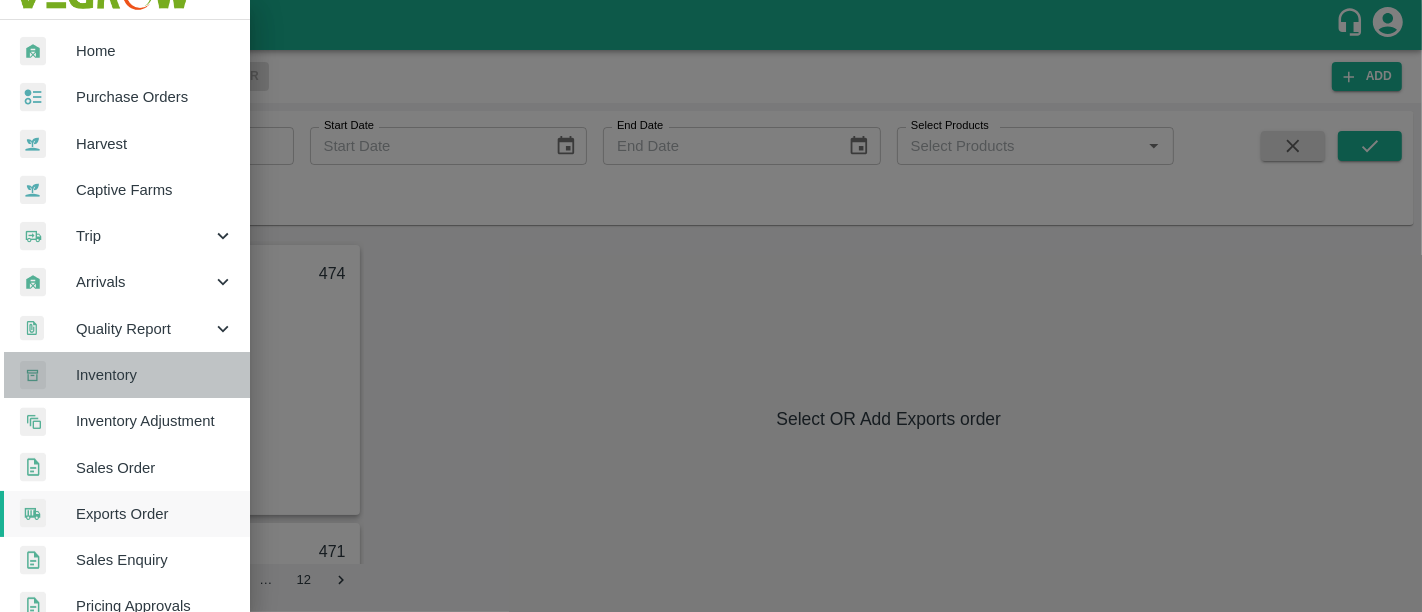 click on "Inventory" at bounding box center (155, 375) 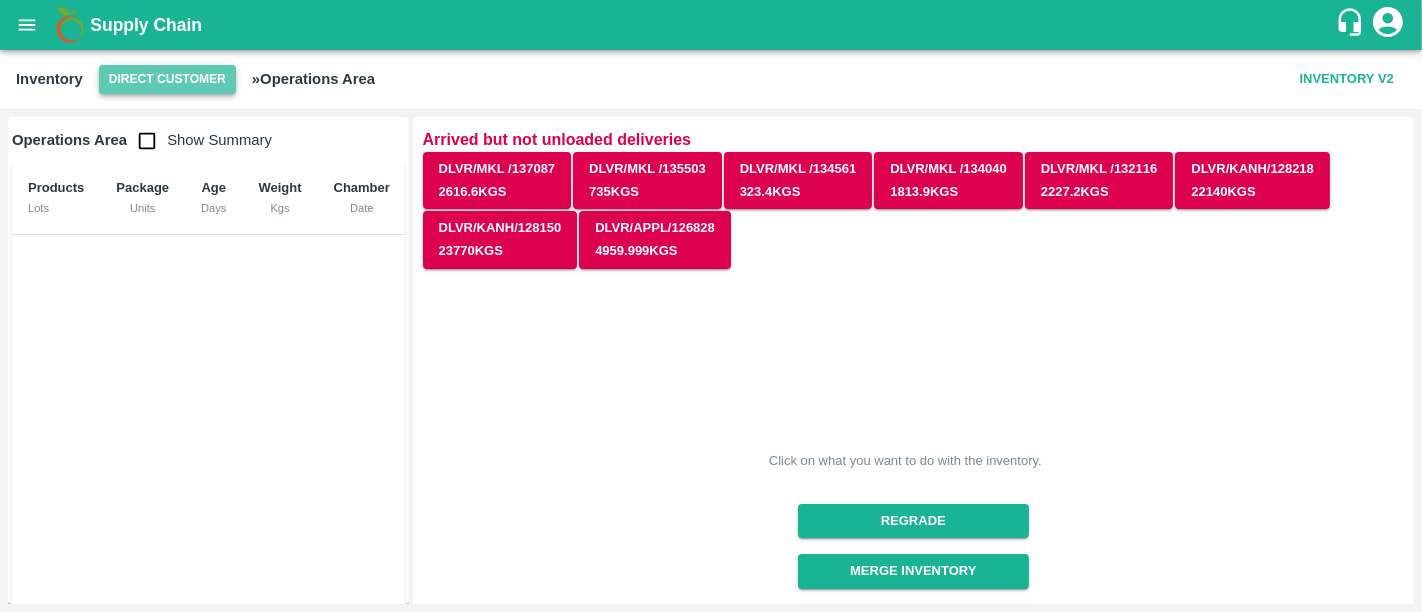 click on "Direct Customer" at bounding box center [167, 79] 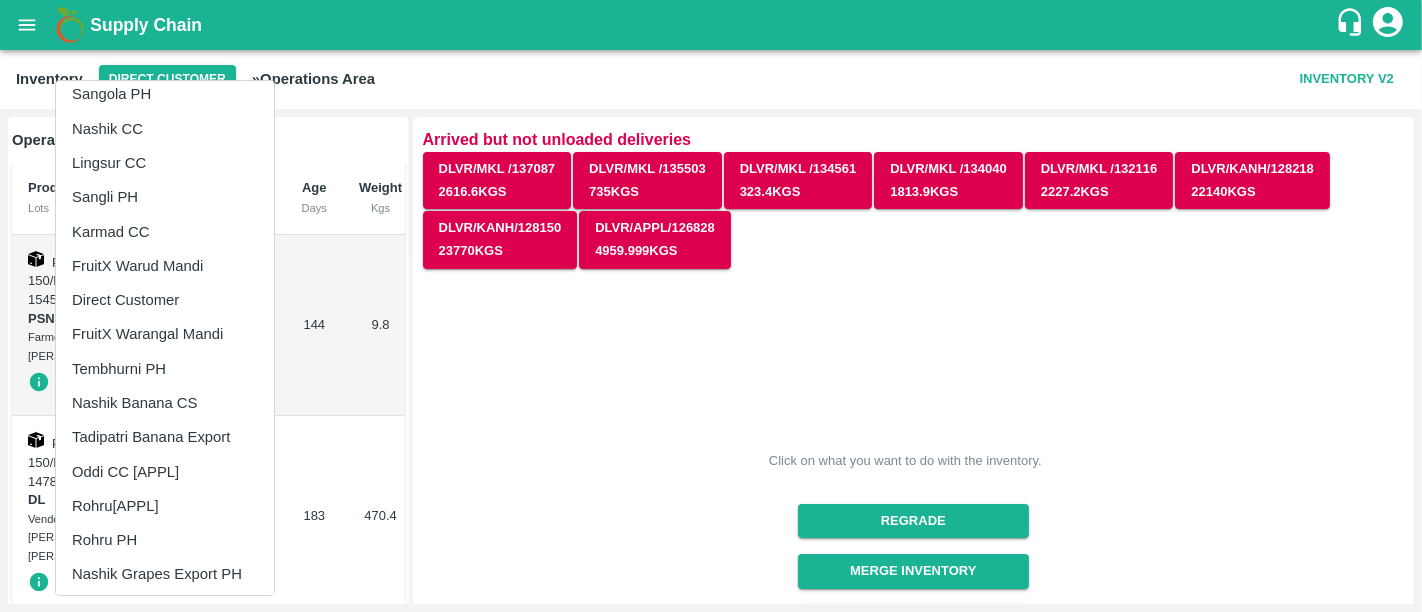 scroll, scrollTop: 0, scrollLeft: 0, axis: both 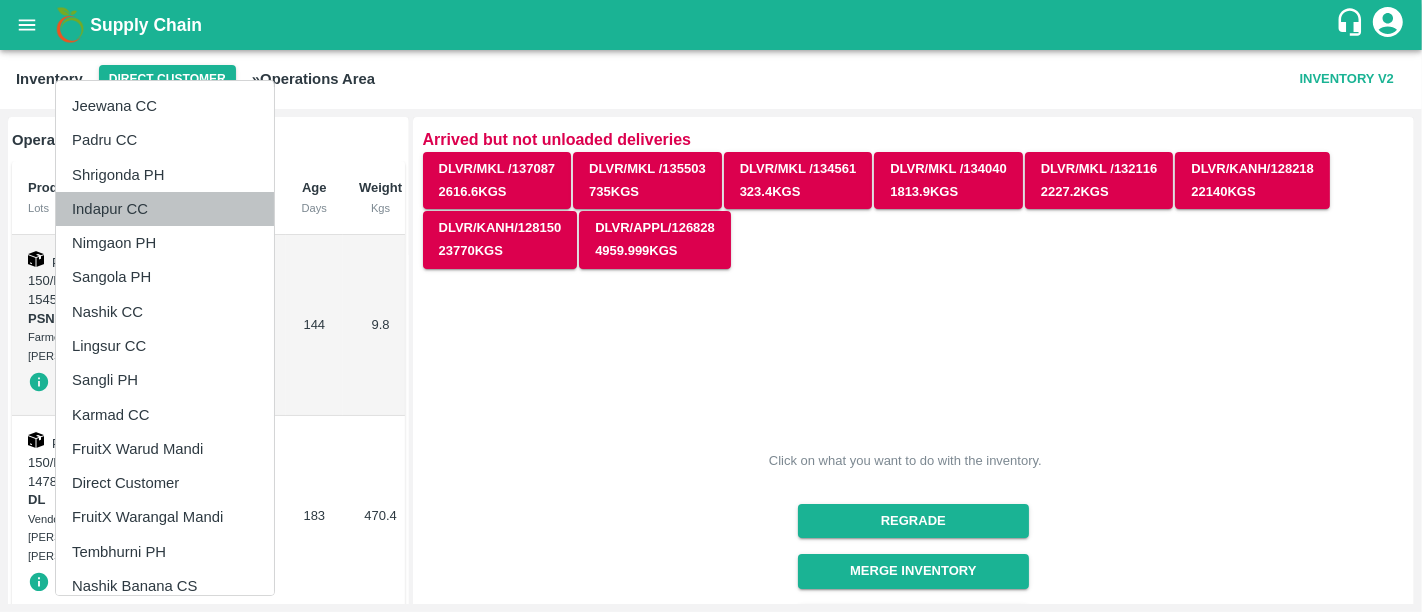 click on "Indapur CC" at bounding box center [165, 209] 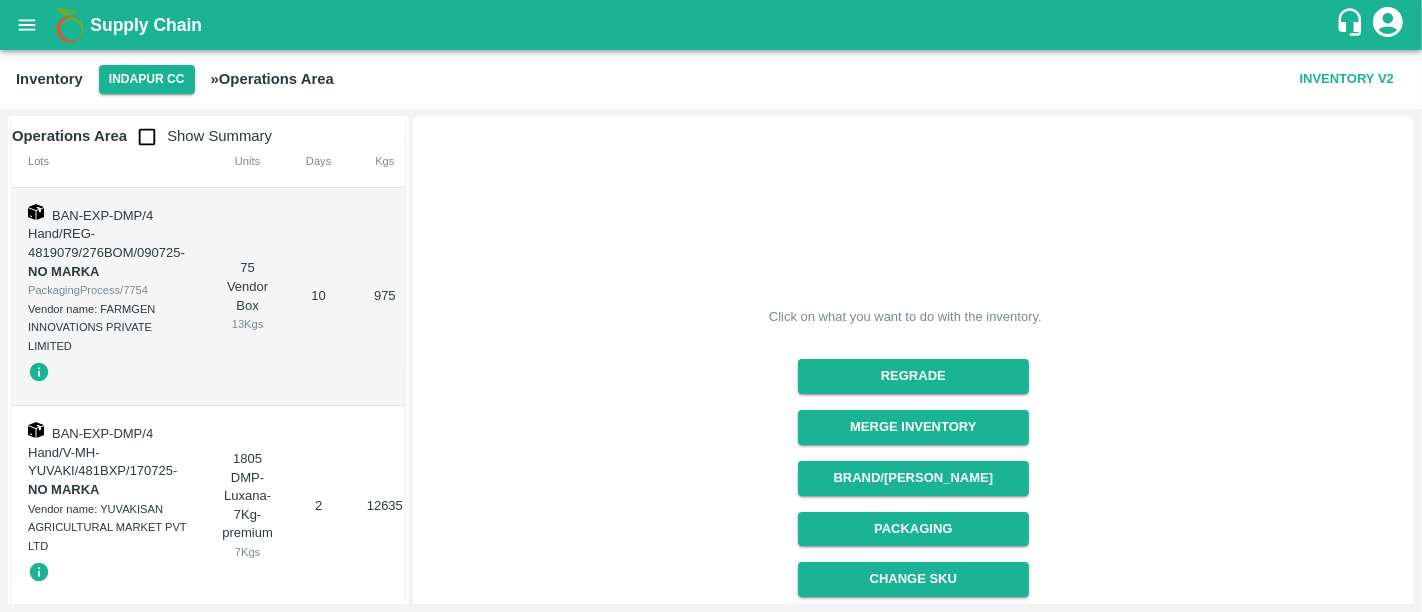 scroll, scrollTop: 0, scrollLeft: 0, axis: both 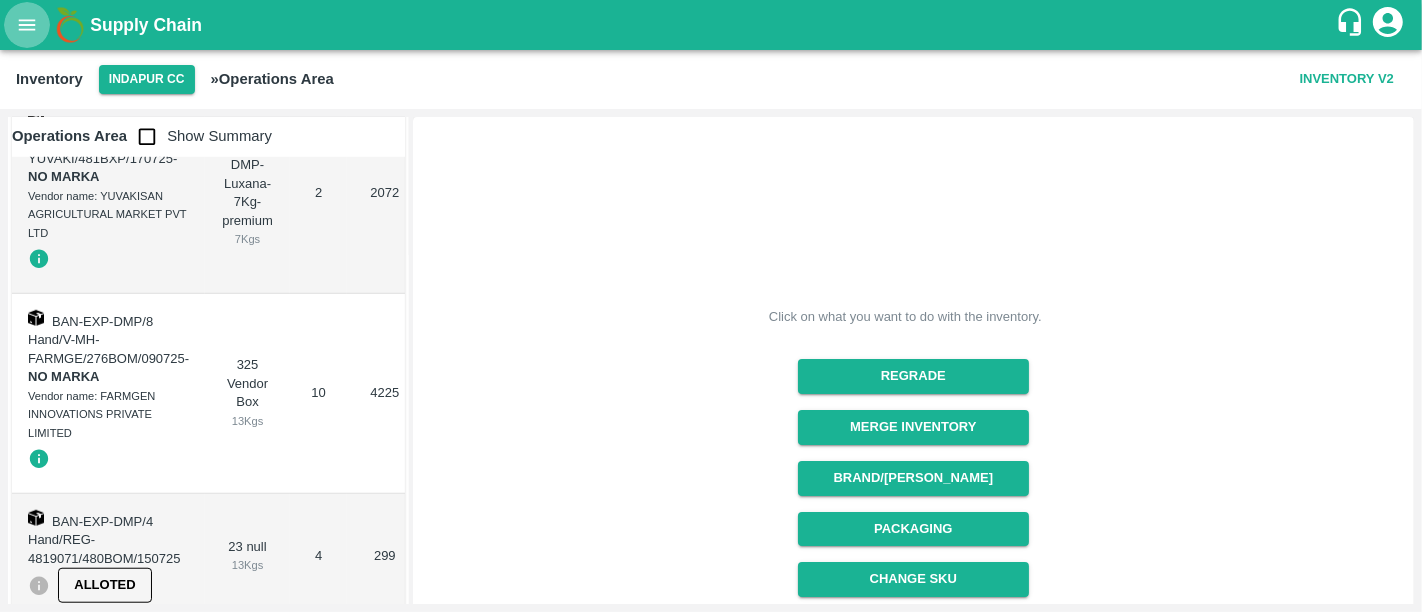 click 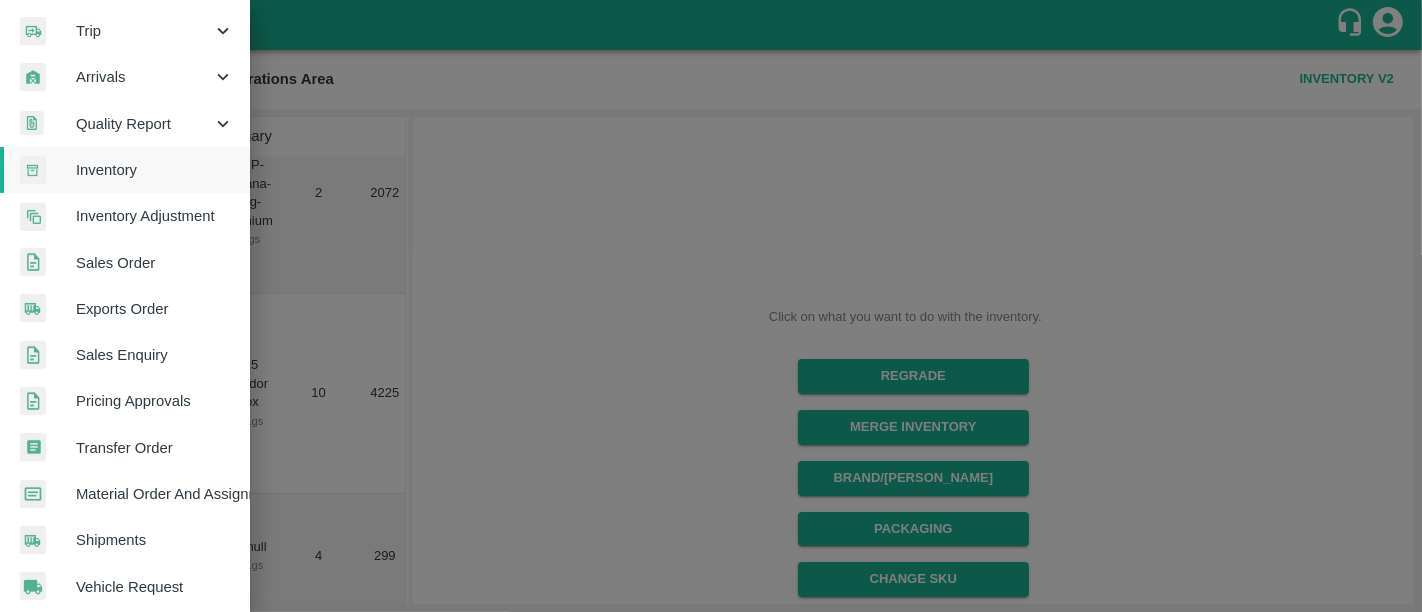 scroll, scrollTop: 237, scrollLeft: 0, axis: vertical 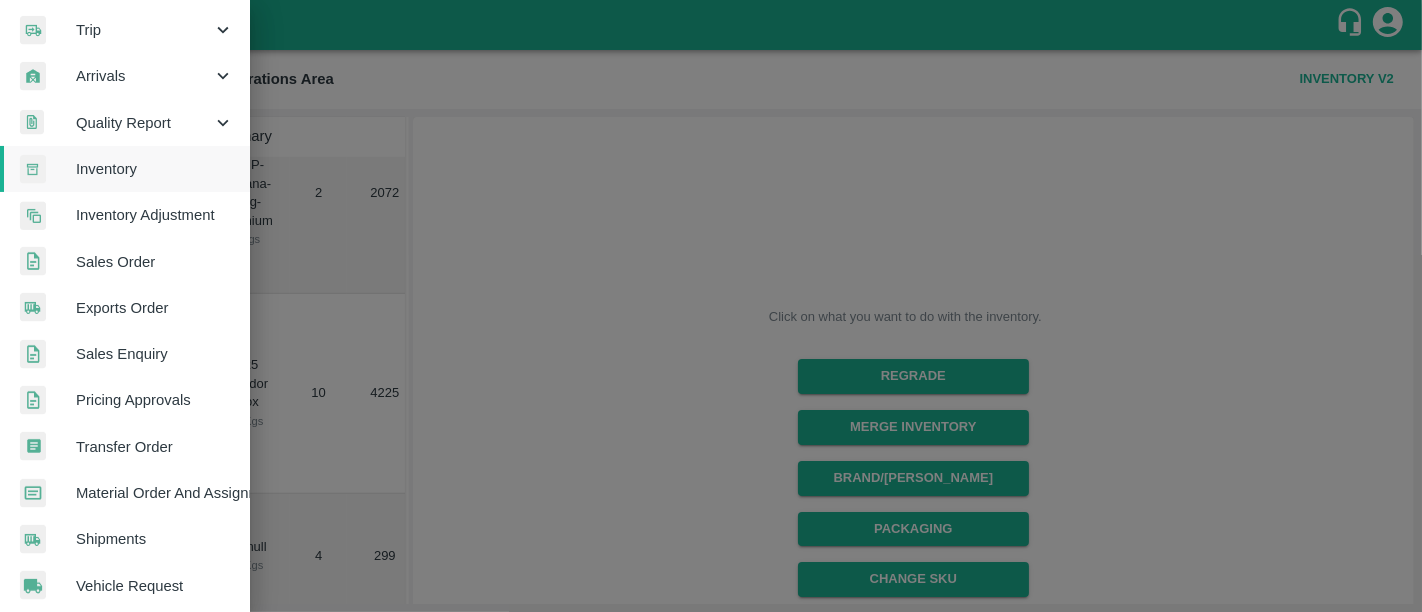 click on "Transfer Order" at bounding box center (155, 447) 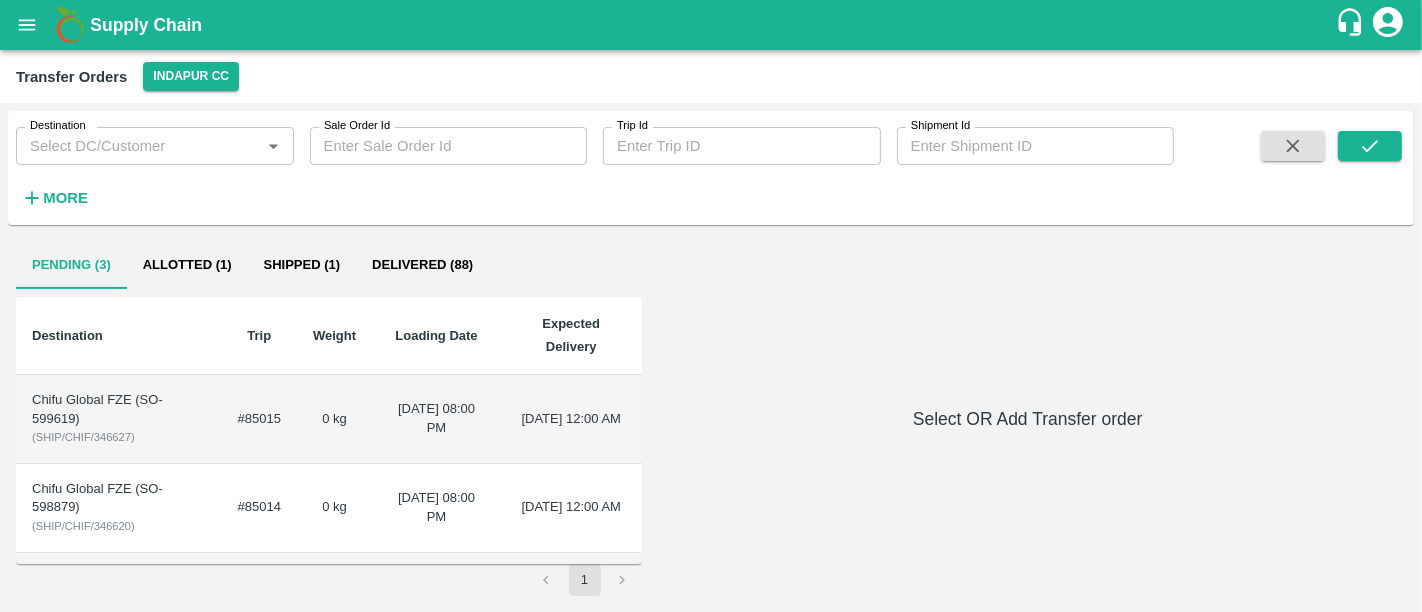 click on "#85014" at bounding box center [259, 508] 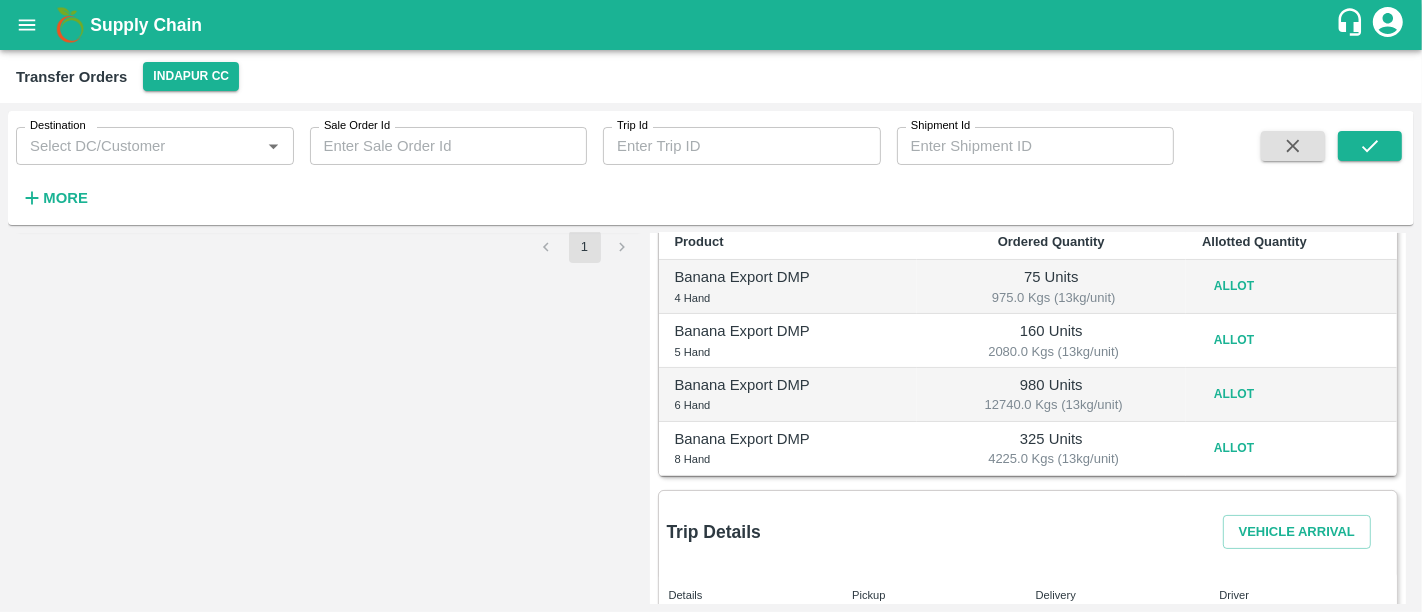 scroll, scrollTop: 285, scrollLeft: 0, axis: vertical 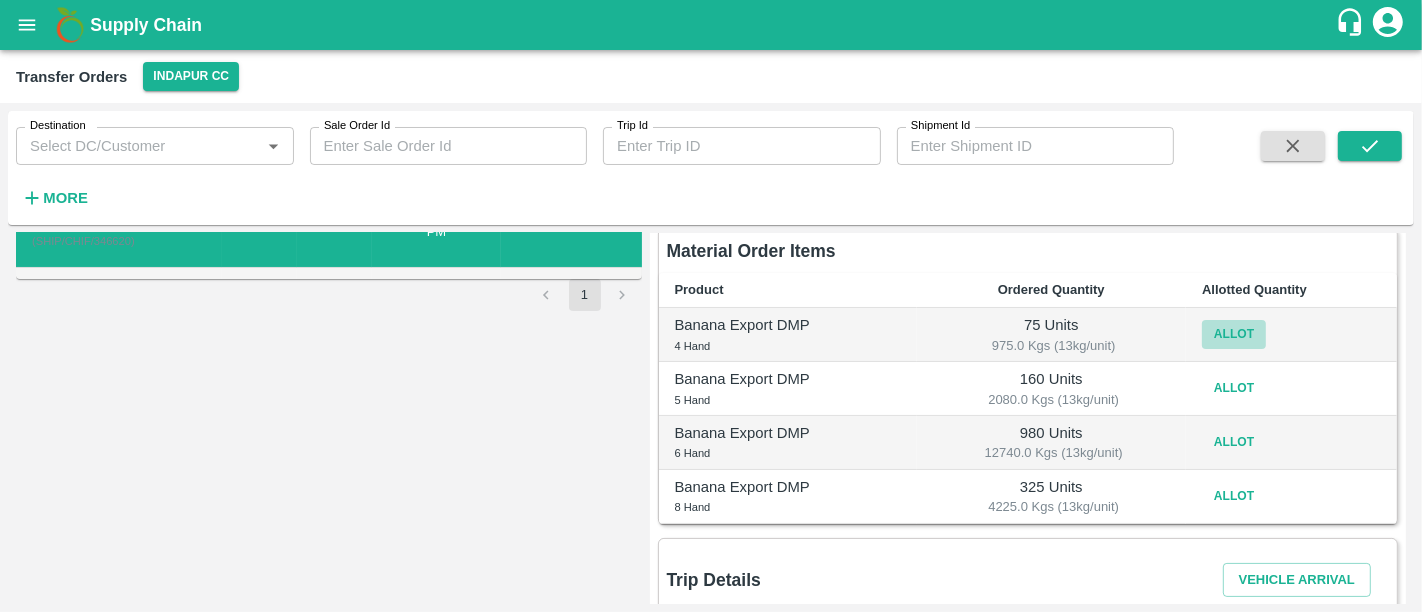 click on "Allot" at bounding box center [1234, 334] 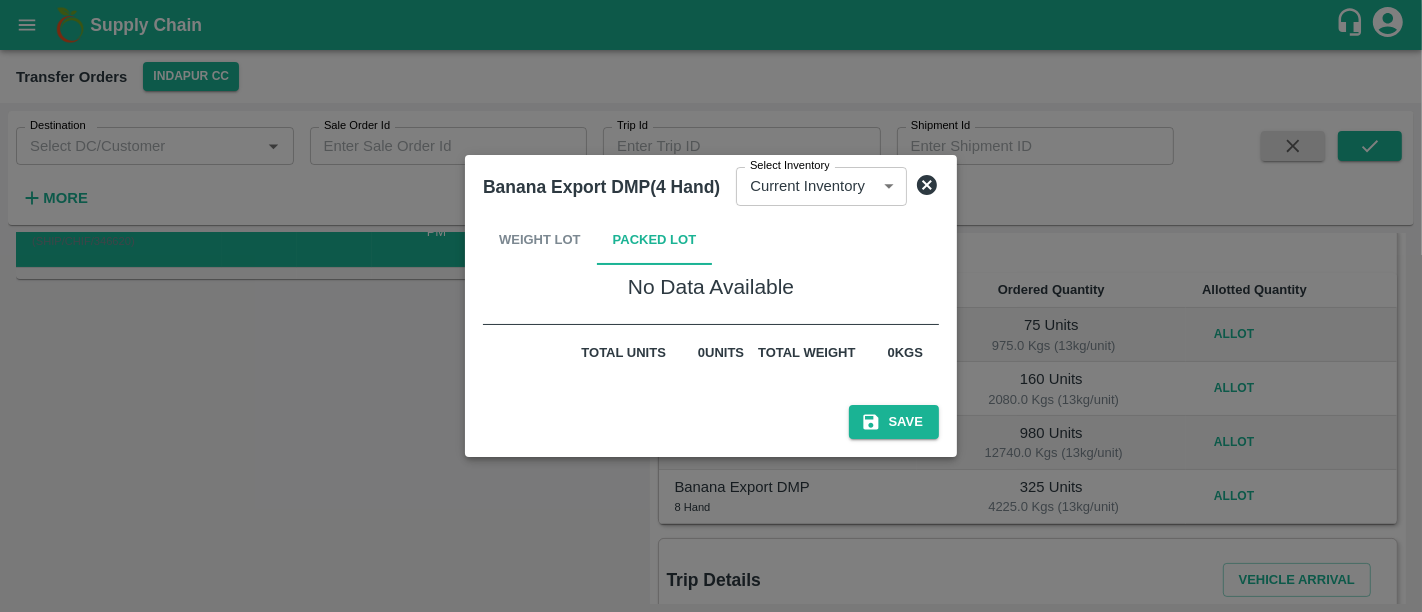 click 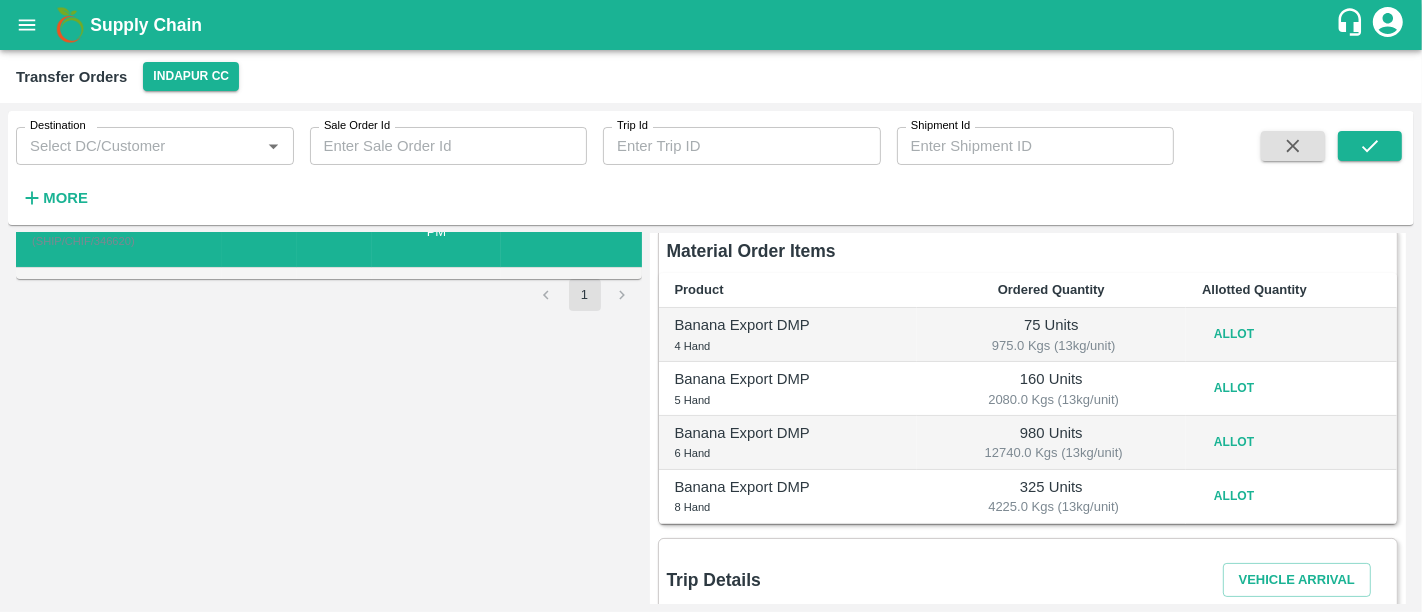 scroll, scrollTop: 0, scrollLeft: 0, axis: both 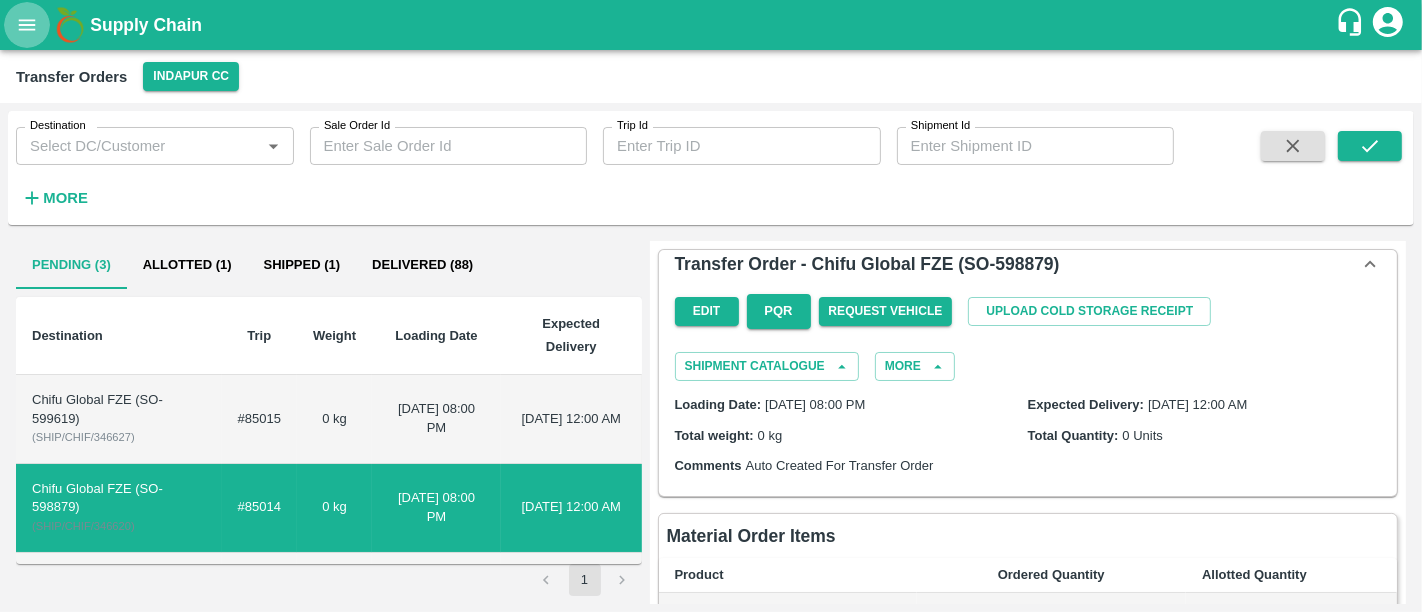 click 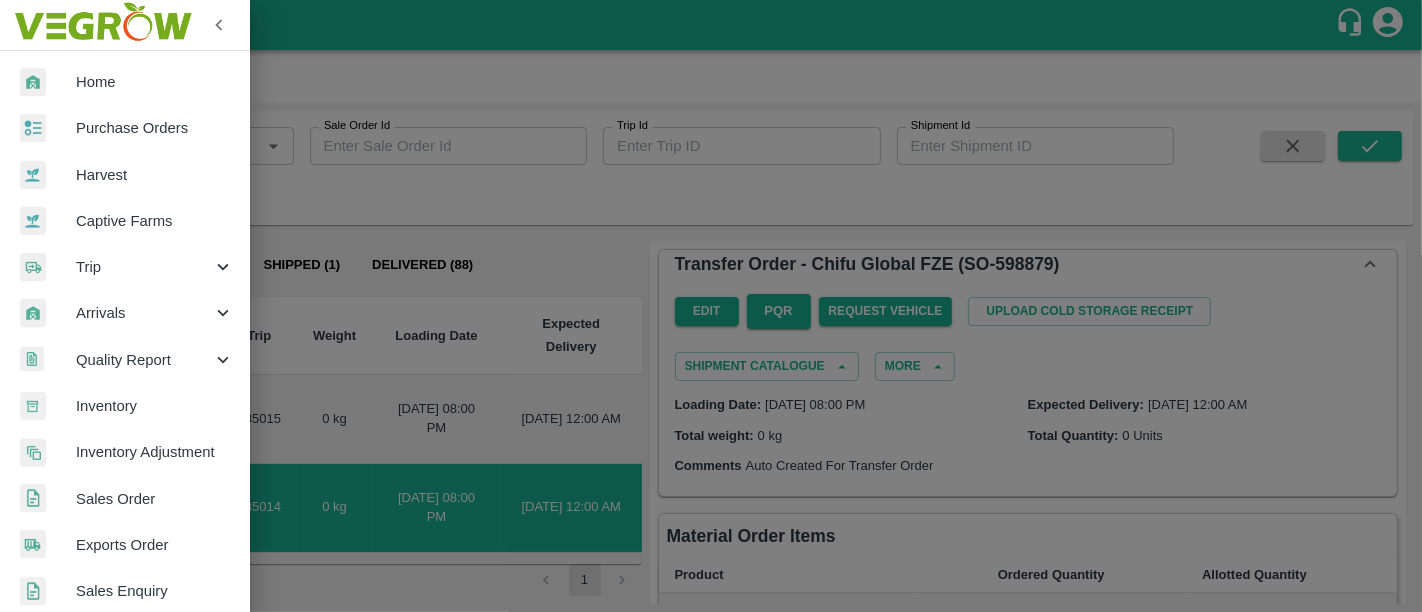 click on "Exports Order" at bounding box center (155, 545) 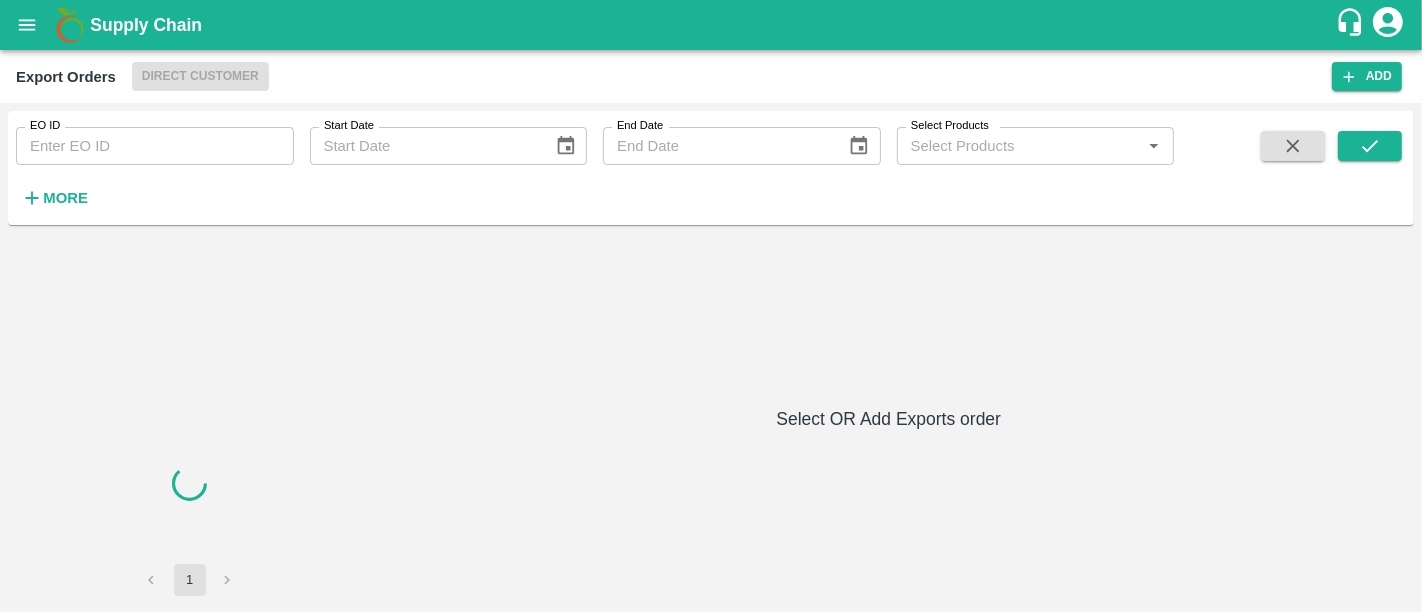 click on "EO ID" at bounding box center (155, 146) 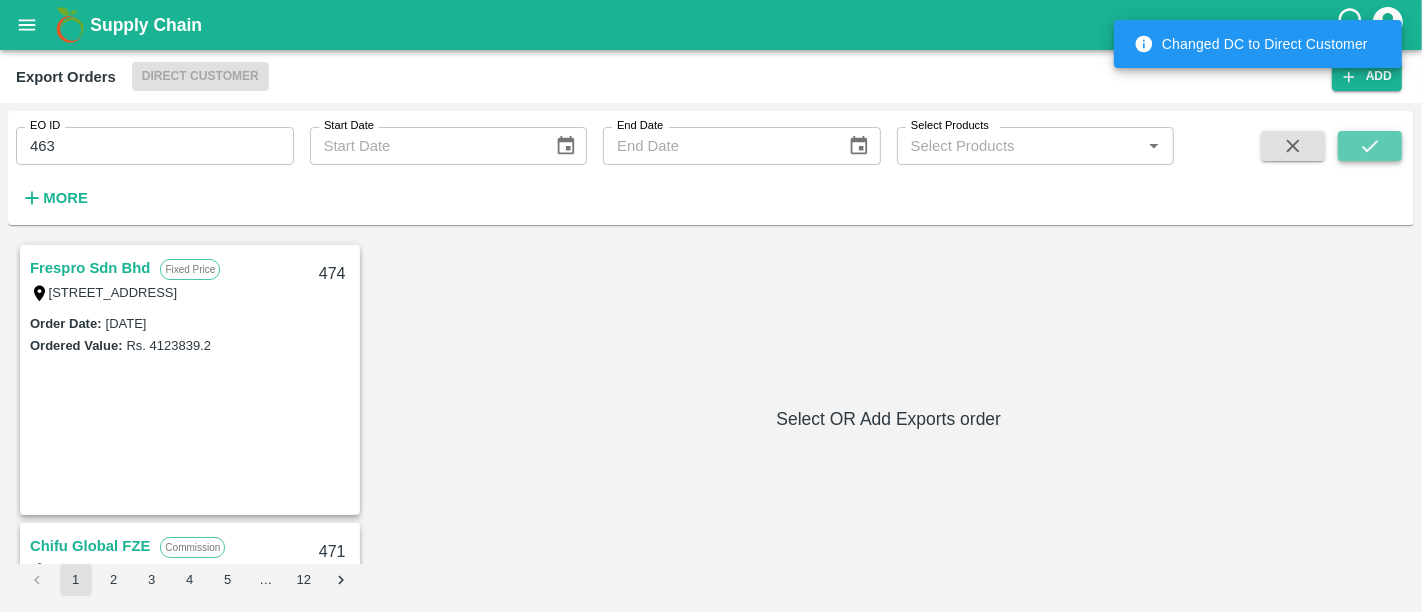 click at bounding box center (1370, 146) 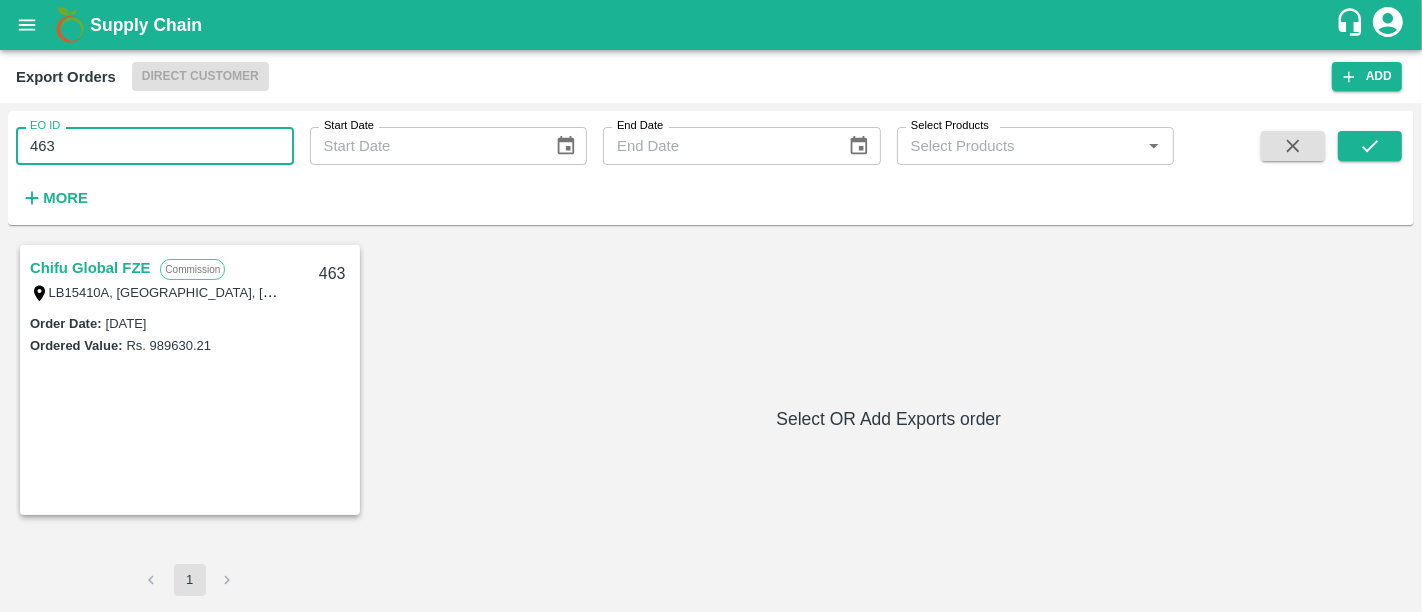 click on "463" at bounding box center [155, 146] 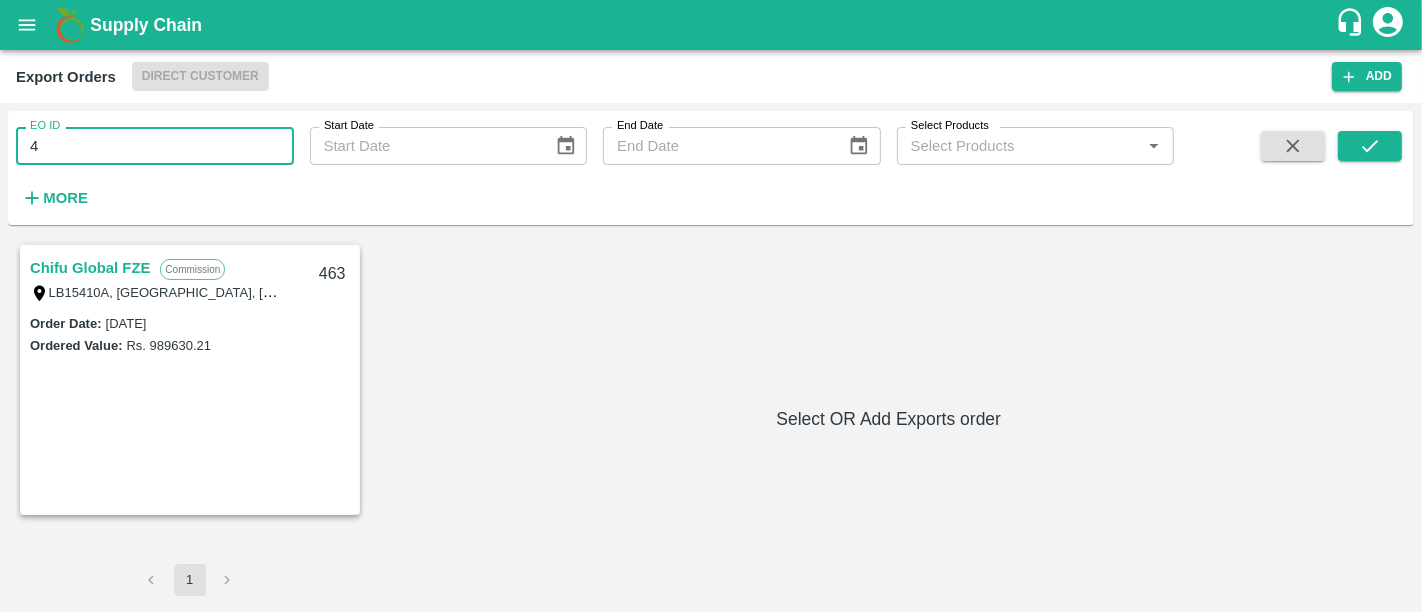 click on "4" at bounding box center (155, 146) 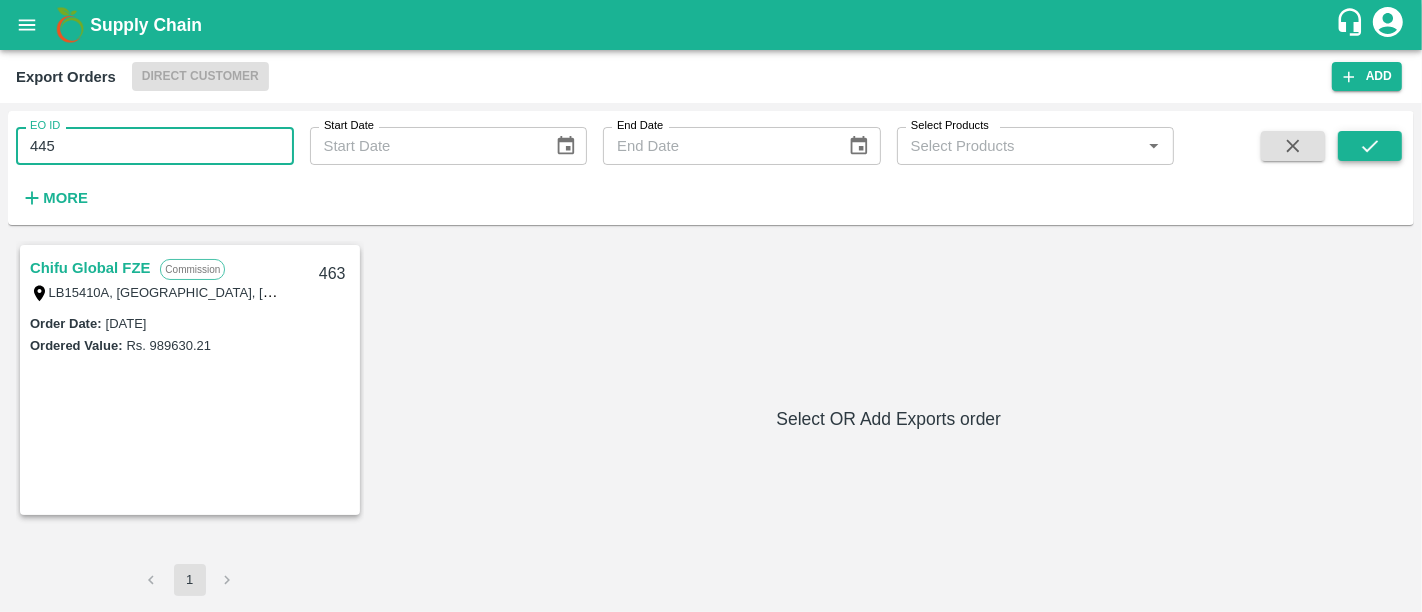 type on "445" 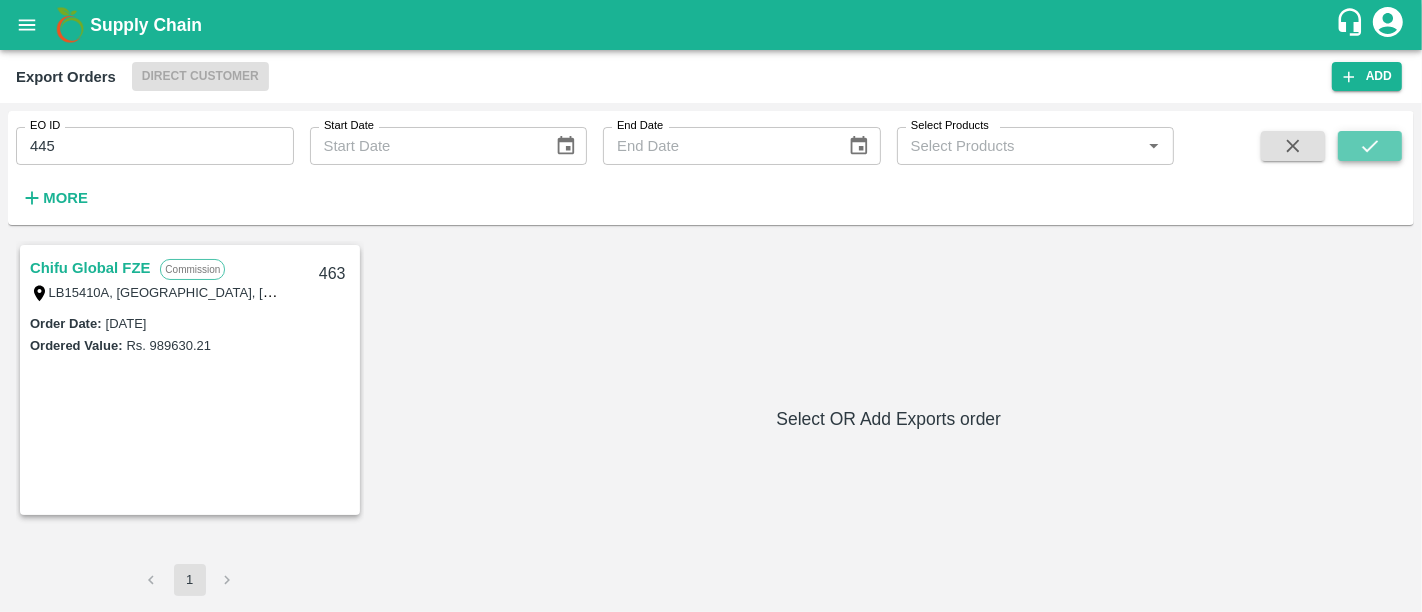 click at bounding box center [1370, 146] 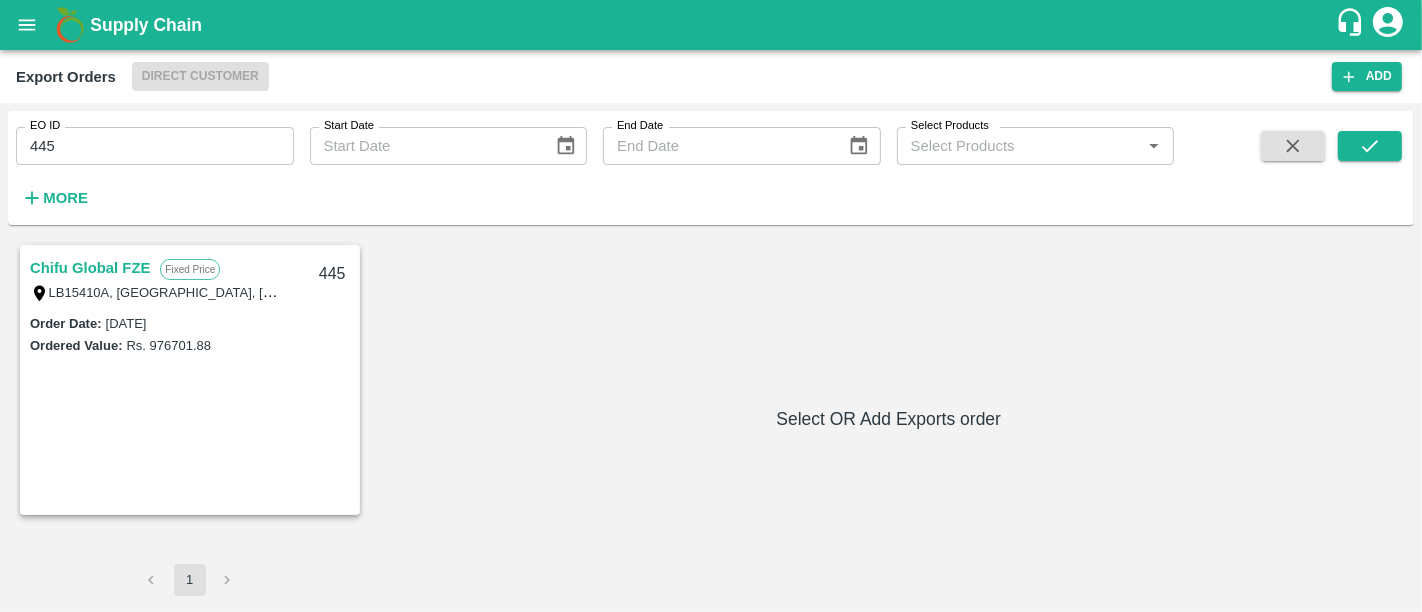 click on "Chifu Global FZE" at bounding box center [90, 268] 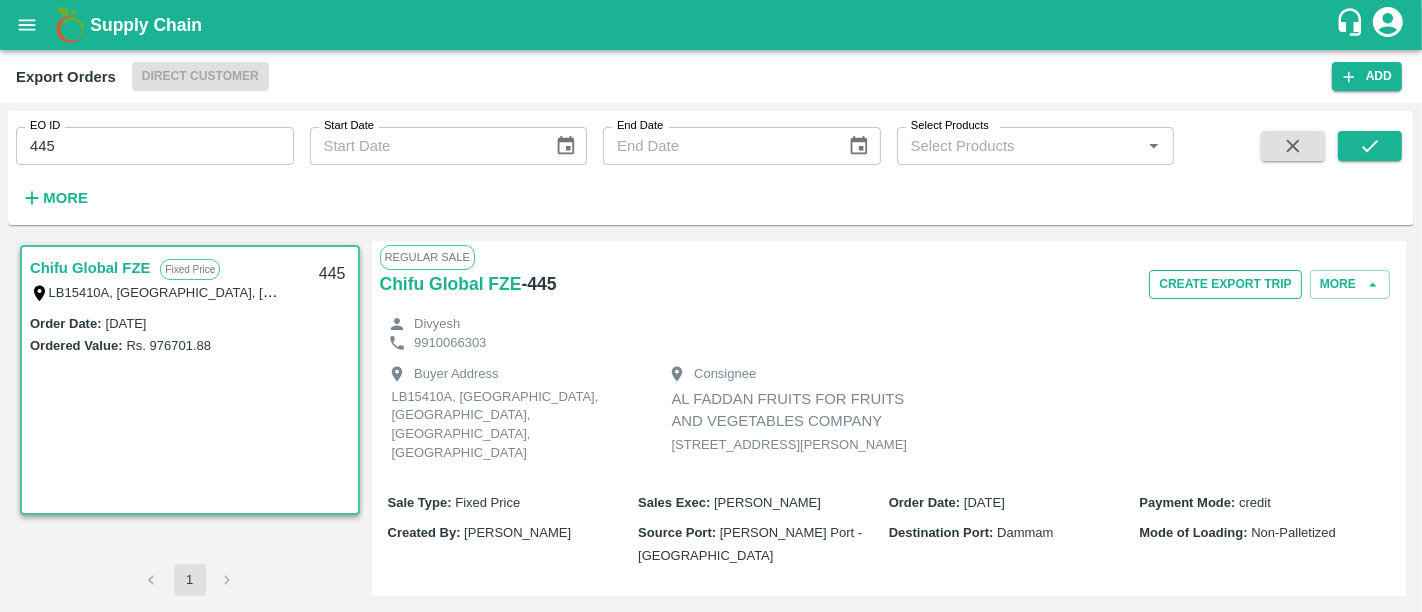 scroll, scrollTop: 6, scrollLeft: 0, axis: vertical 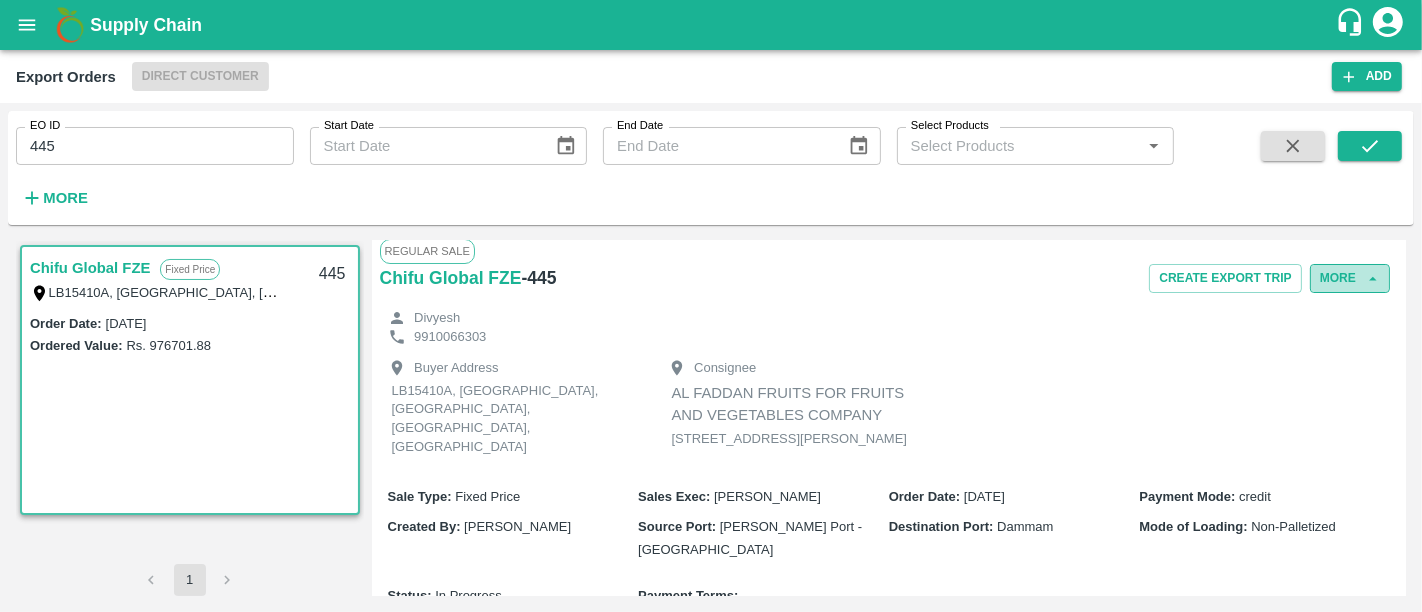 click on "More" at bounding box center [1350, 278] 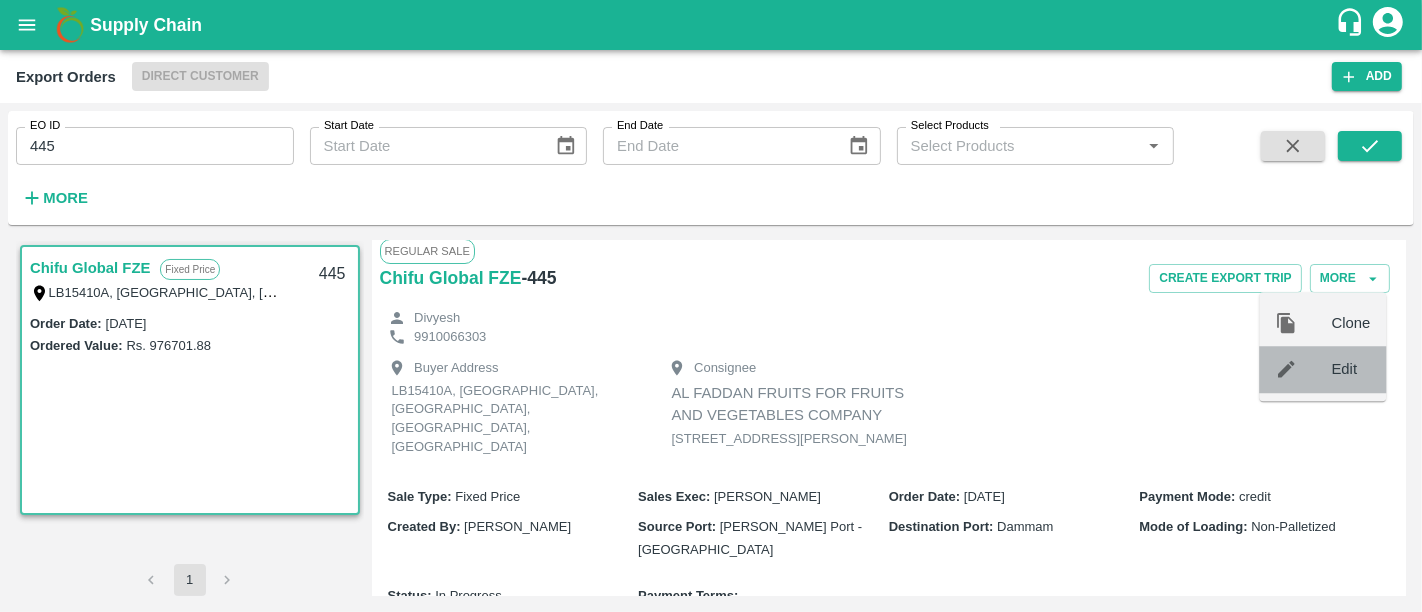 click on "Edit" at bounding box center (1351, 370) 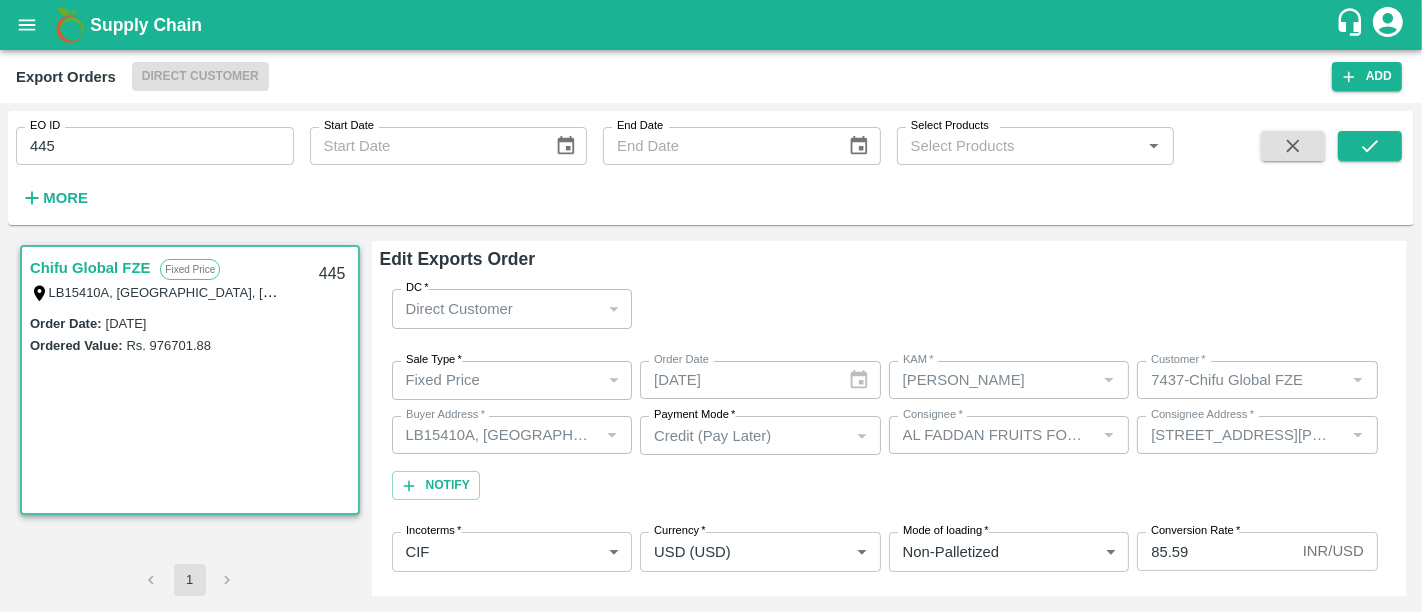 scroll, scrollTop: 928, scrollLeft: 0, axis: vertical 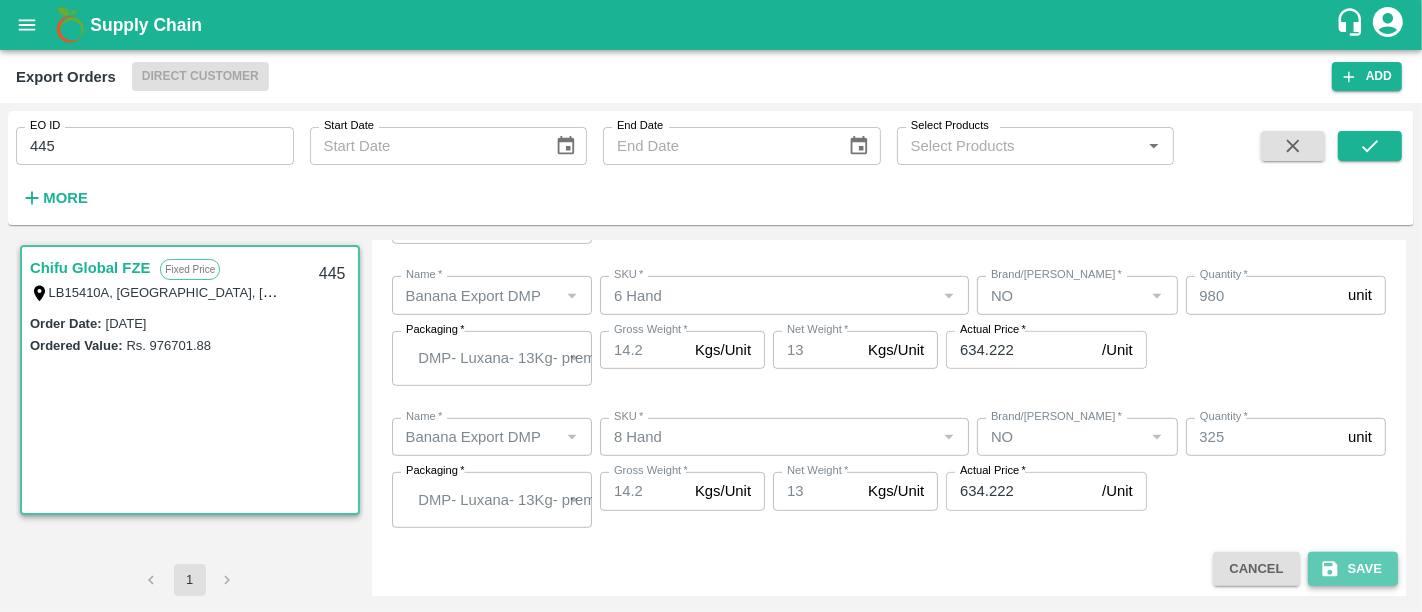 click on "Save" at bounding box center [1353, 569] 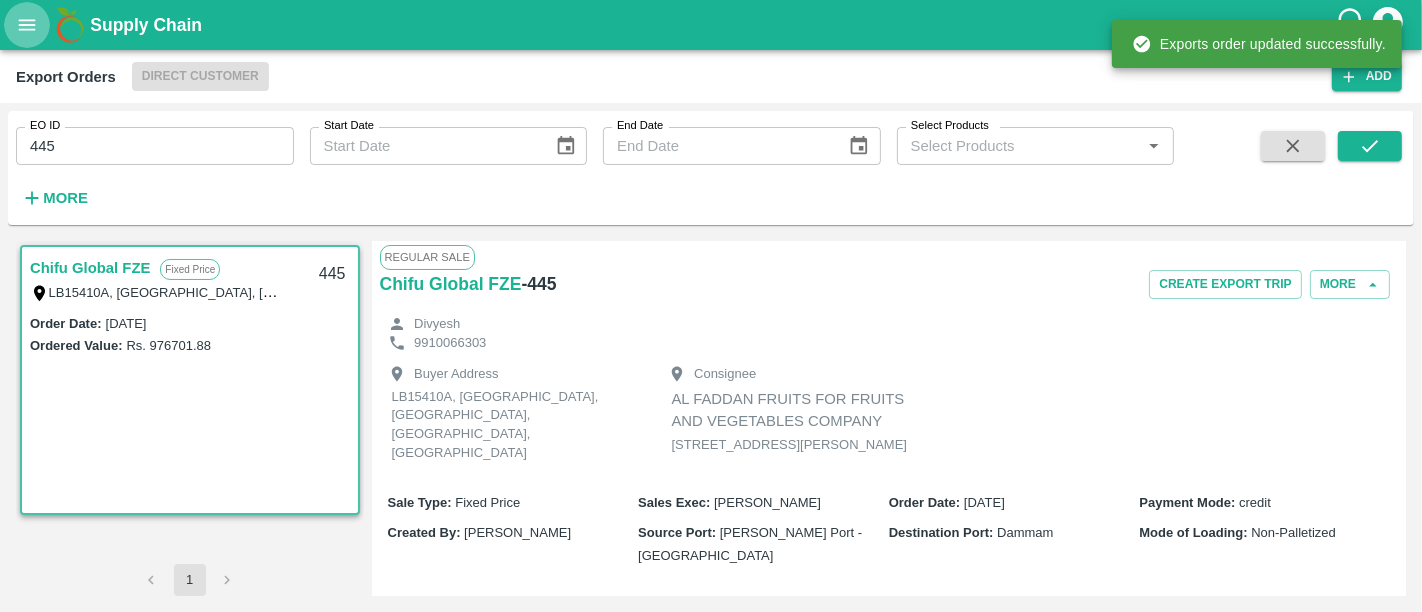 click 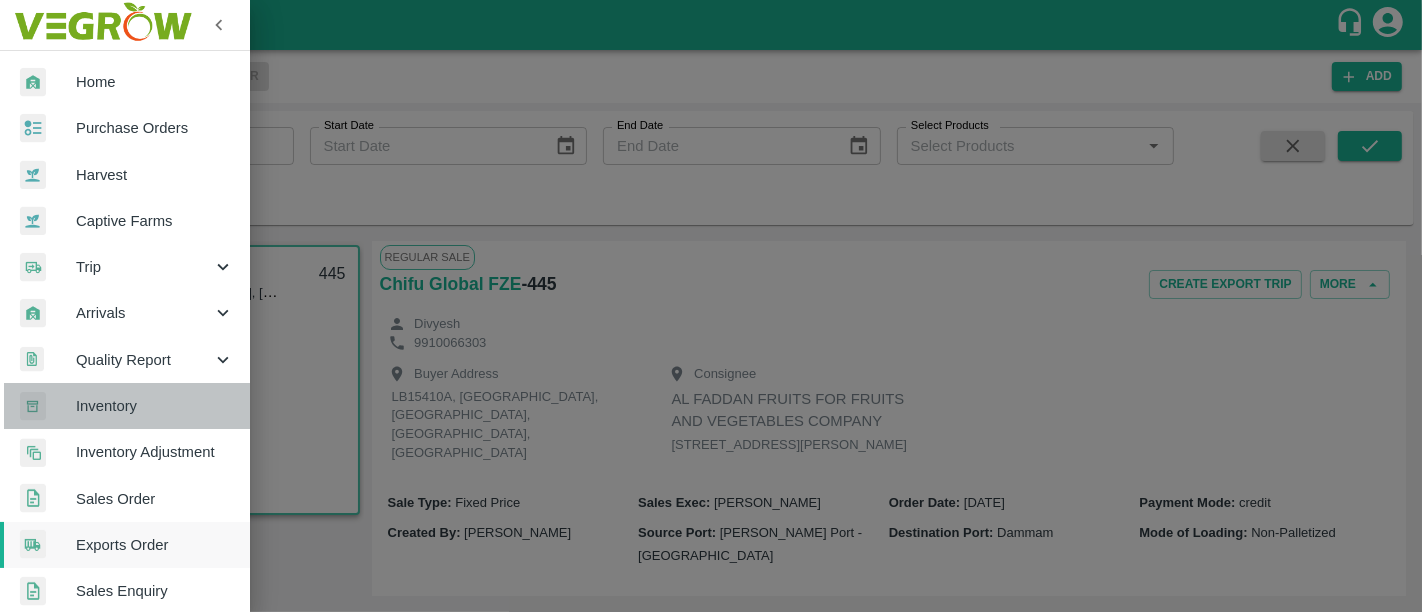click on "Inventory" at bounding box center (155, 406) 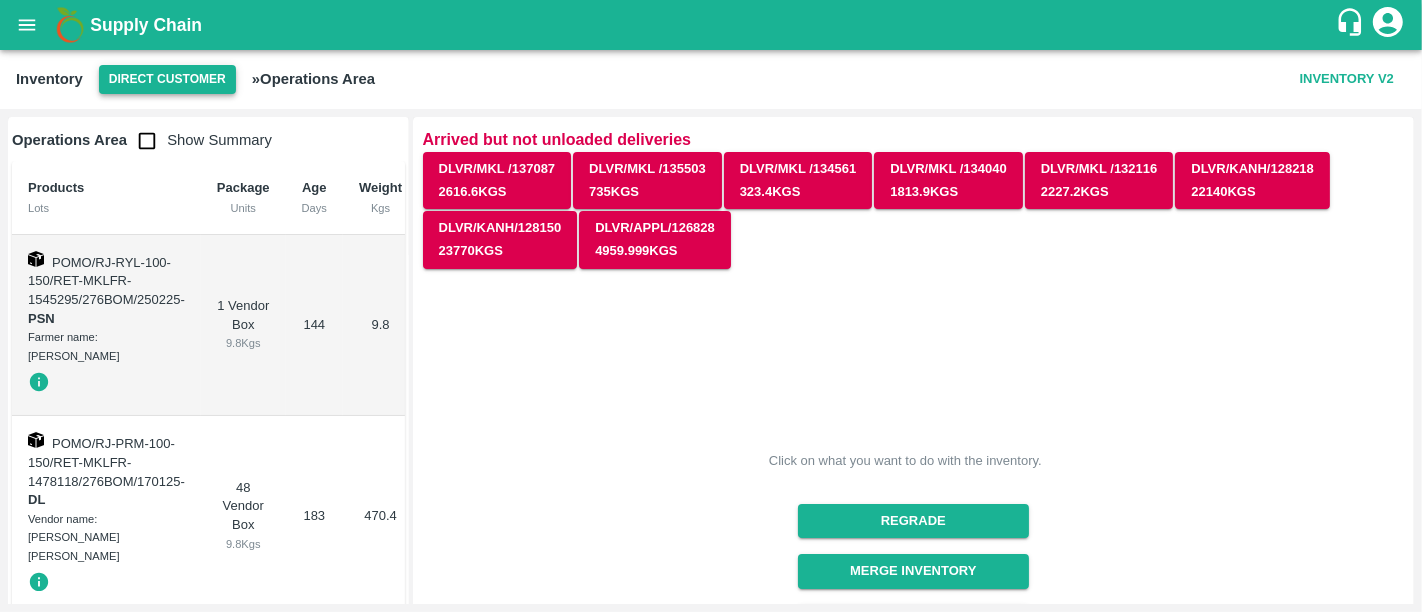 click on "Direct Customer" at bounding box center [167, 79] 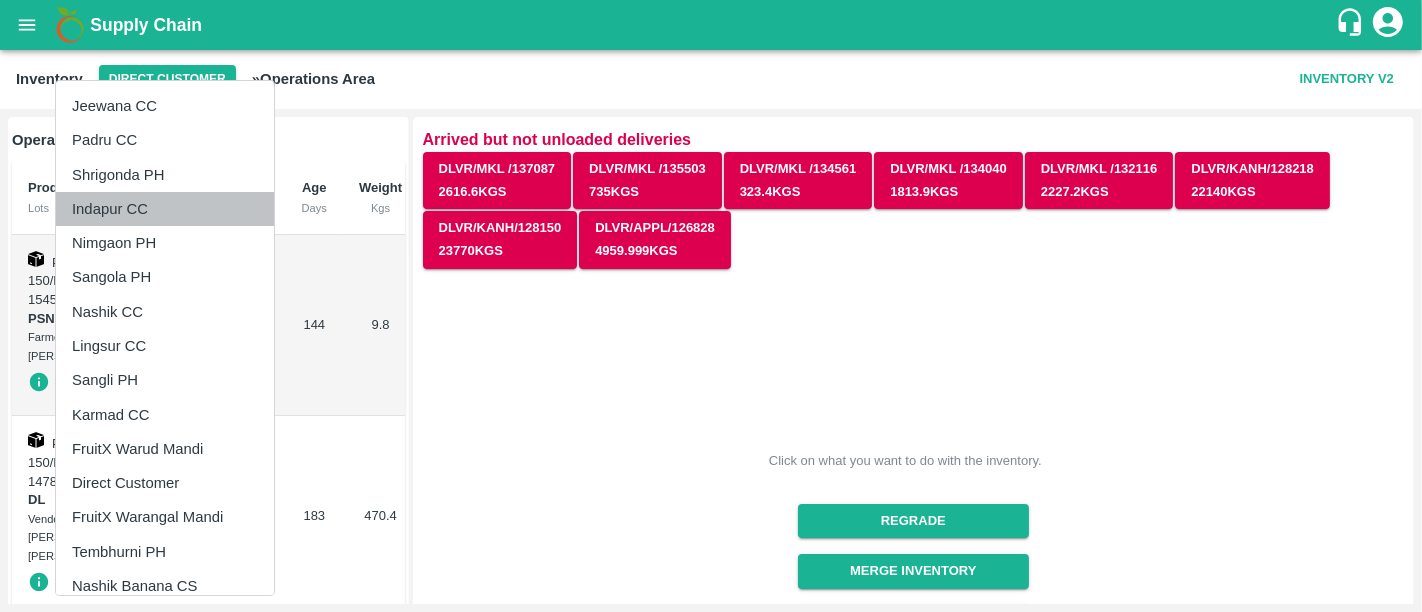 click on "Indapur CC" at bounding box center [165, 209] 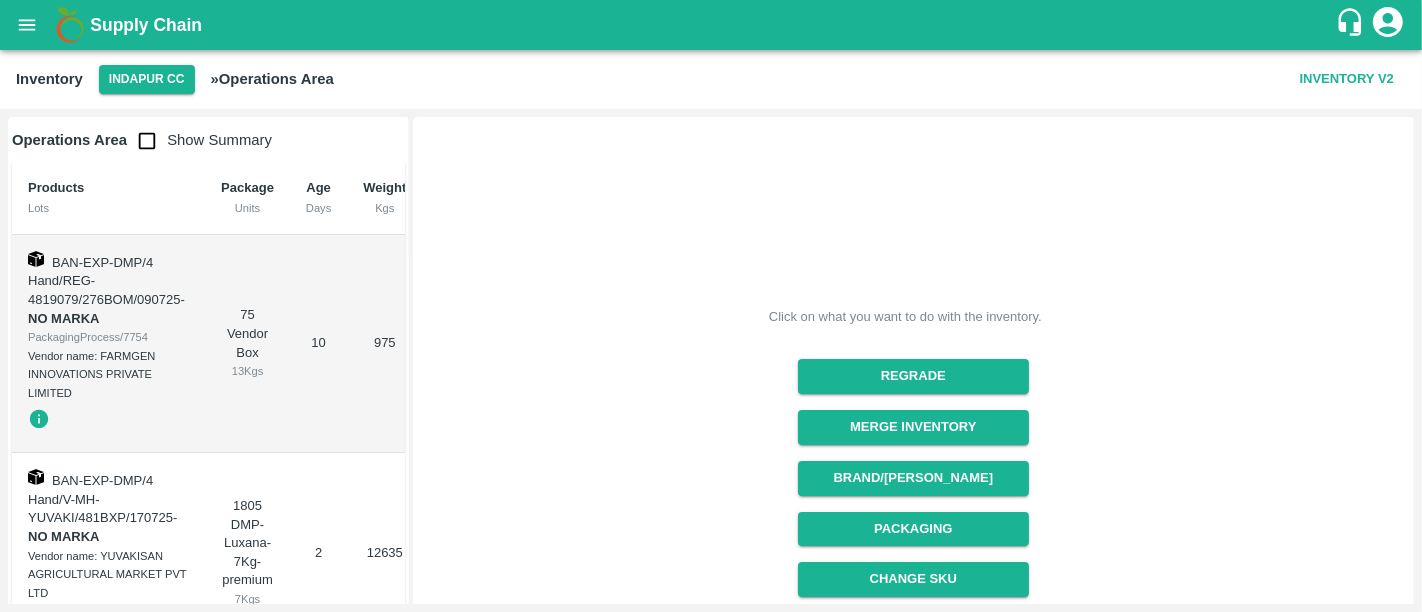 click on "Change SKU" at bounding box center [905, 571] 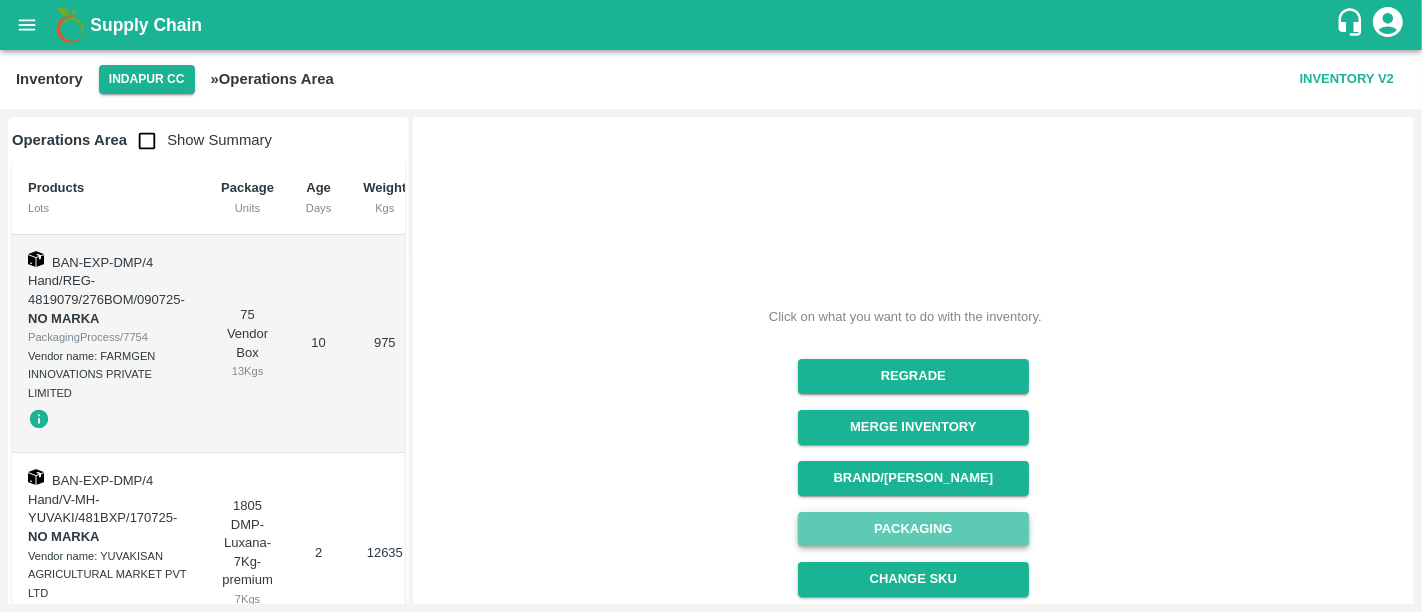 click on "Packaging" at bounding box center [913, 529] 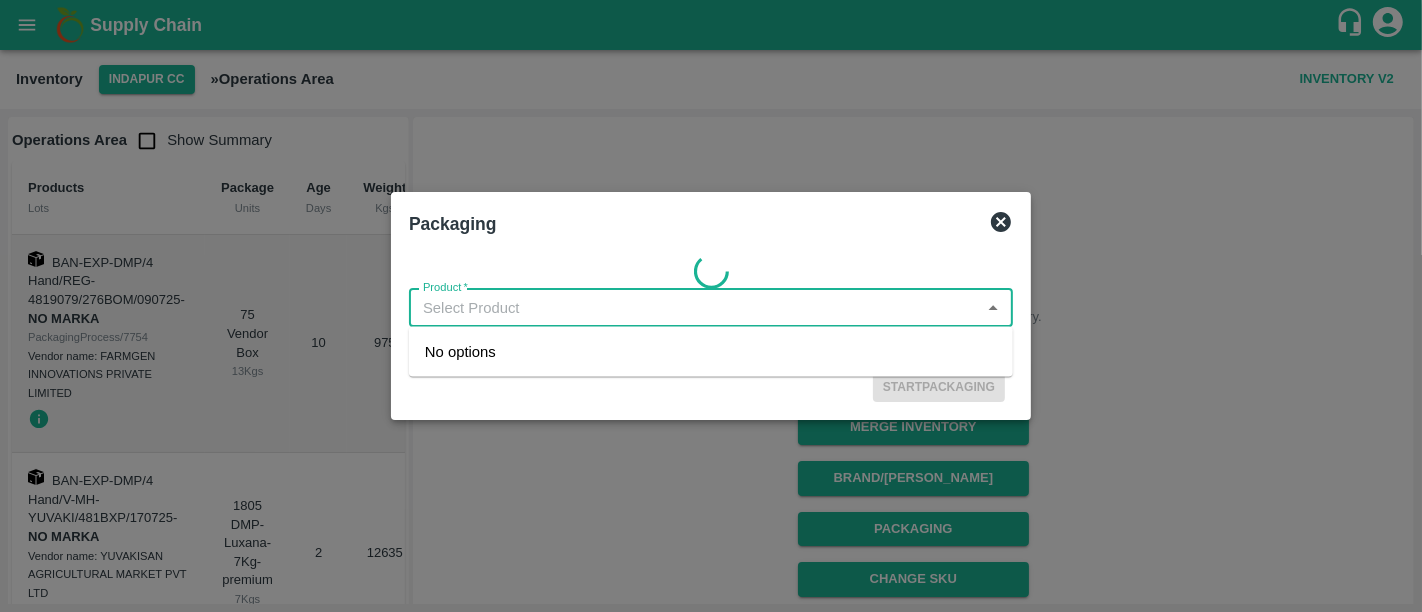 click on "Product   *" at bounding box center (694, 308) 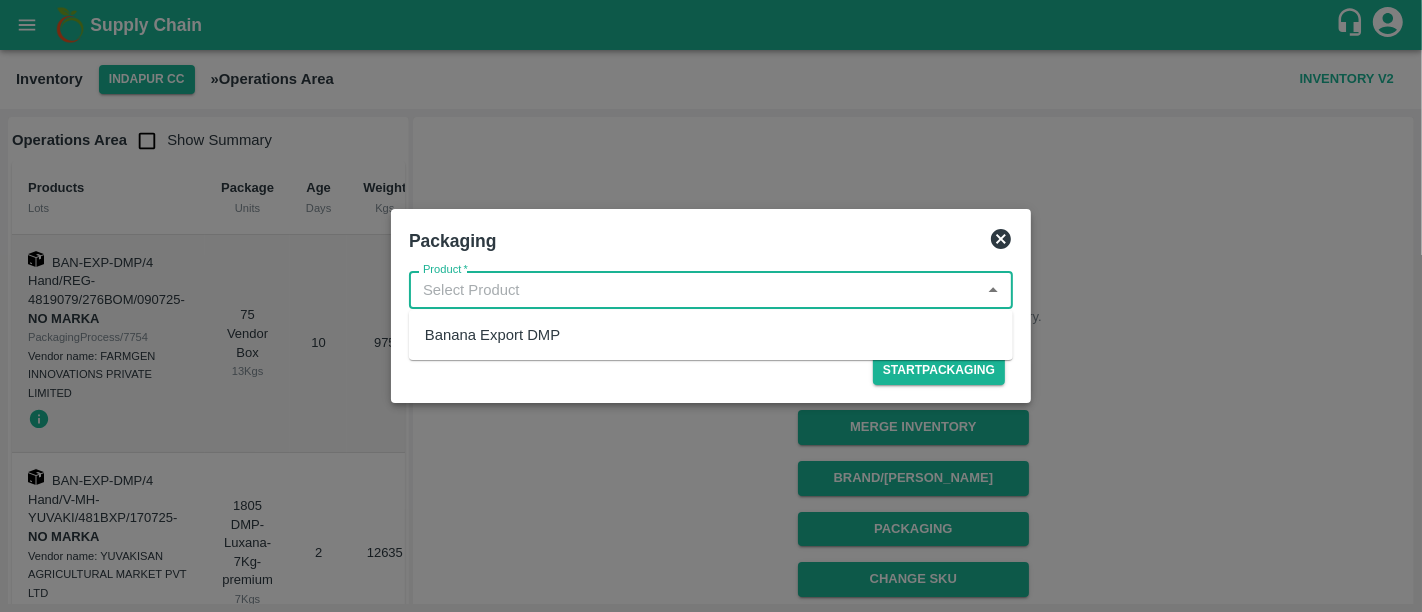 click on "Banana Export DMP" at bounding box center [492, 335] 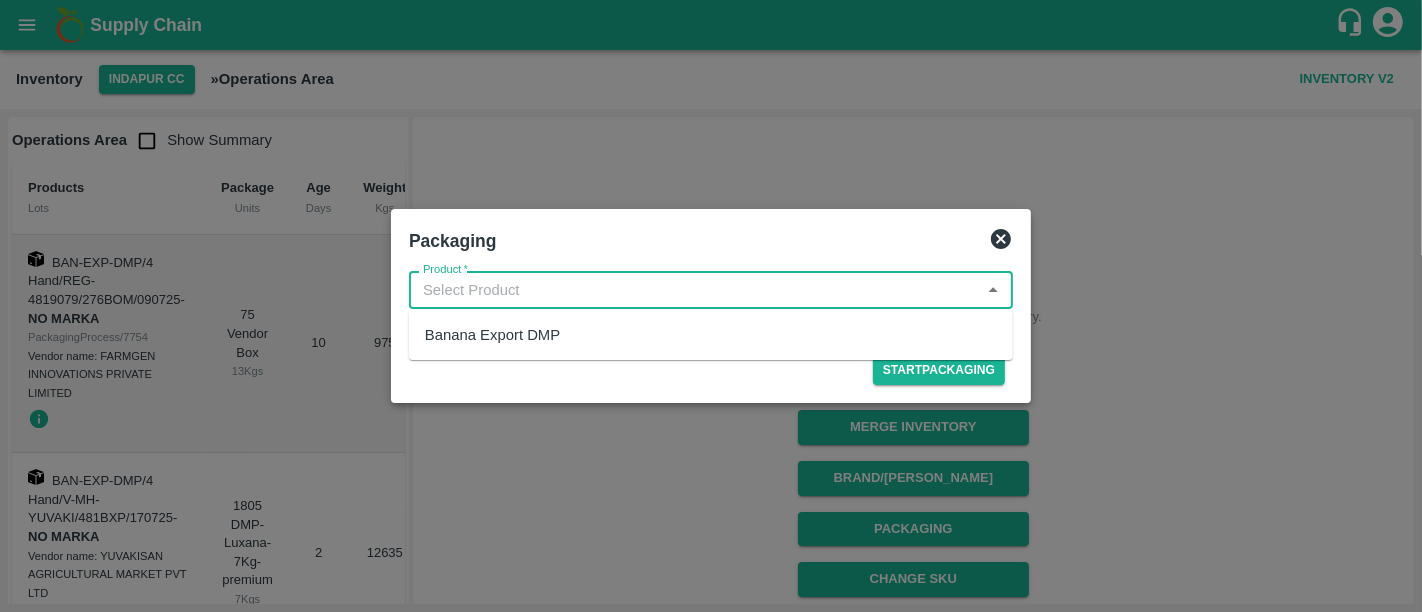 type on "Banana Export DMP" 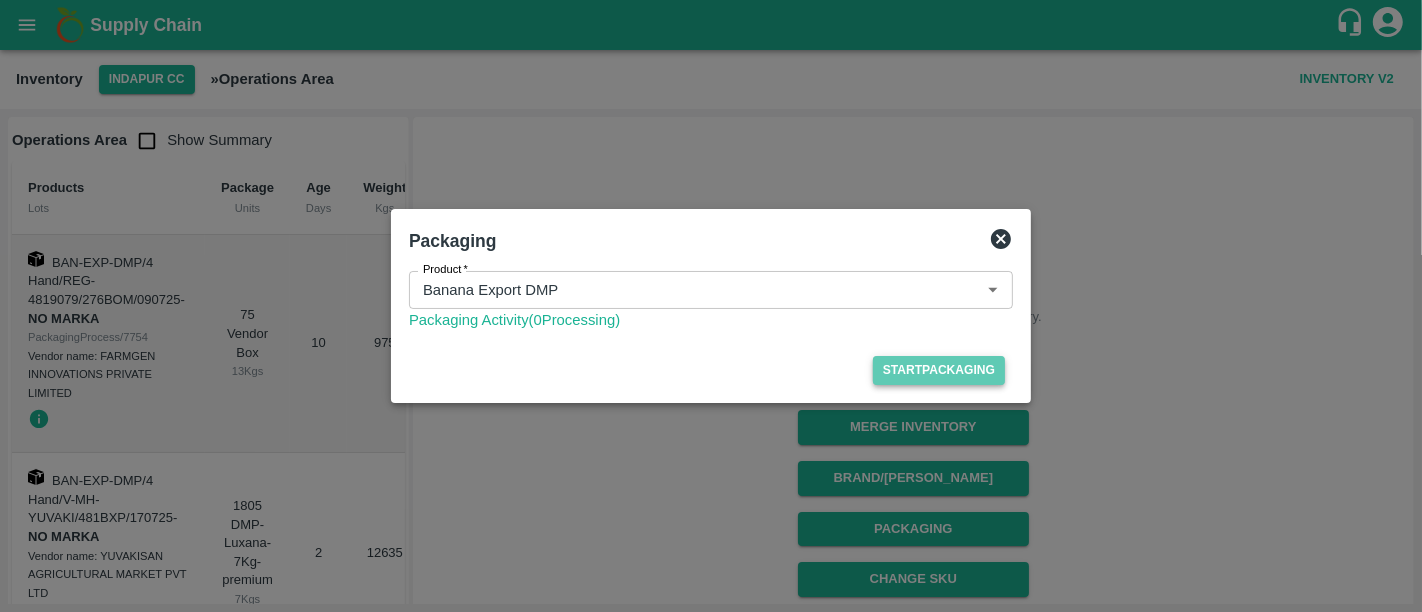 click on "Start  Packaging" at bounding box center [939, 370] 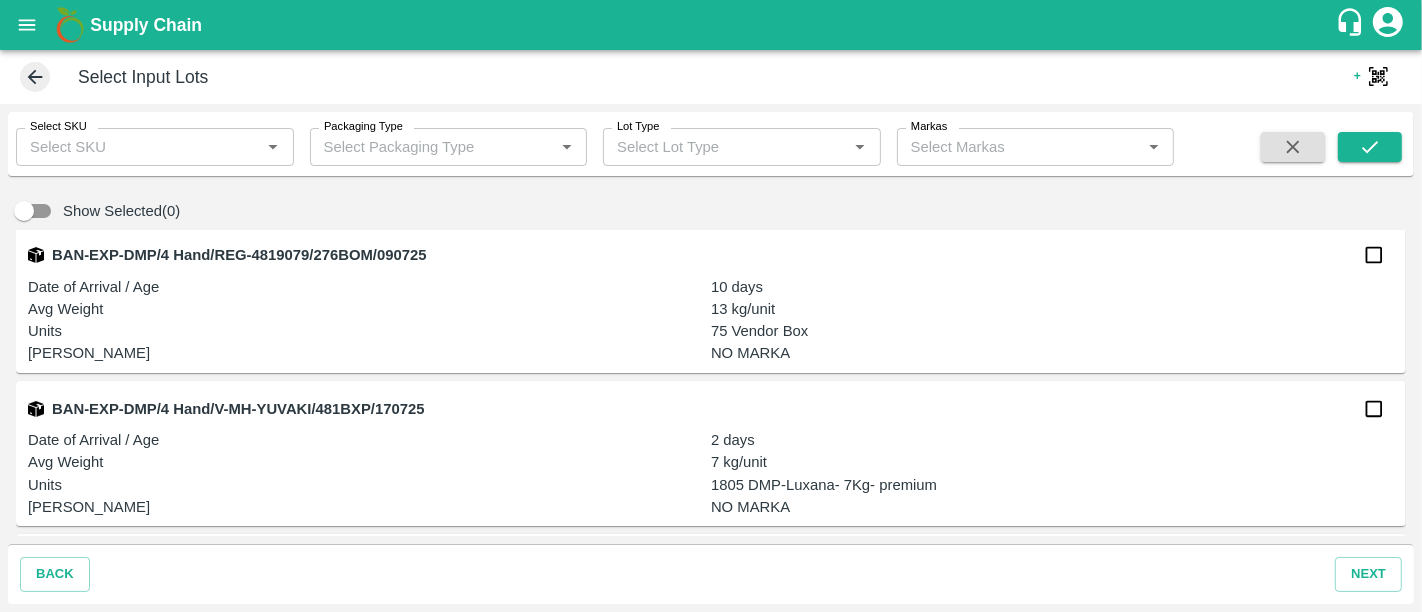 scroll, scrollTop: 0, scrollLeft: 0, axis: both 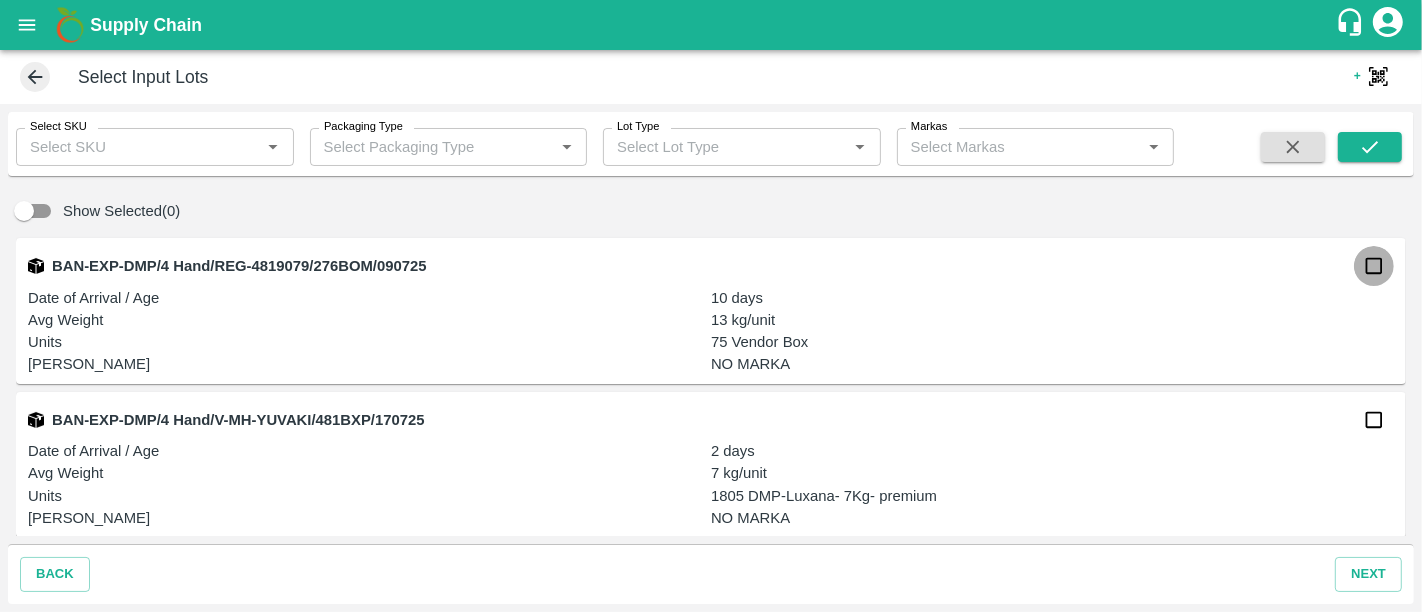 click at bounding box center [1374, 266] 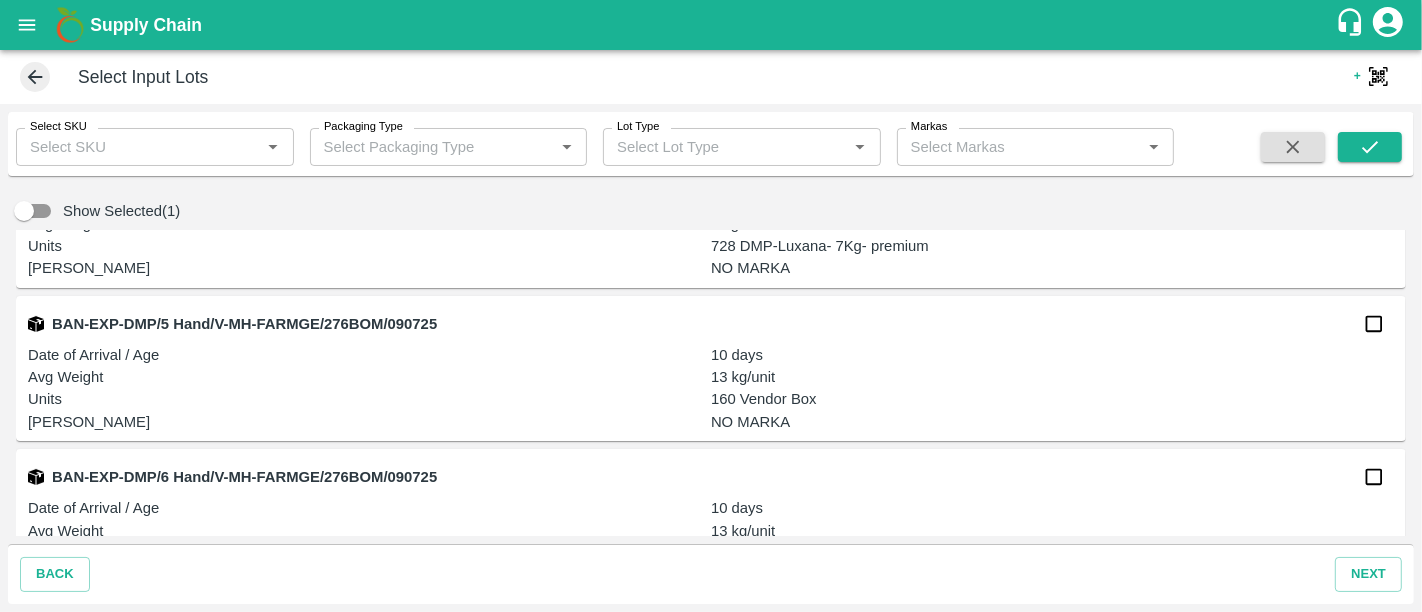 scroll, scrollTop: 411, scrollLeft: 0, axis: vertical 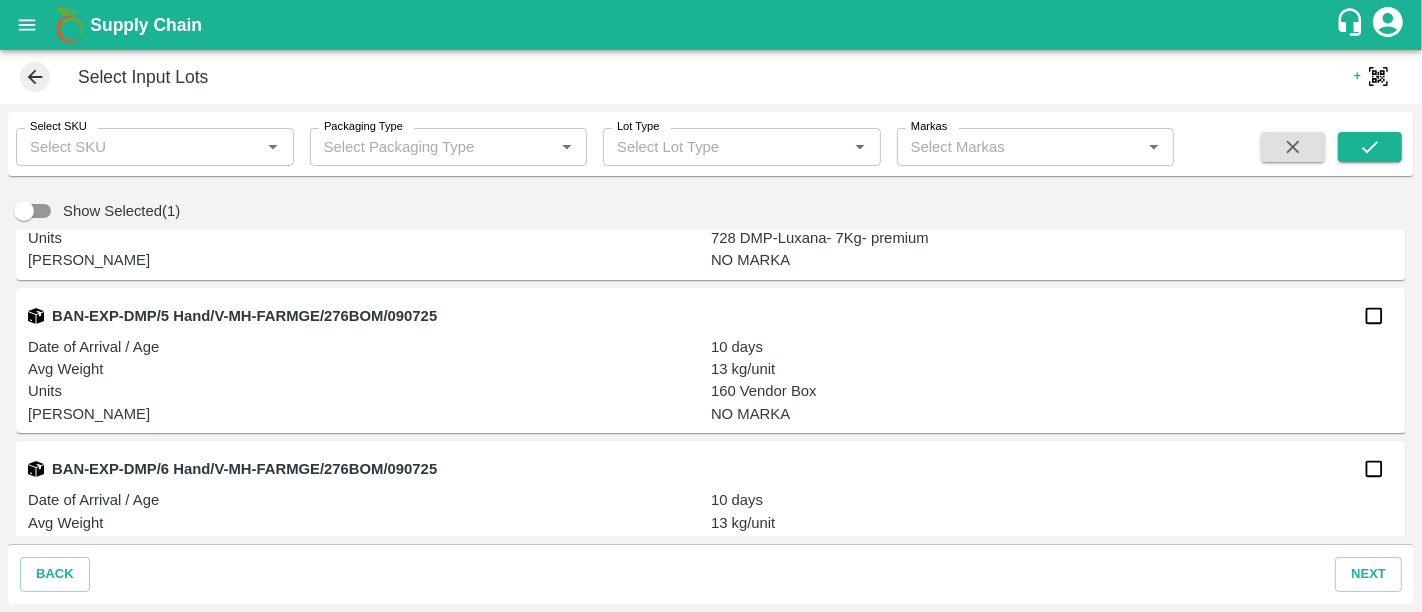 click on "BAN-EXP-DMP/5 Hand/V-MH-FARMGE/276BOM/090725" at bounding box center [711, 316] 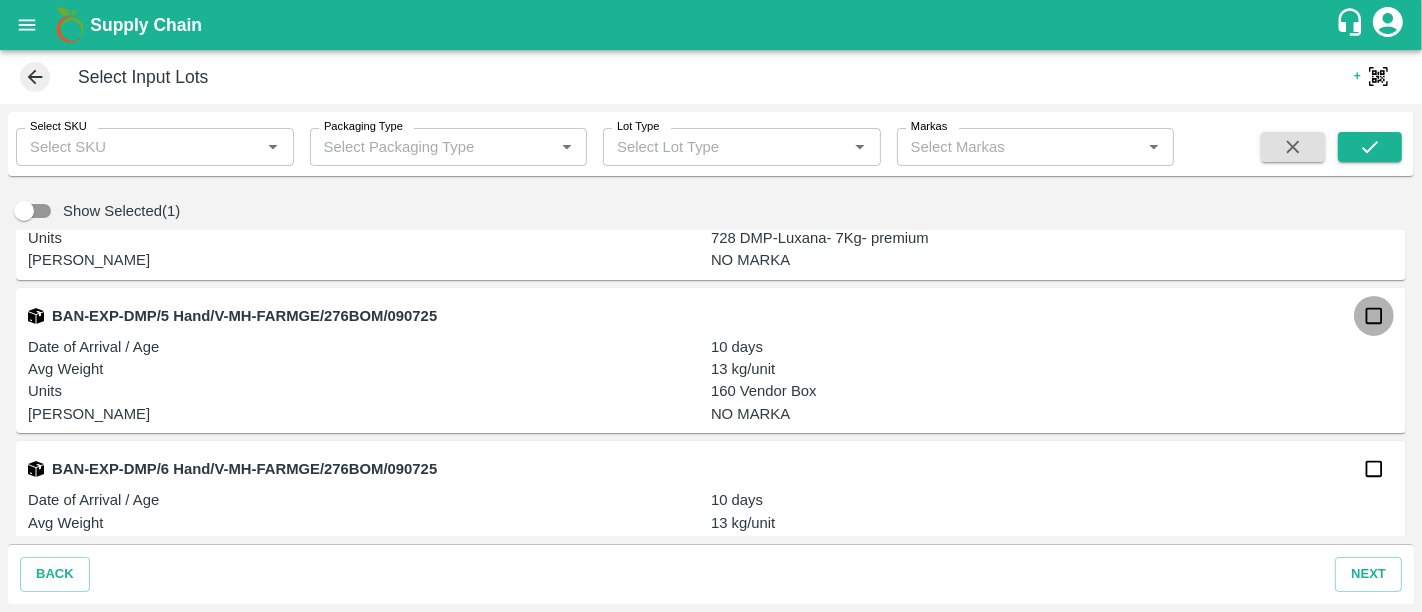 click at bounding box center [1374, 316] 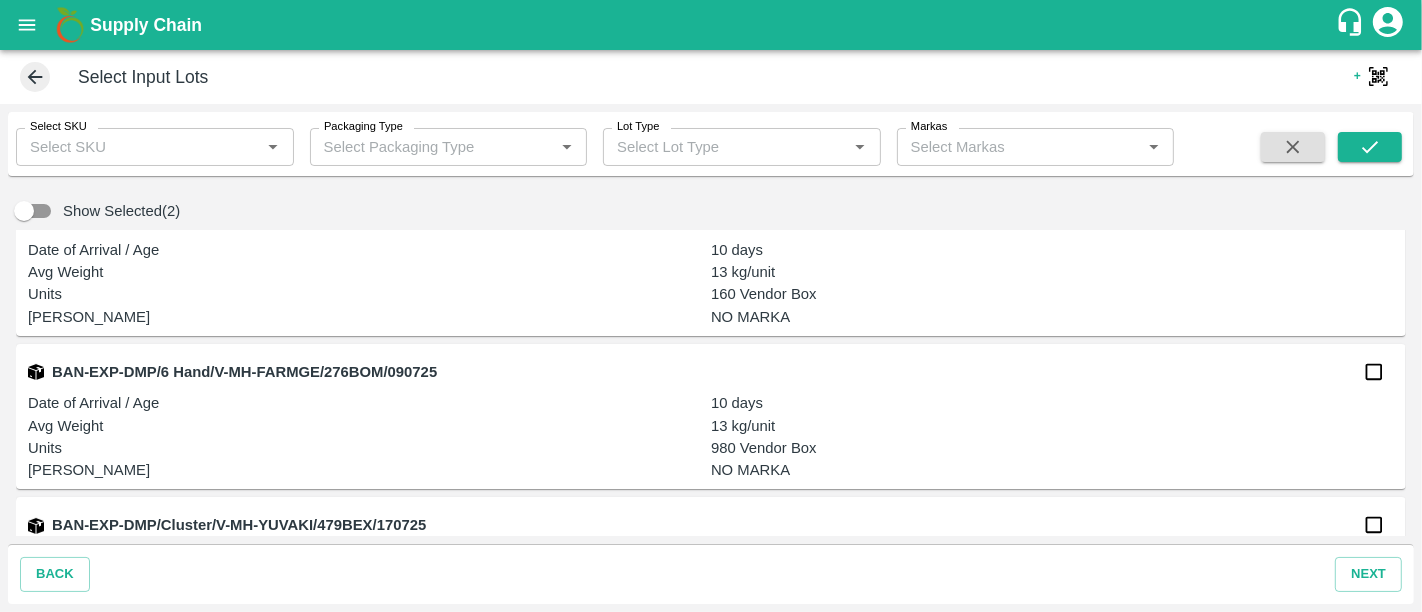 scroll, scrollTop: 510, scrollLeft: 0, axis: vertical 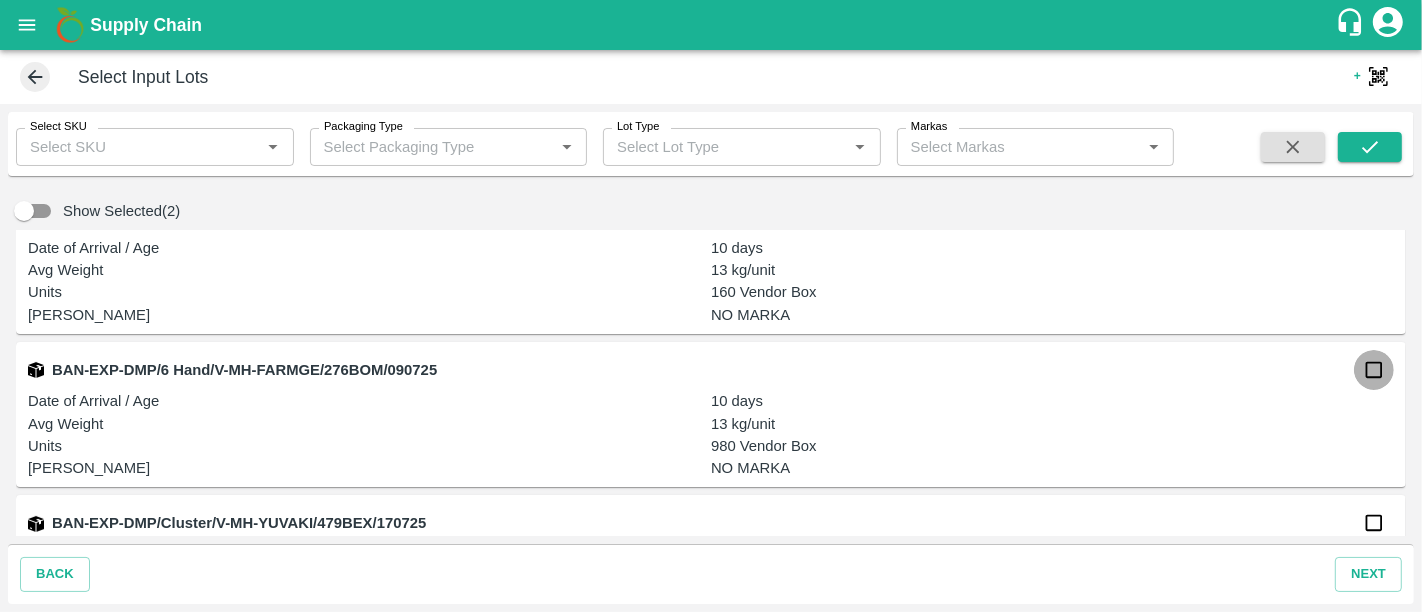 click at bounding box center (1374, 370) 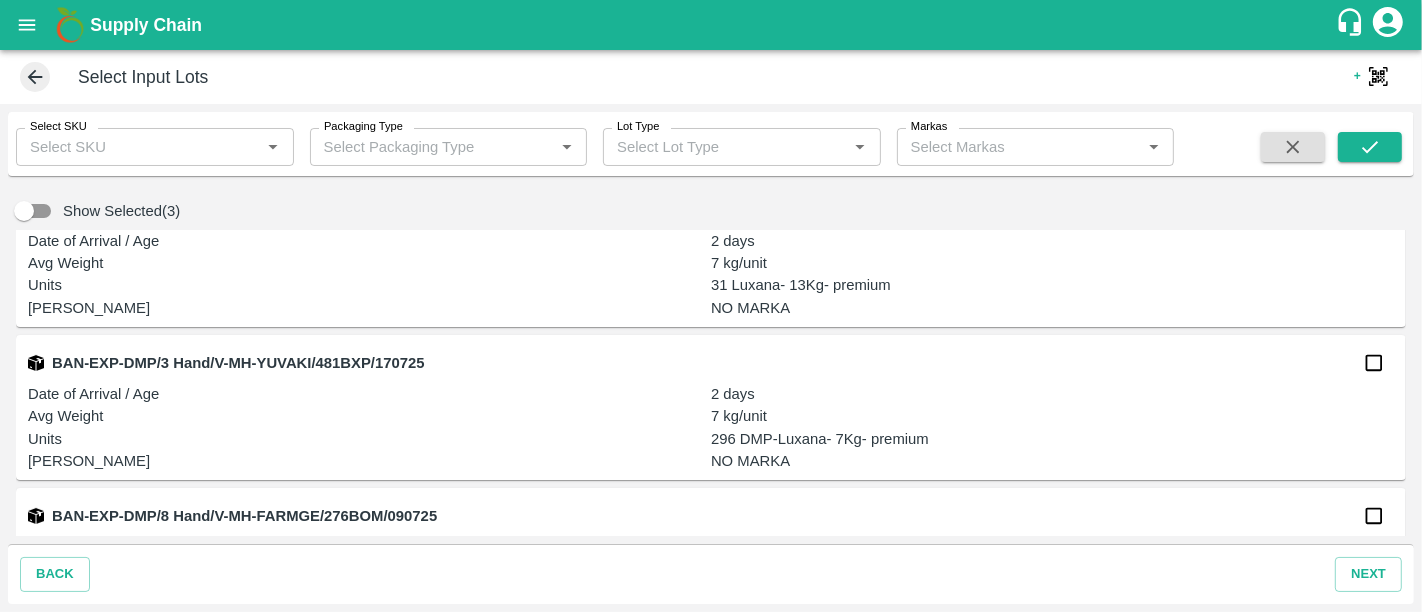 scroll, scrollTop: 928, scrollLeft: 0, axis: vertical 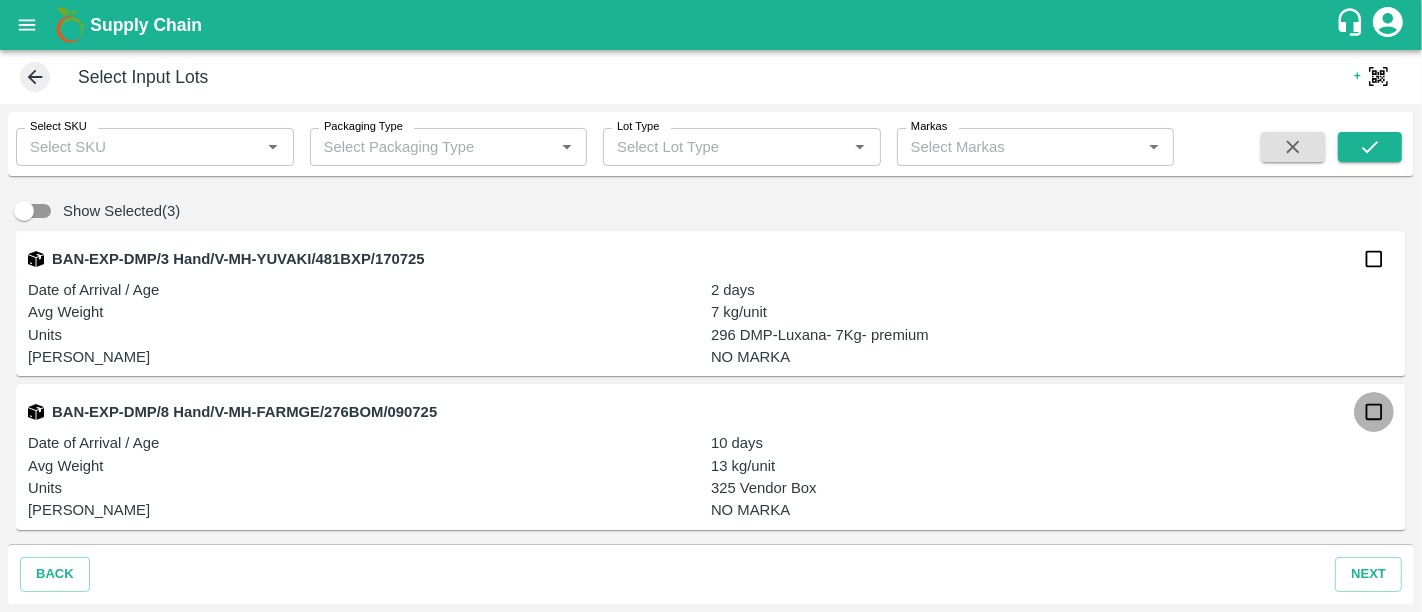 click at bounding box center [1374, 412] 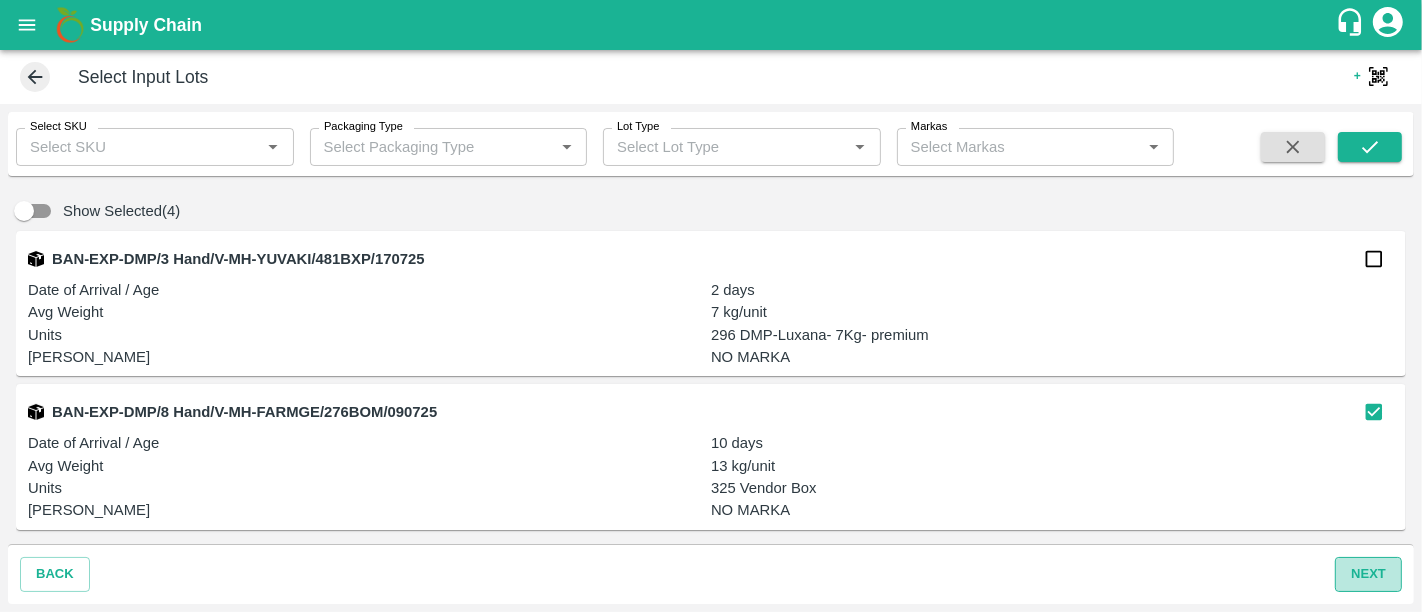 click on "next" at bounding box center [1368, 574] 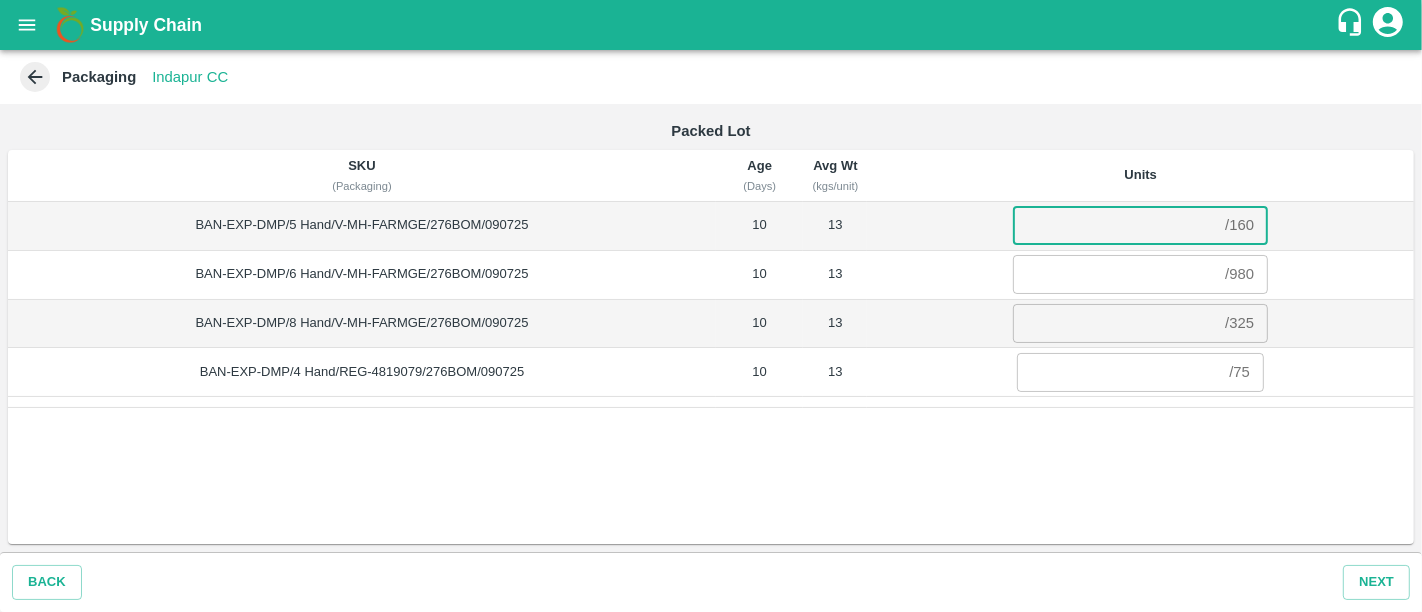 click at bounding box center [1115, 225] 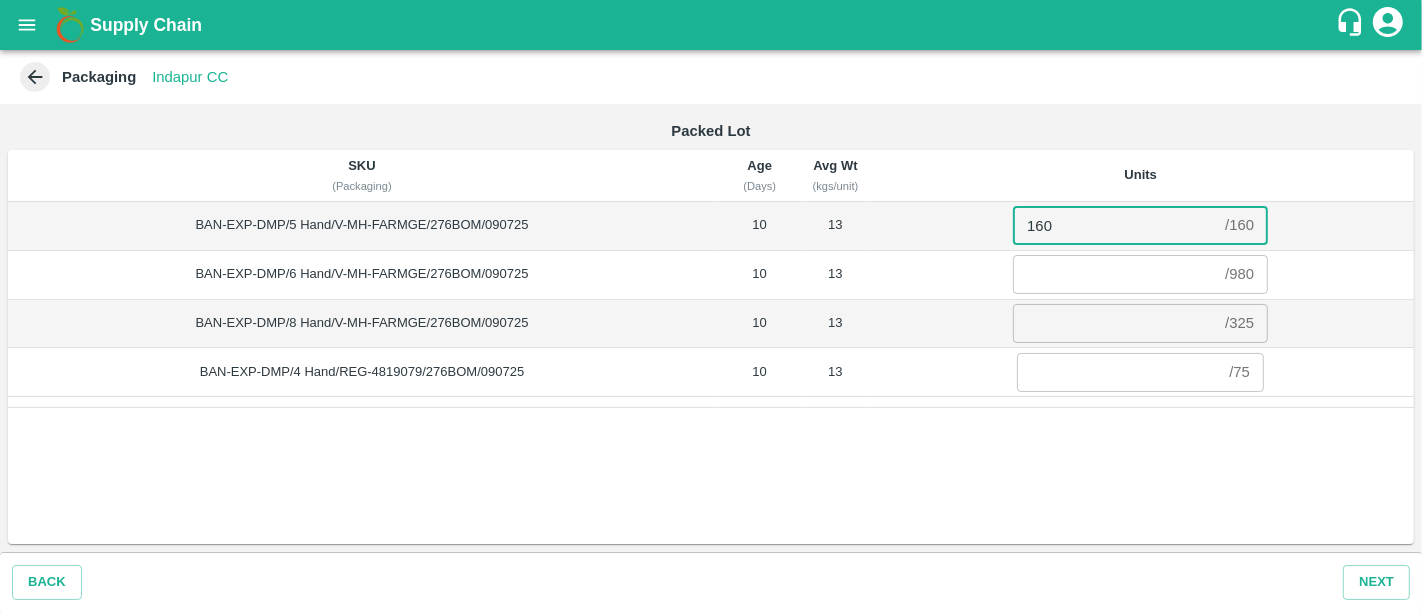 type on "160" 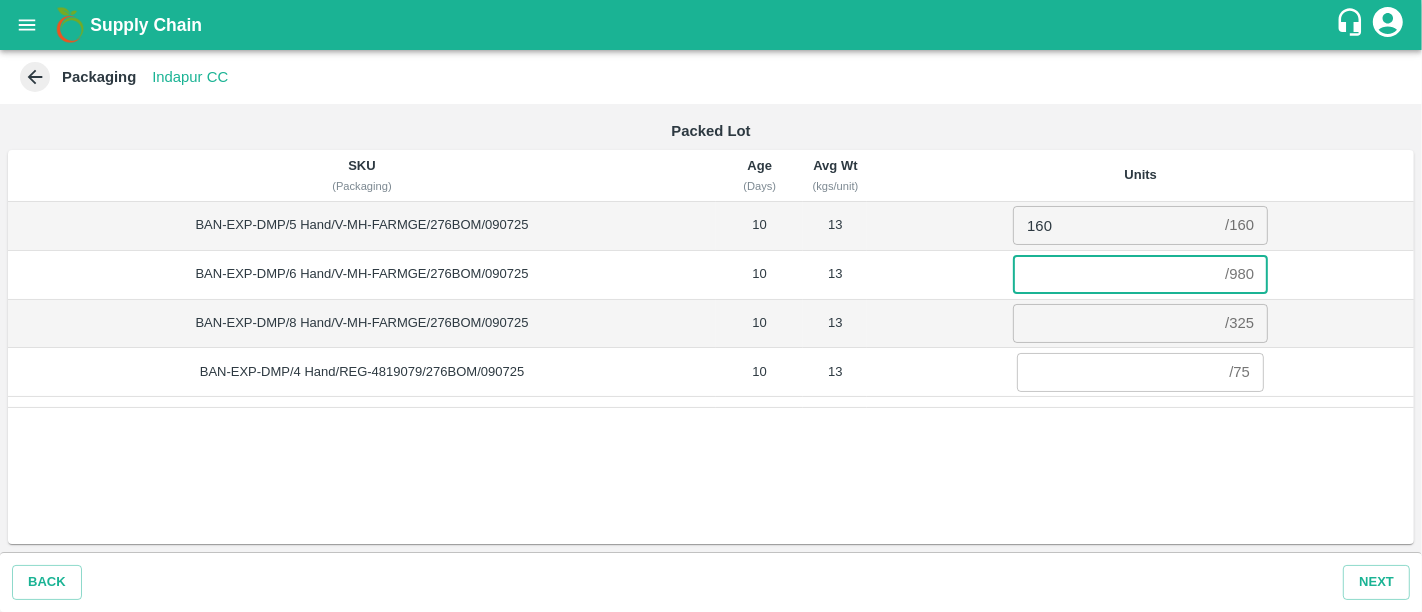 click at bounding box center [1115, 274] 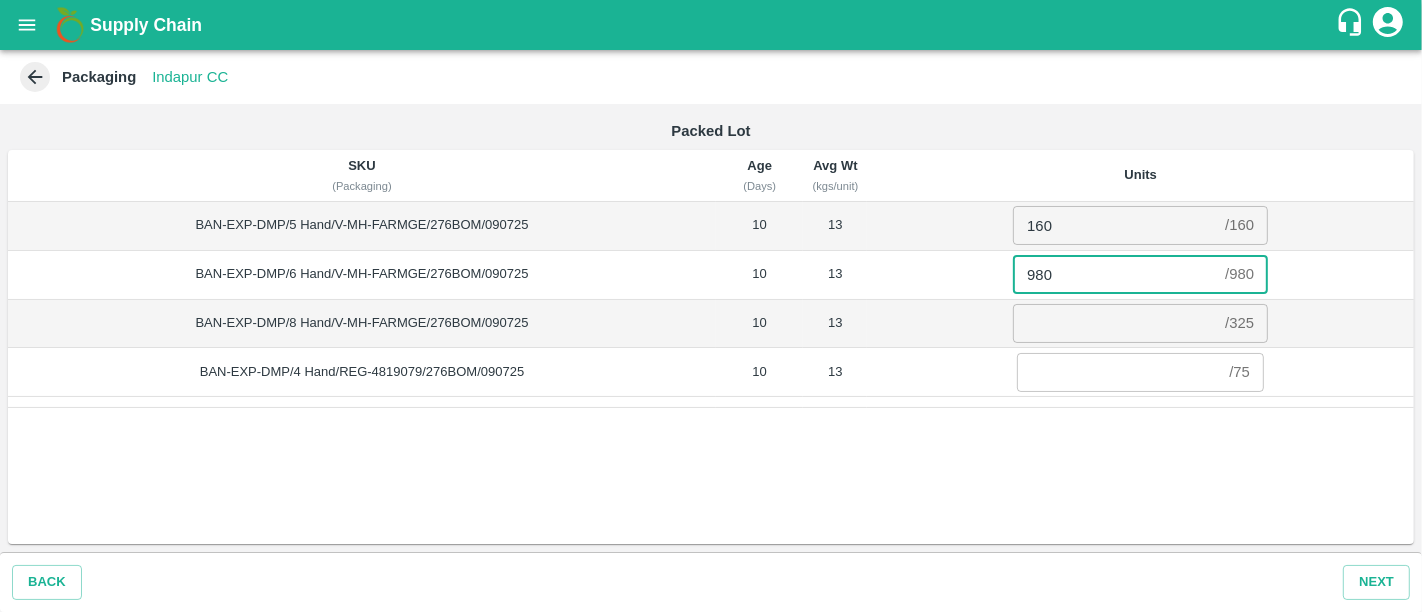 type on "980" 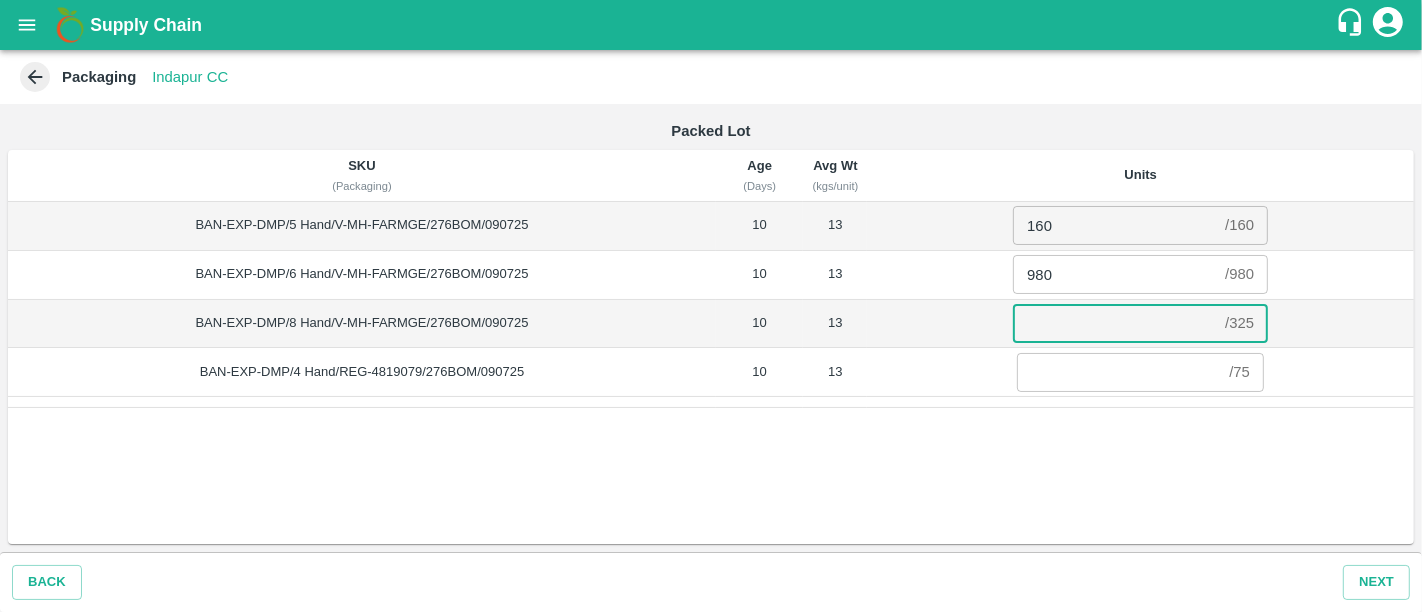 click at bounding box center [1115, 323] 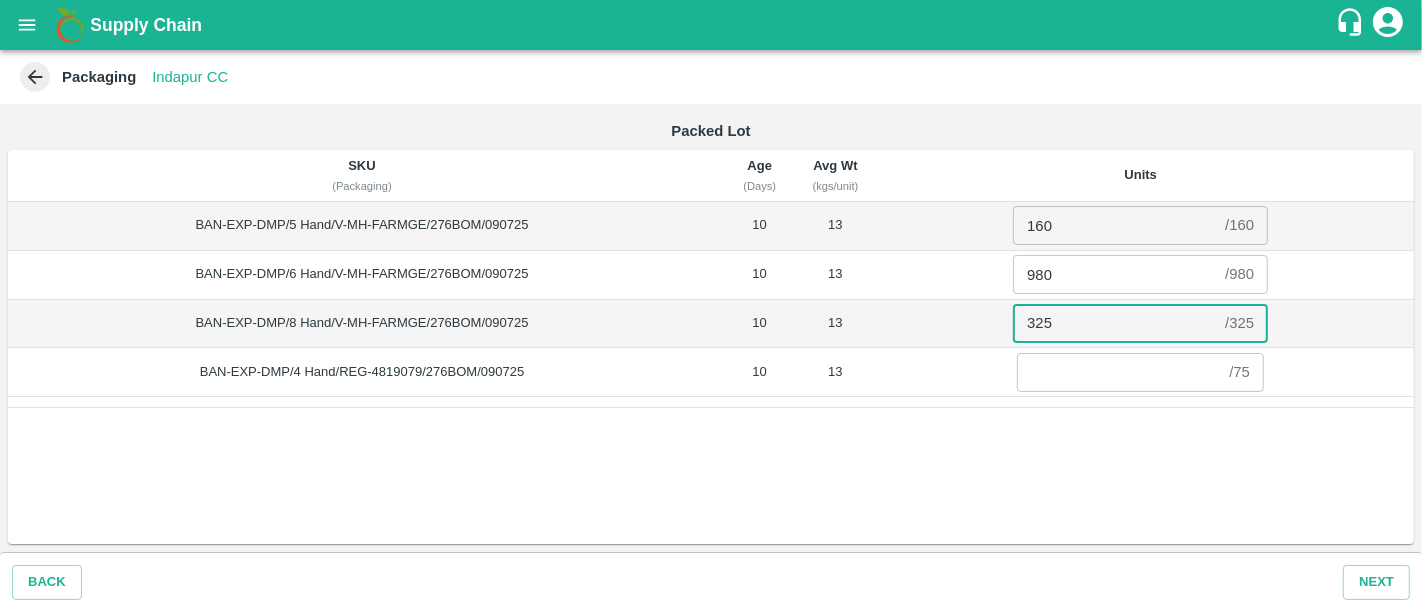 type on "325" 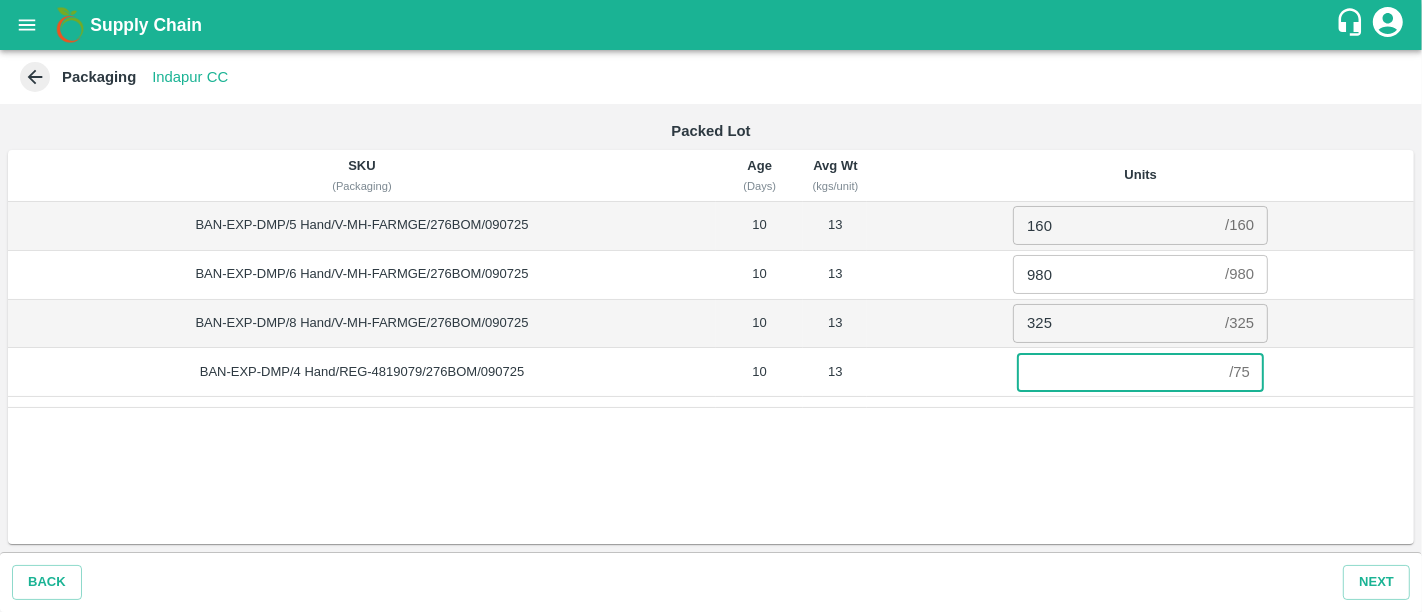 click at bounding box center (1119, 372) 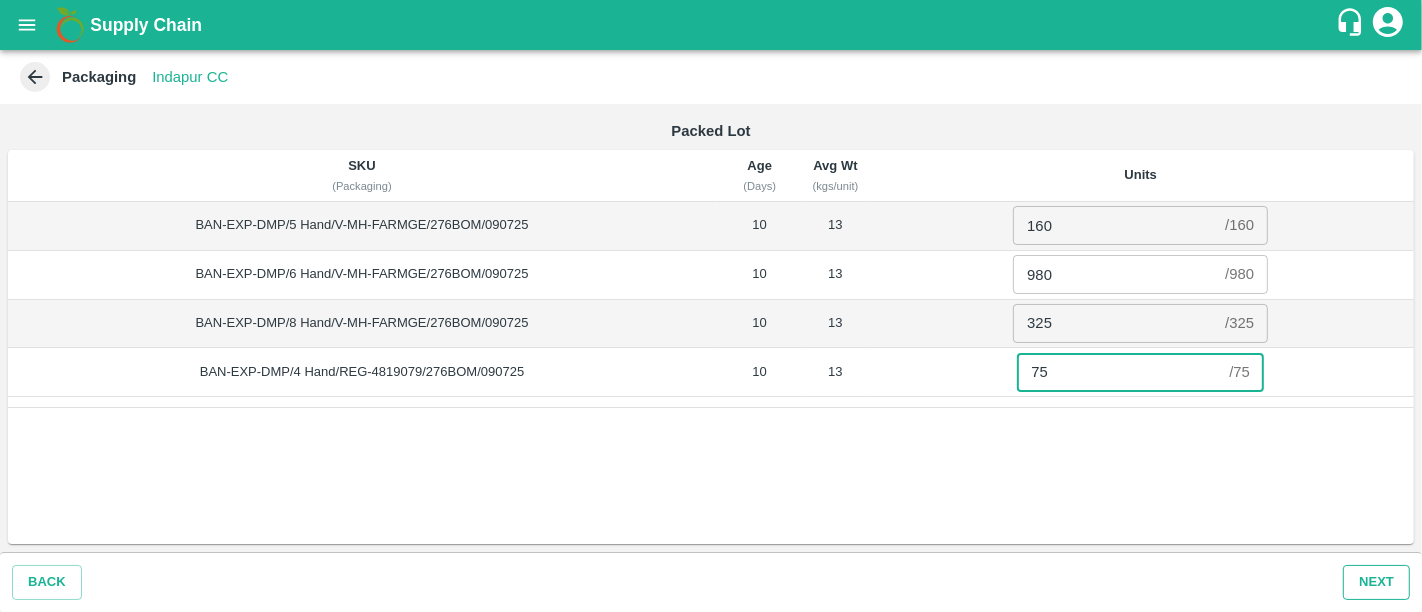 type on "75" 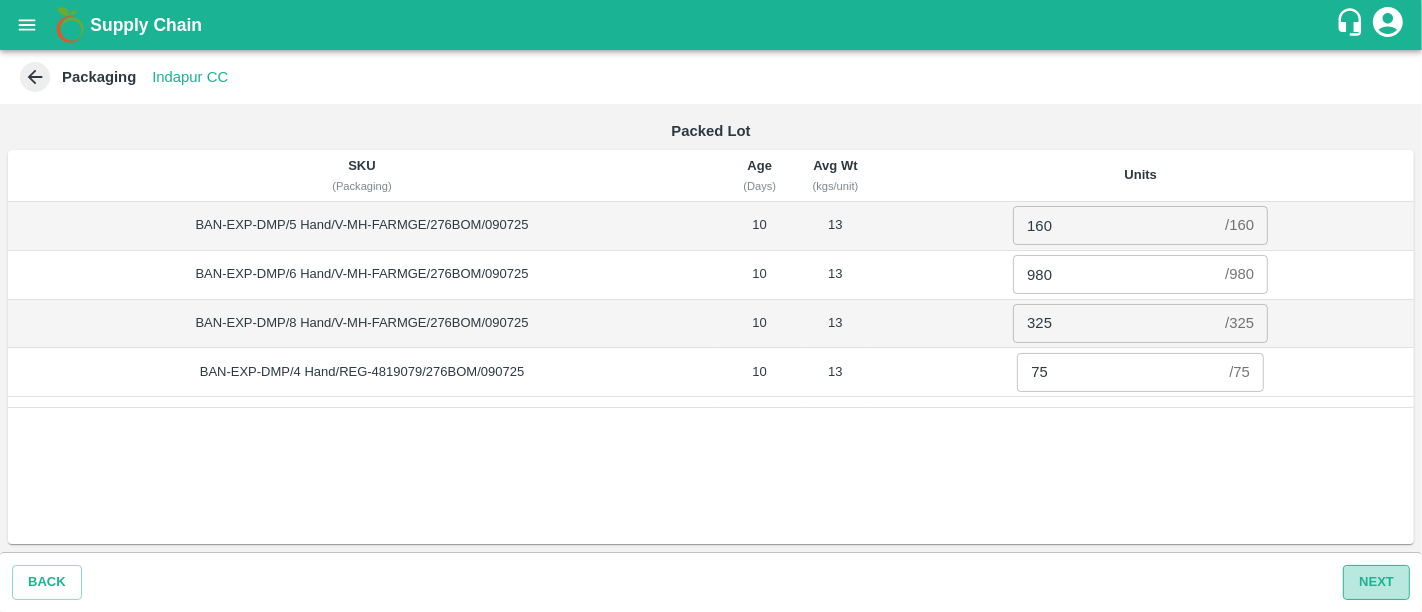 click on "Next" at bounding box center [1376, 582] 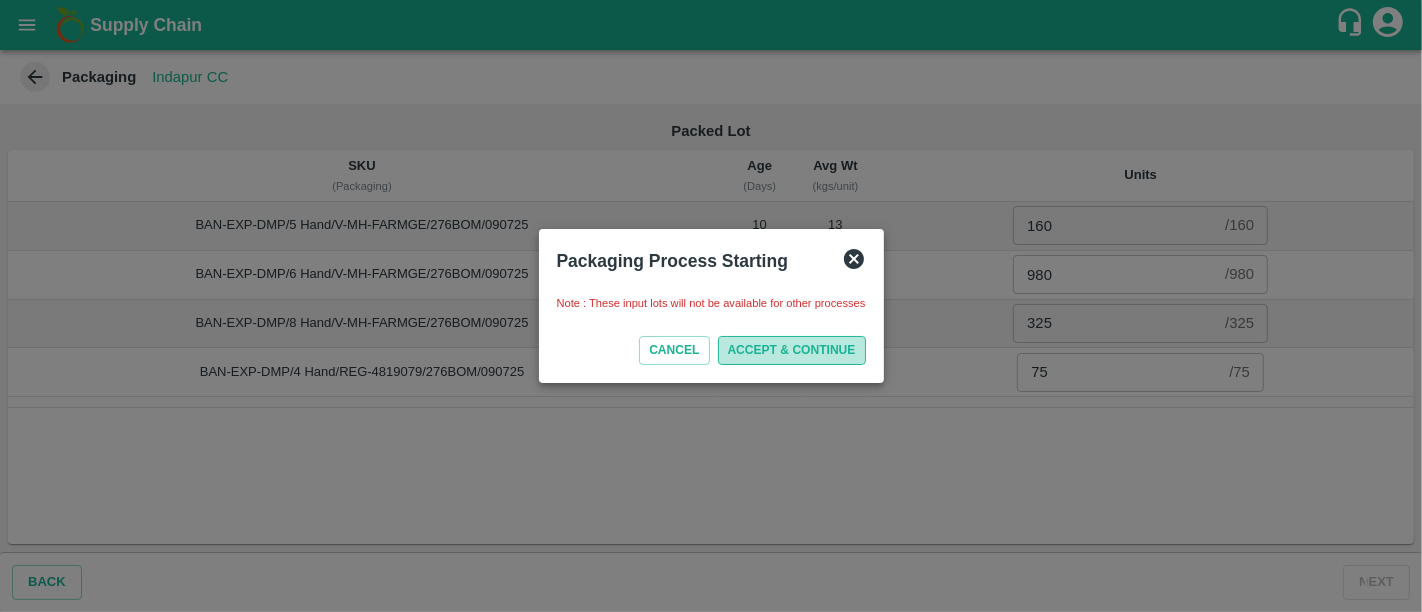click on "ACCEPT & CONTINUE" at bounding box center (792, 350) 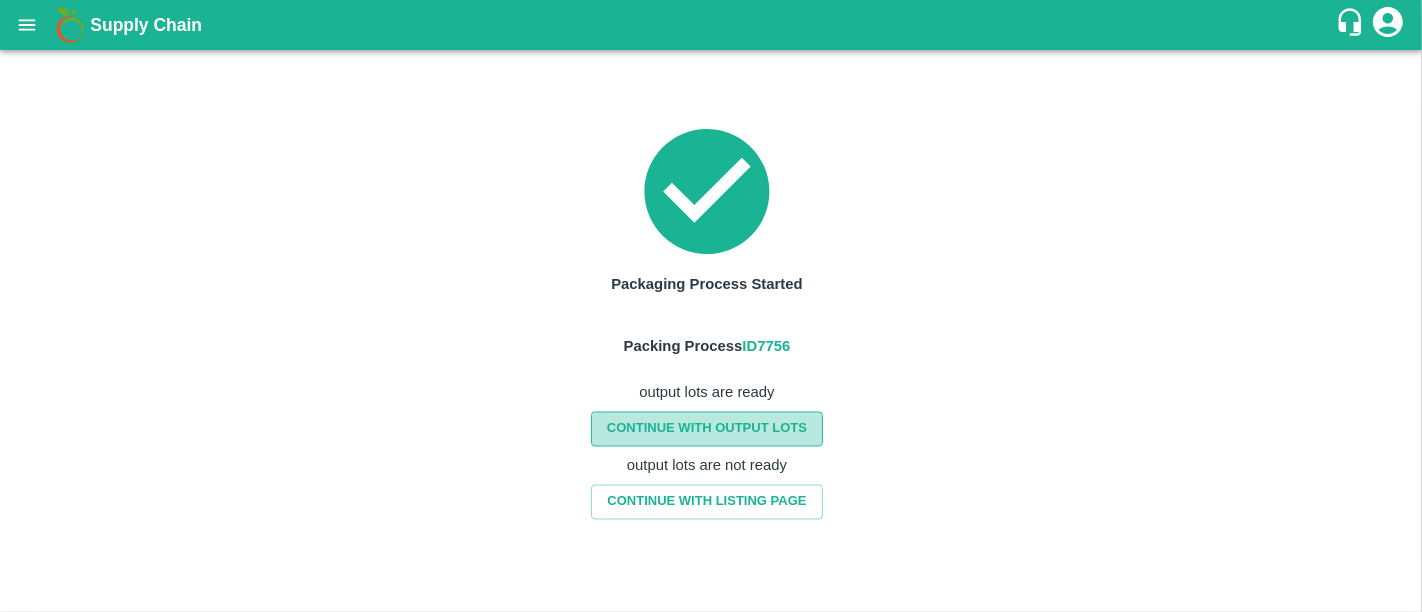 click on "CONTINUE WITH OUTPUT LOTS" at bounding box center [707, 429] 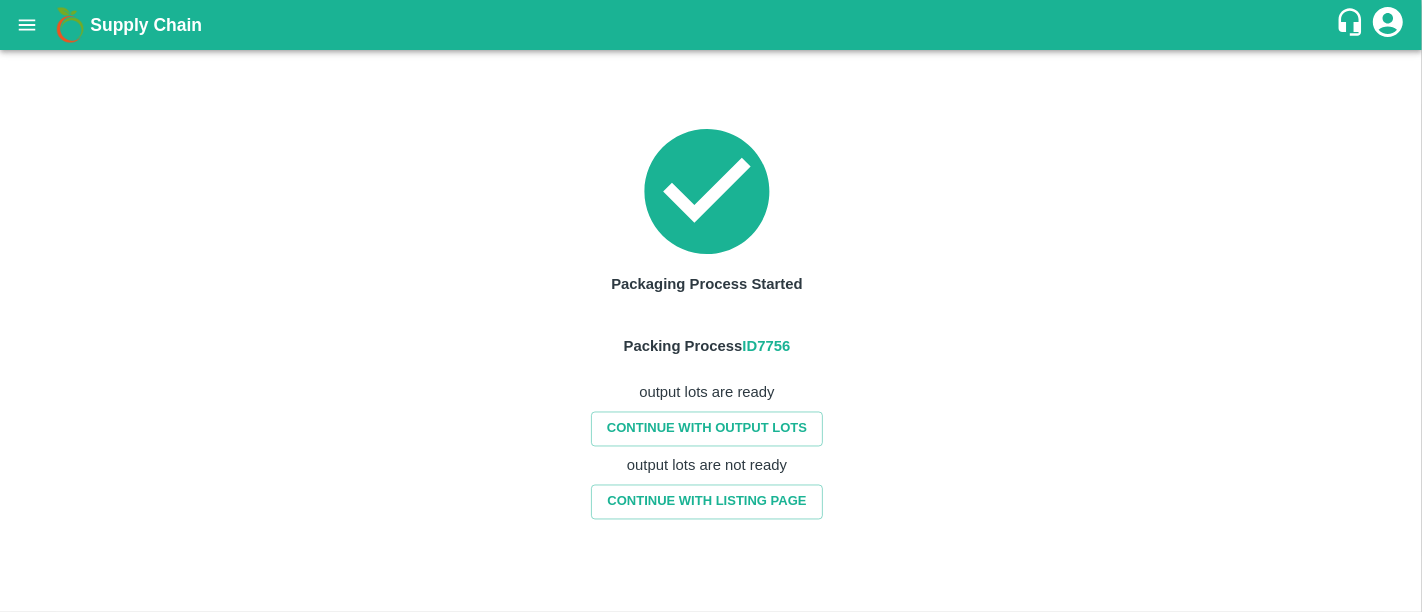 click 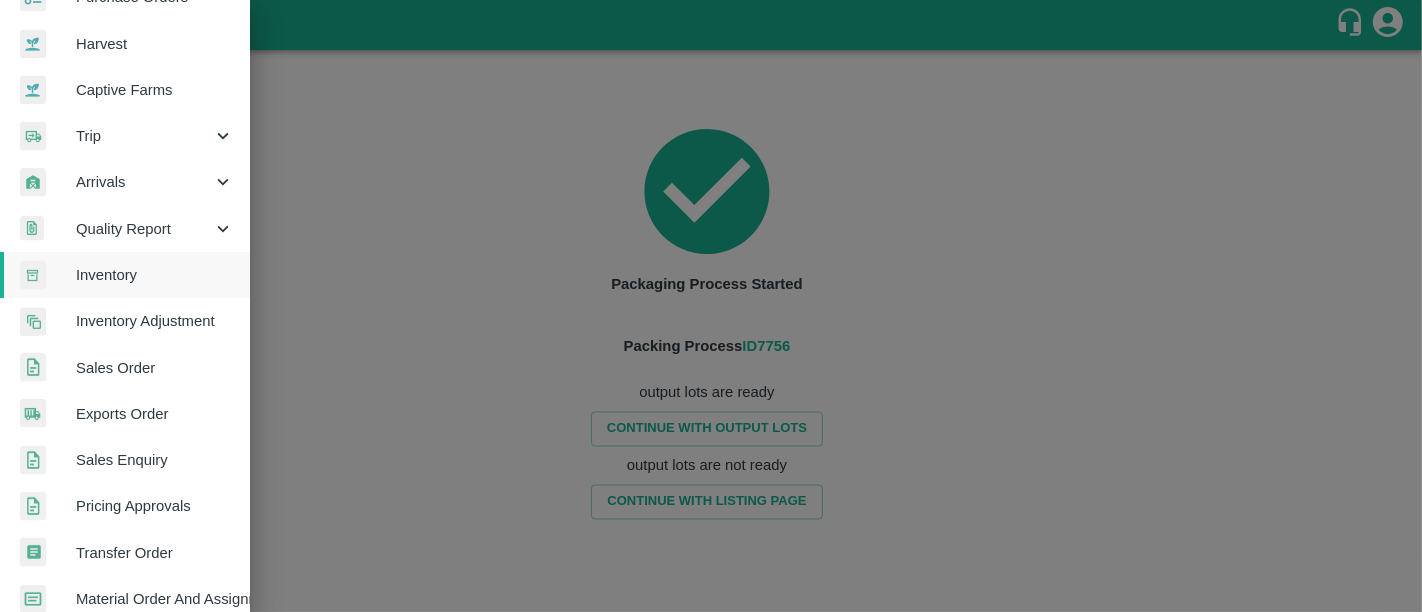 scroll, scrollTop: 131, scrollLeft: 0, axis: vertical 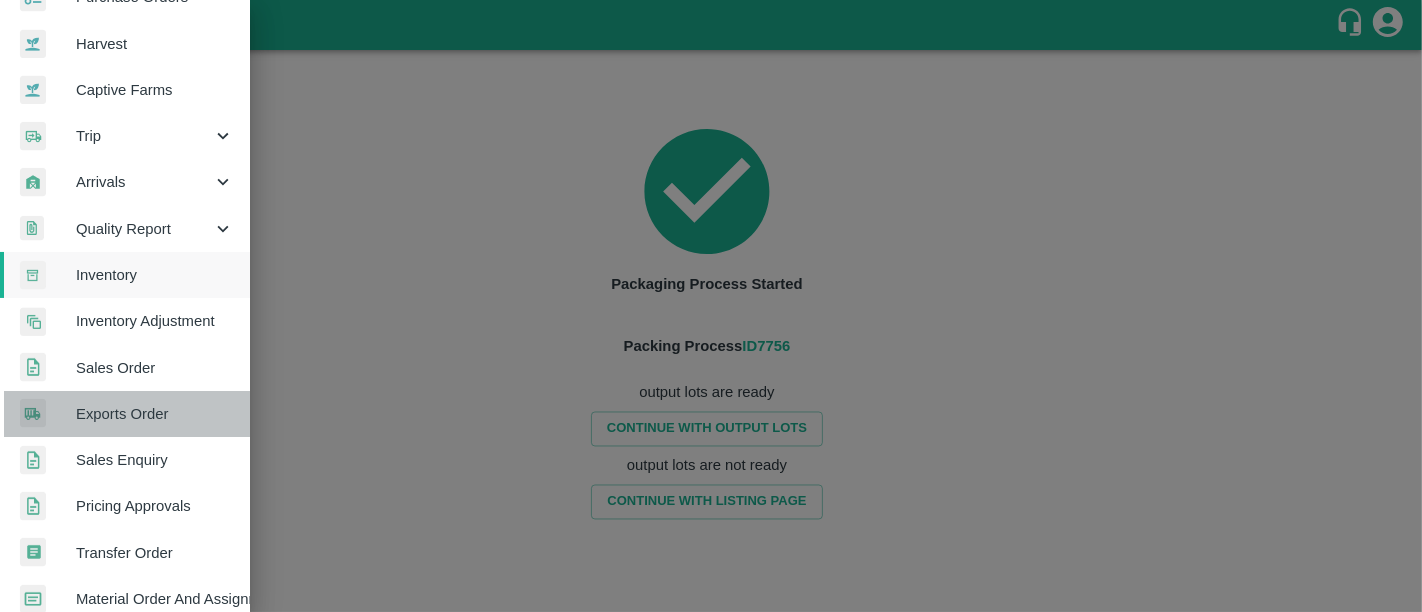 click on "Exports Order" at bounding box center [125, 414] 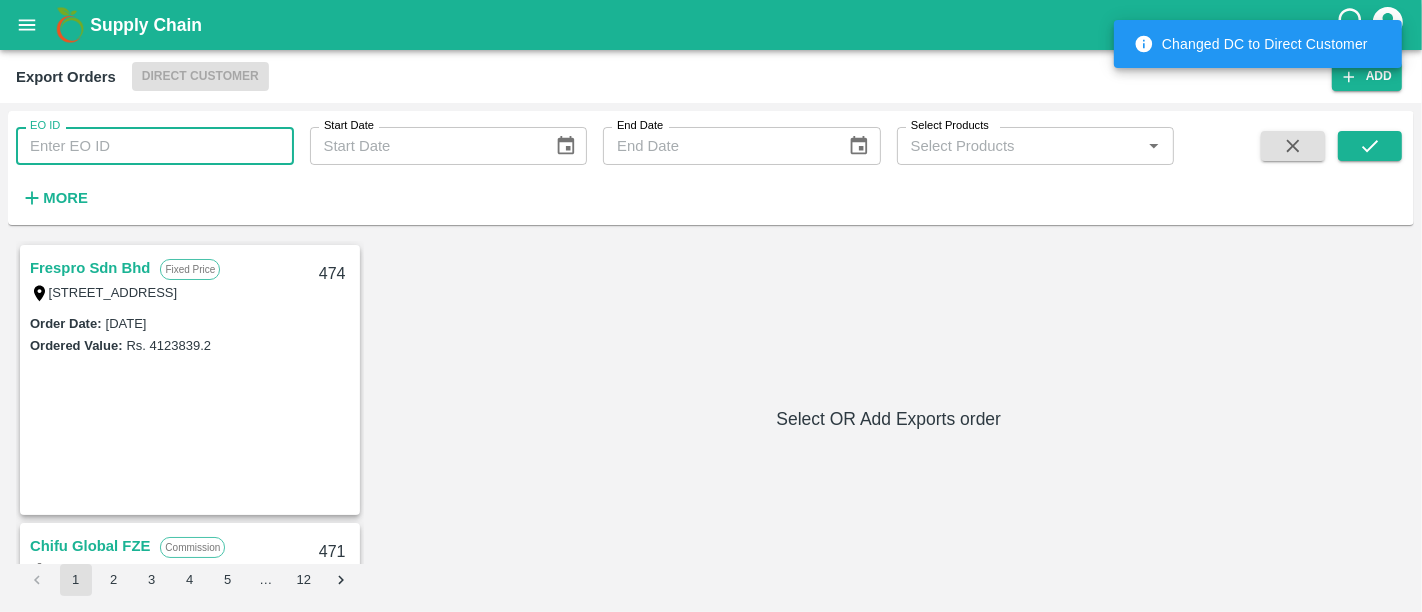 click on "EO ID" at bounding box center (155, 146) 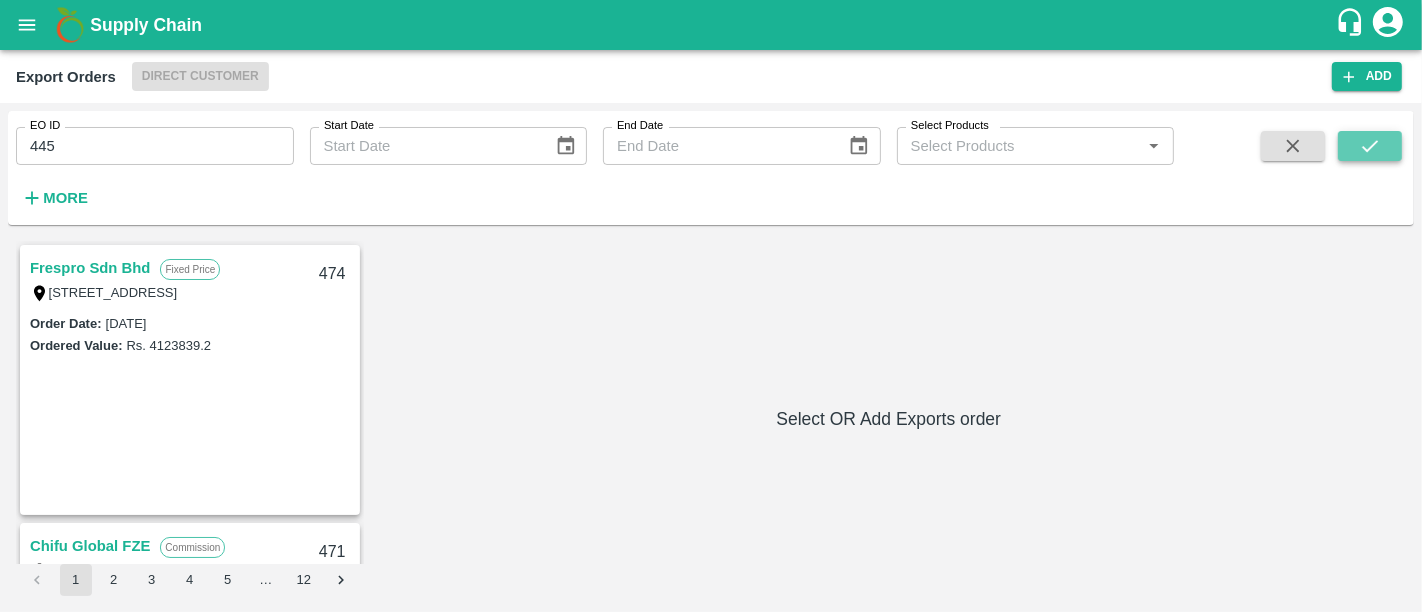 click 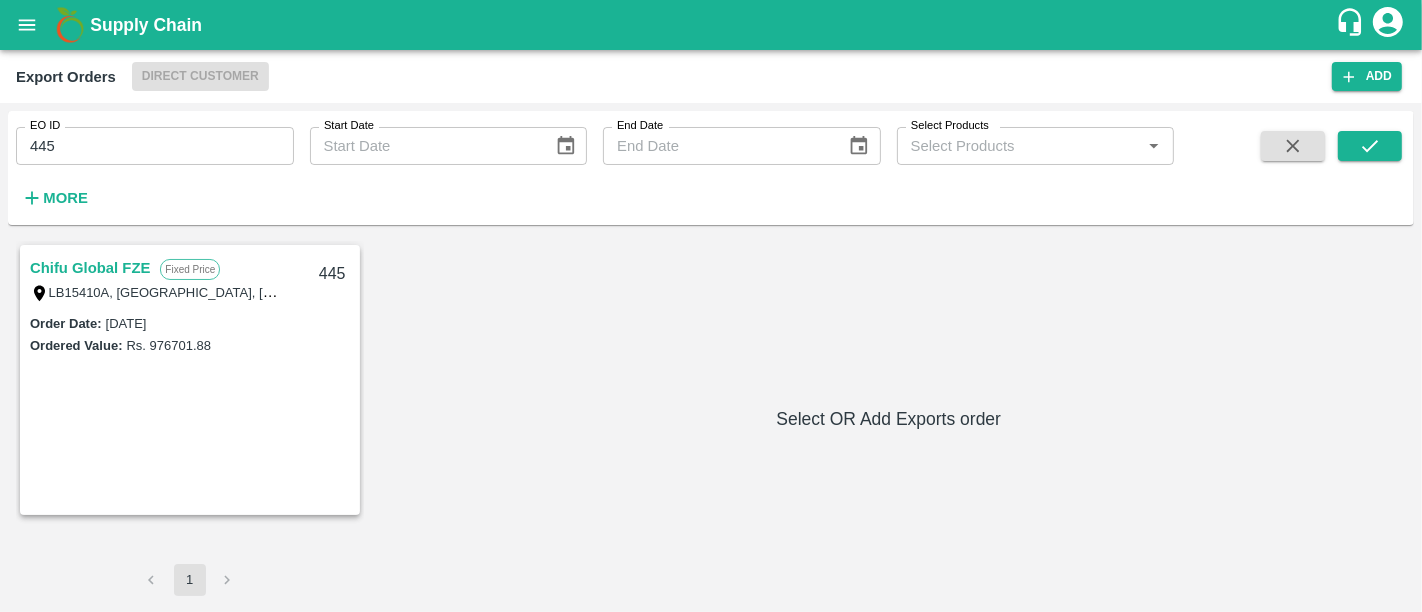click on "Chifu Global FZE" at bounding box center [90, 268] 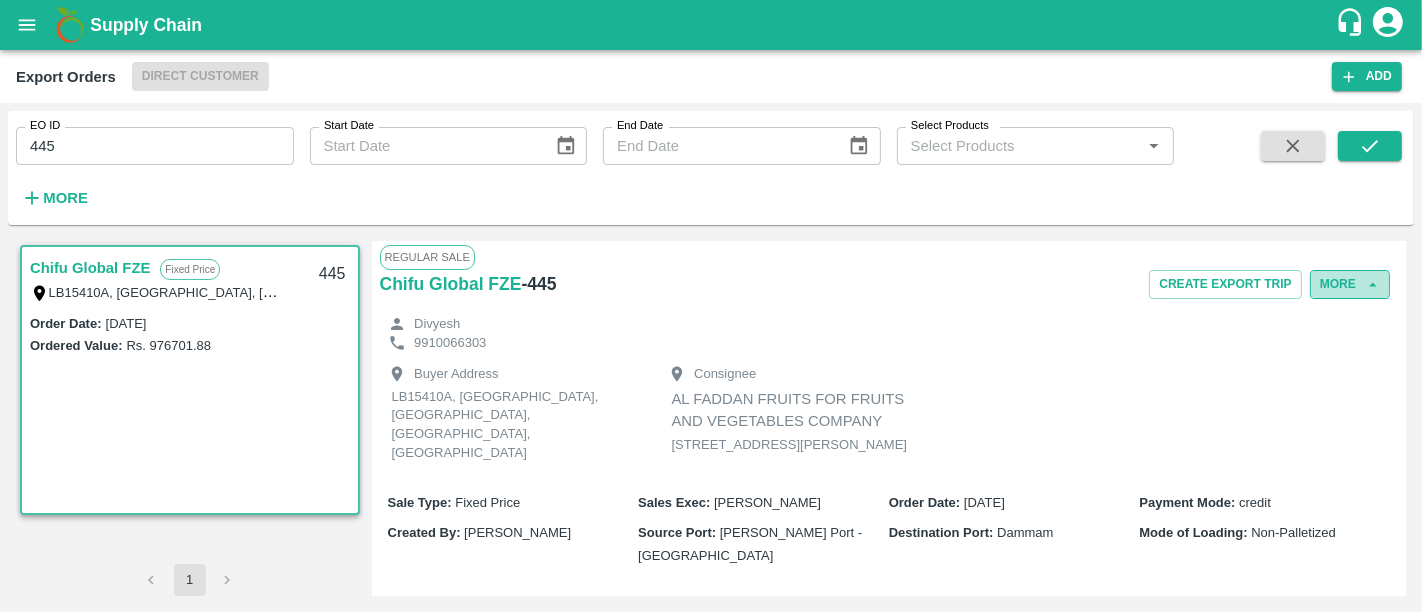 click on "More" at bounding box center [1350, 284] 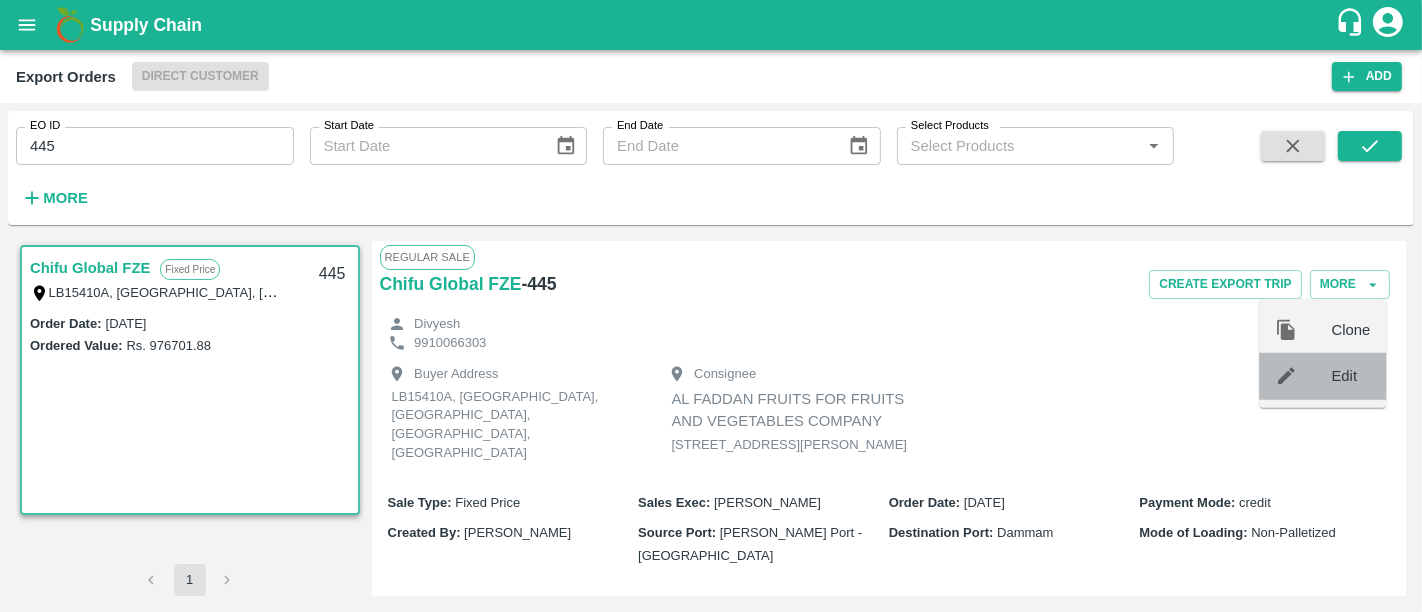 click at bounding box center (1304, 376) 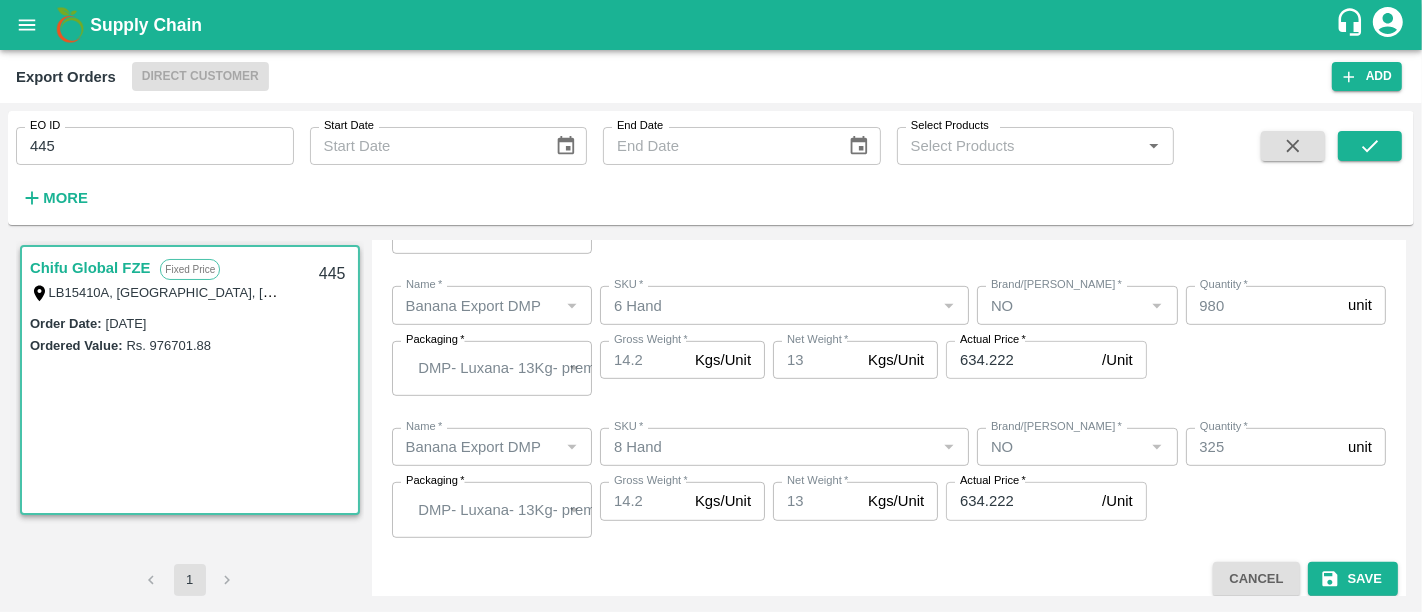 scroll, scrollTop: 928, scrollLeft: 0, axis: vertical 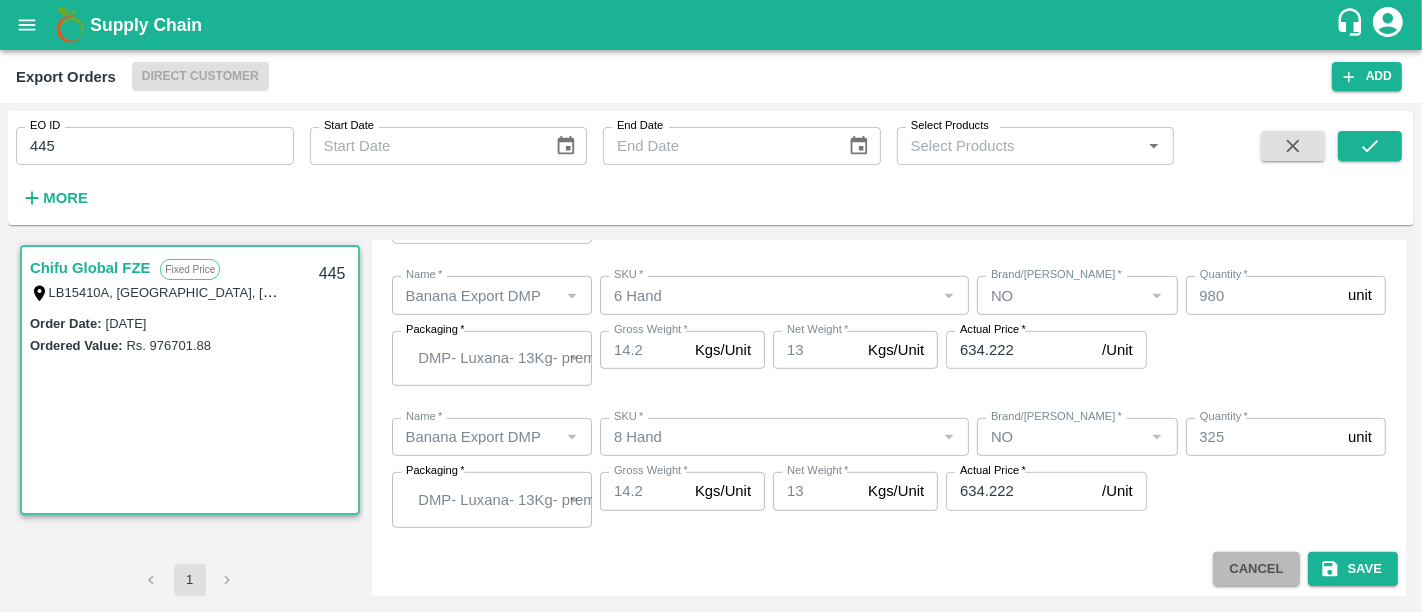 click on "Cancel" at bounding box center [1256, 569] 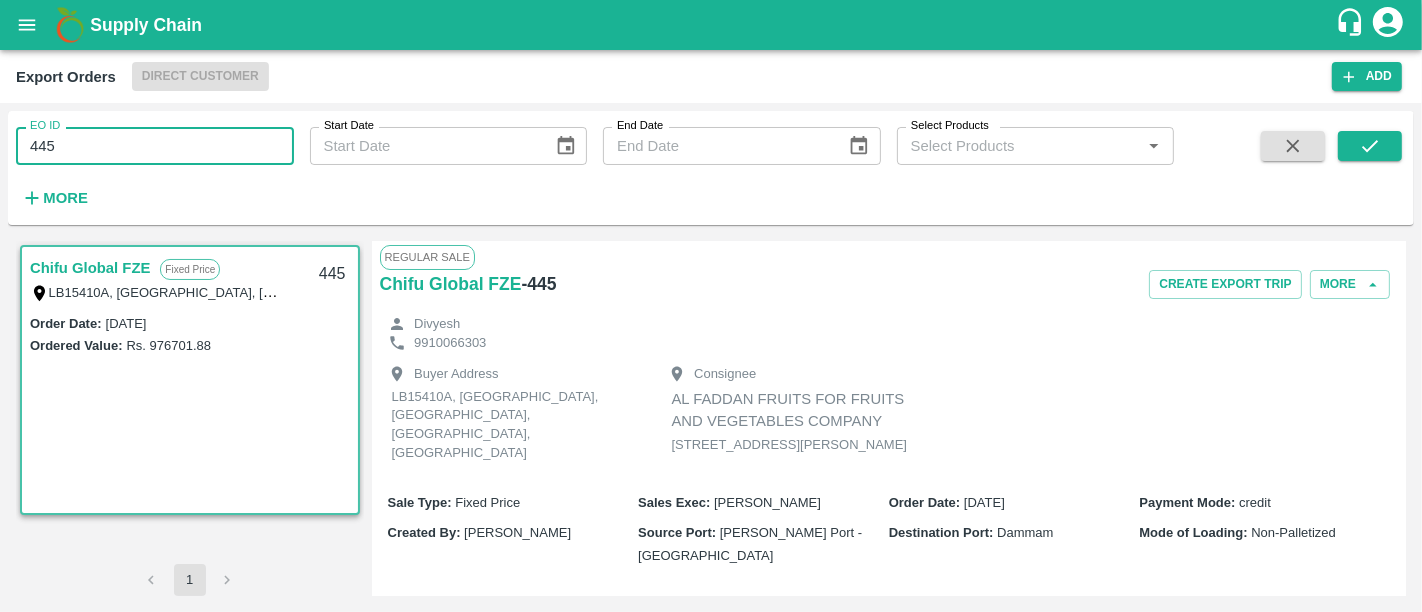 click on "445" at bounding box center (155, 146) 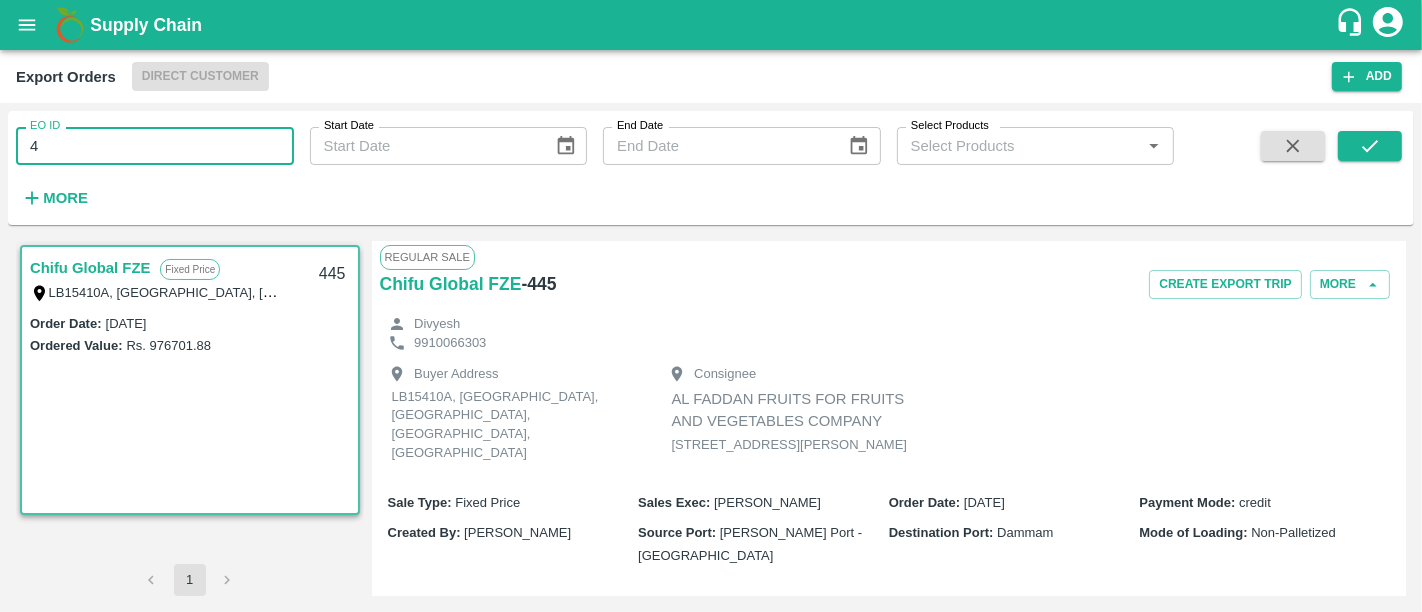 type on "4" 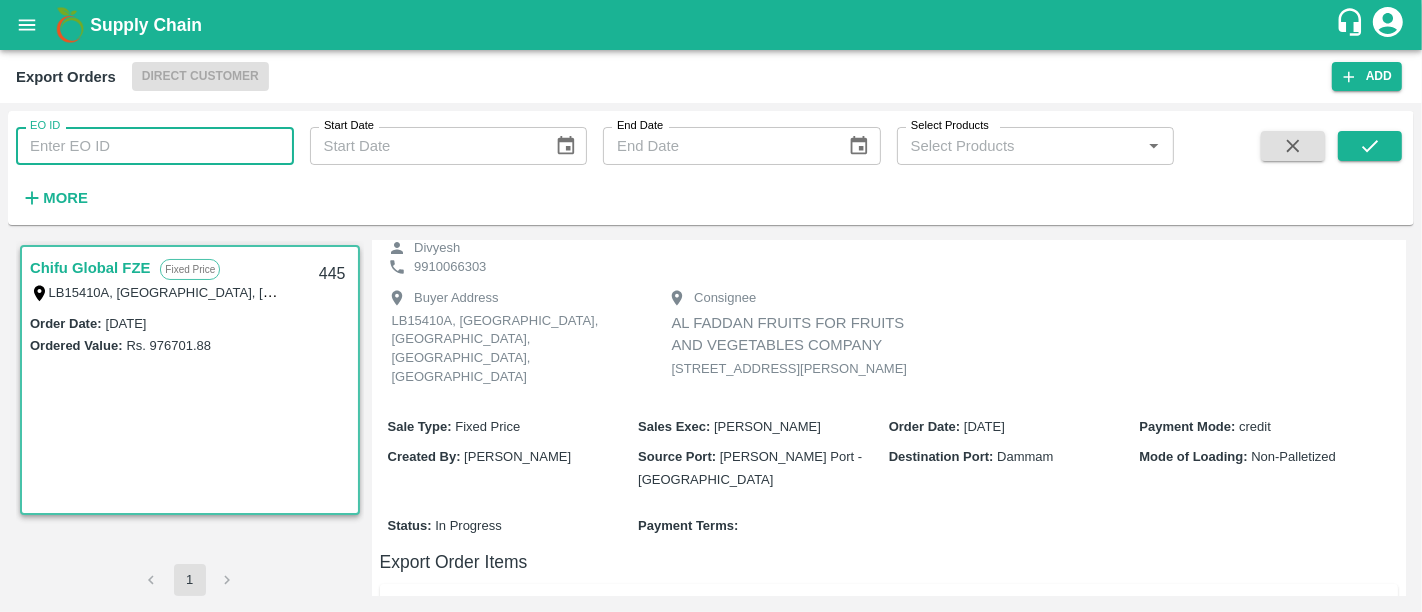 scroll, scrollTop: 0, scrollLeft: 0, axis: both 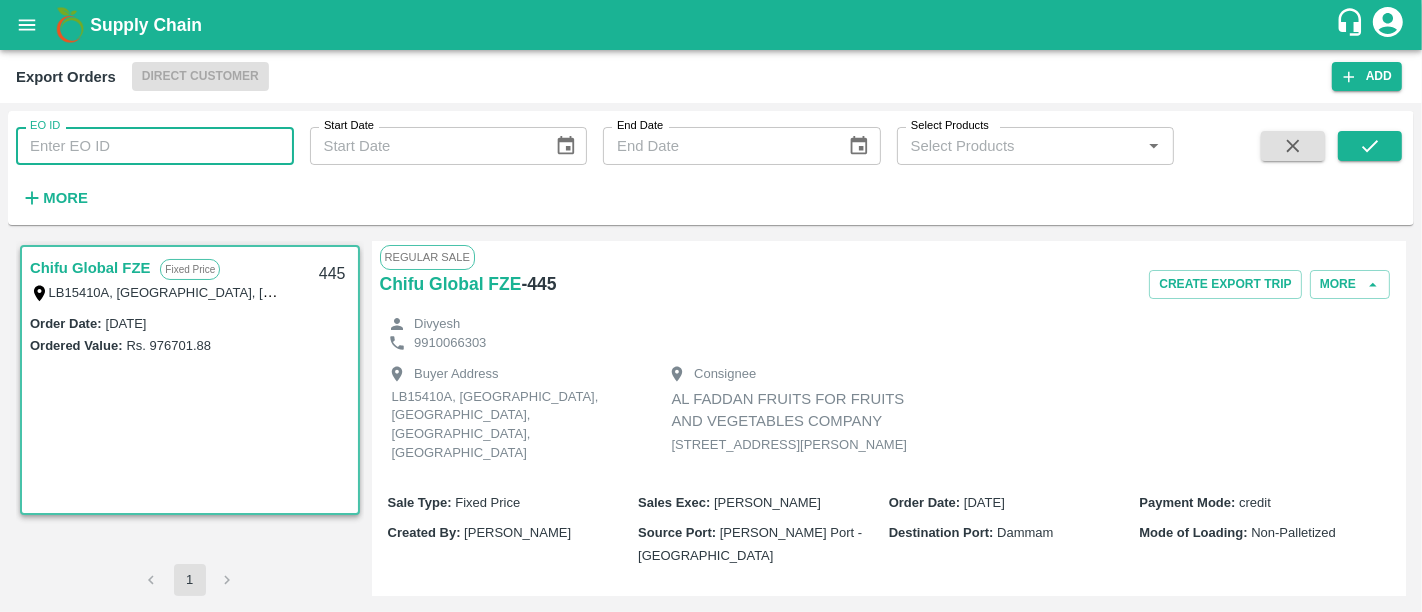 type 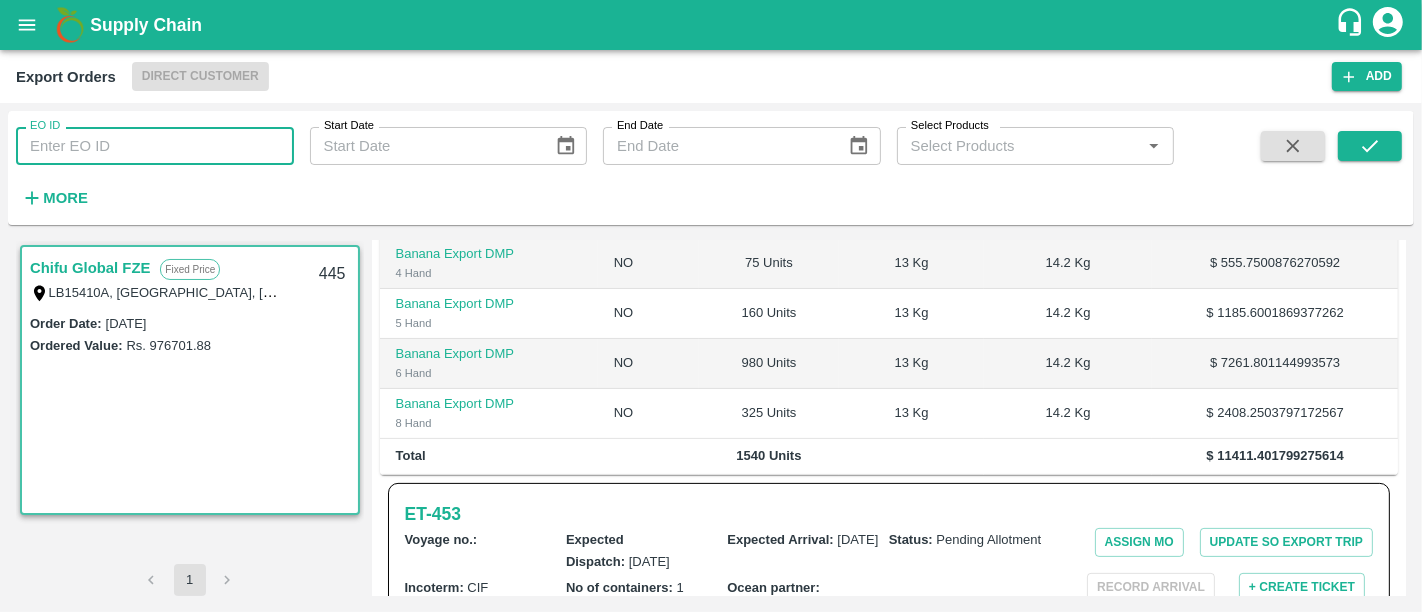 scroll, scrollTop: 306, scrollLeft: 0, axis: vertical 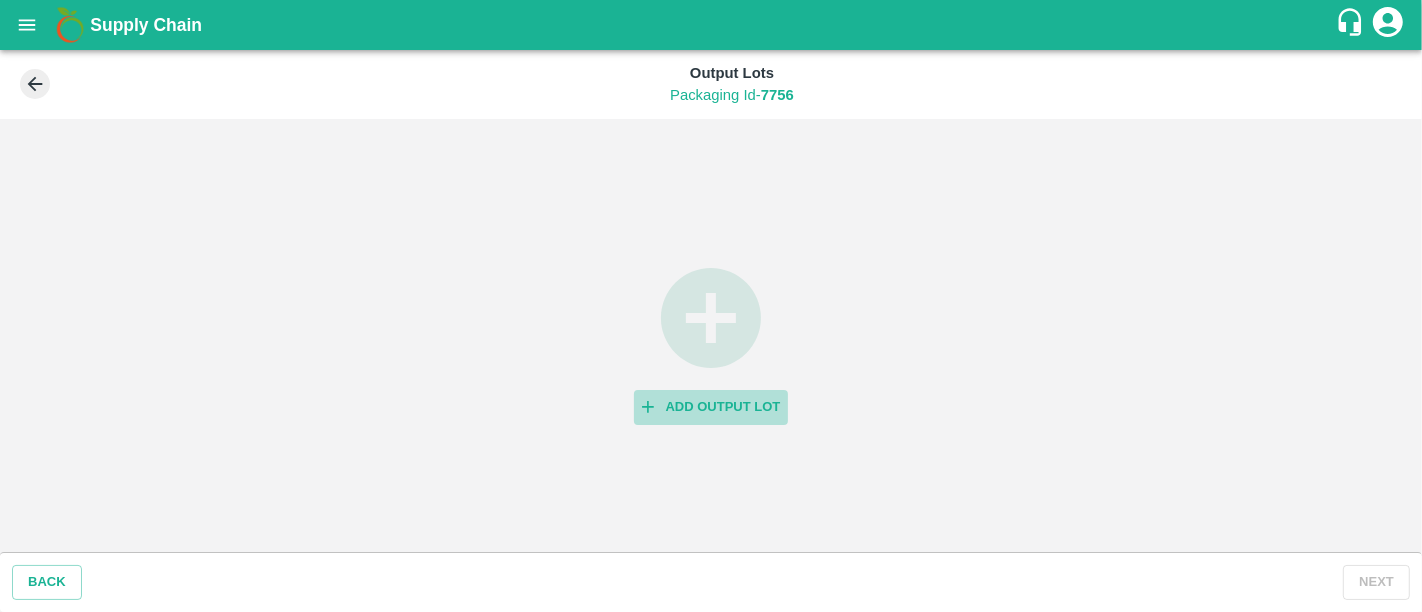 click on "Add Output Lot" at bounding box center (711, 407) 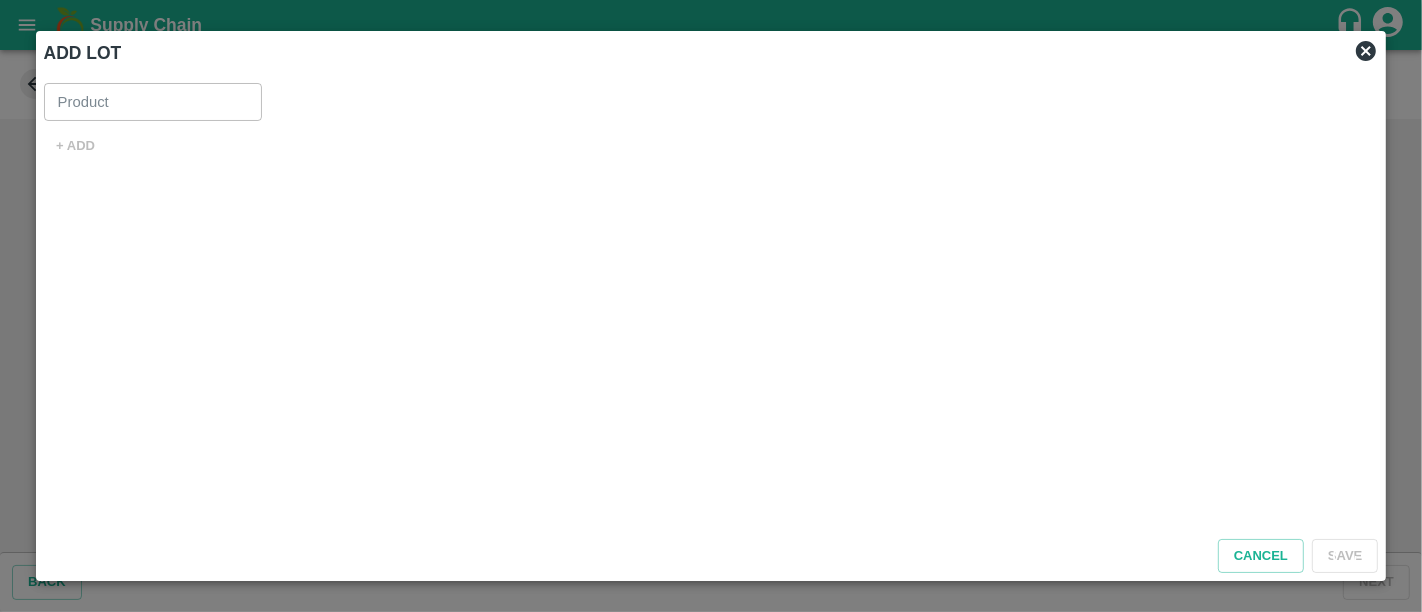 type on "Banana Export DMP" 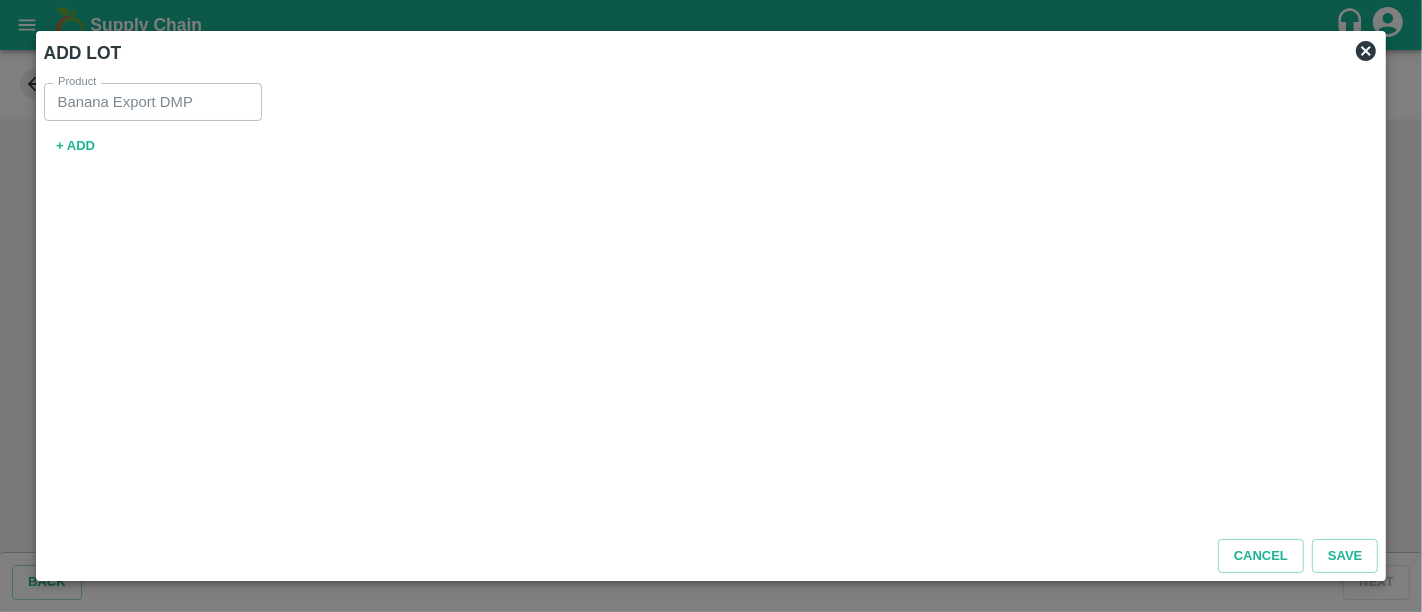 click on "+ ADD" at bounding box center (76, 146) 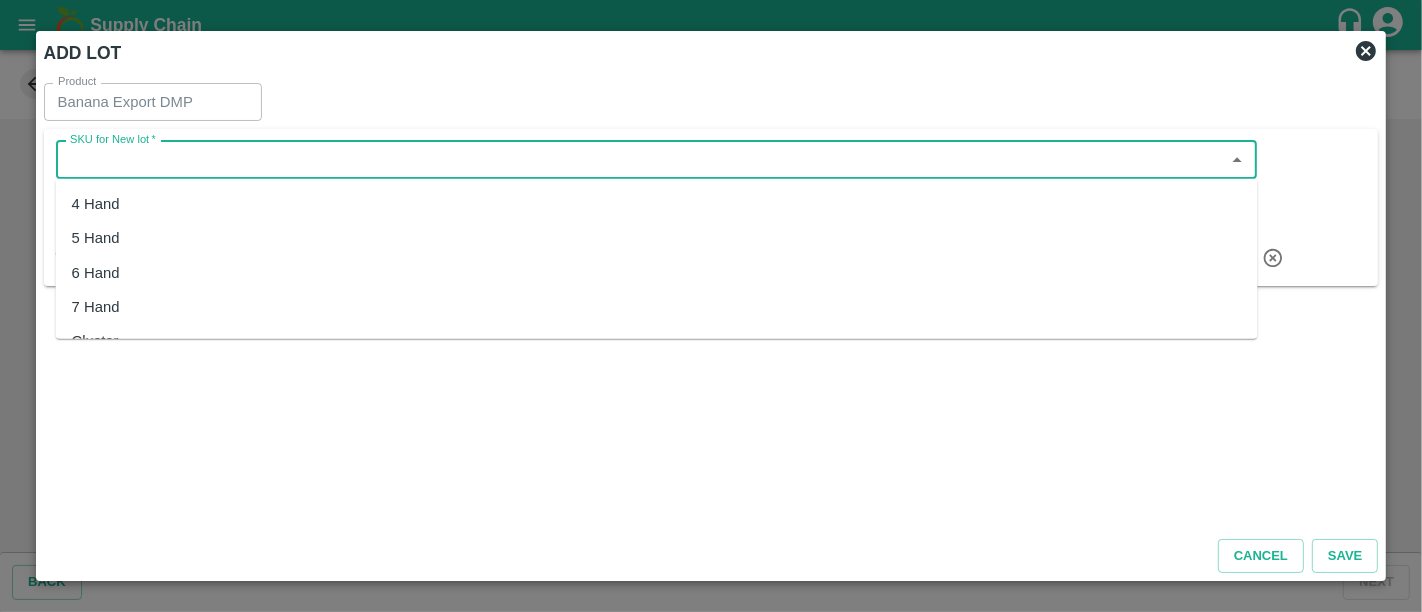 click on "SKU for New lot   *" at bounding box center [640, 160] 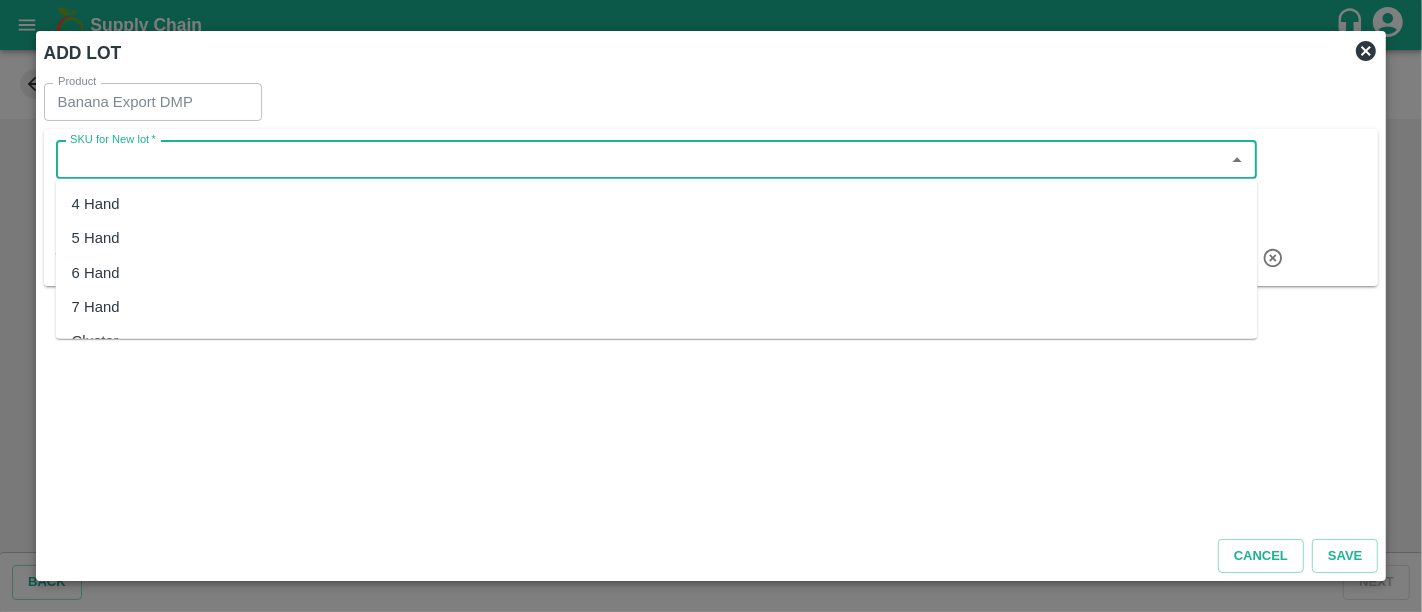 click on "4 Hand" at bounding box center [657, 204] 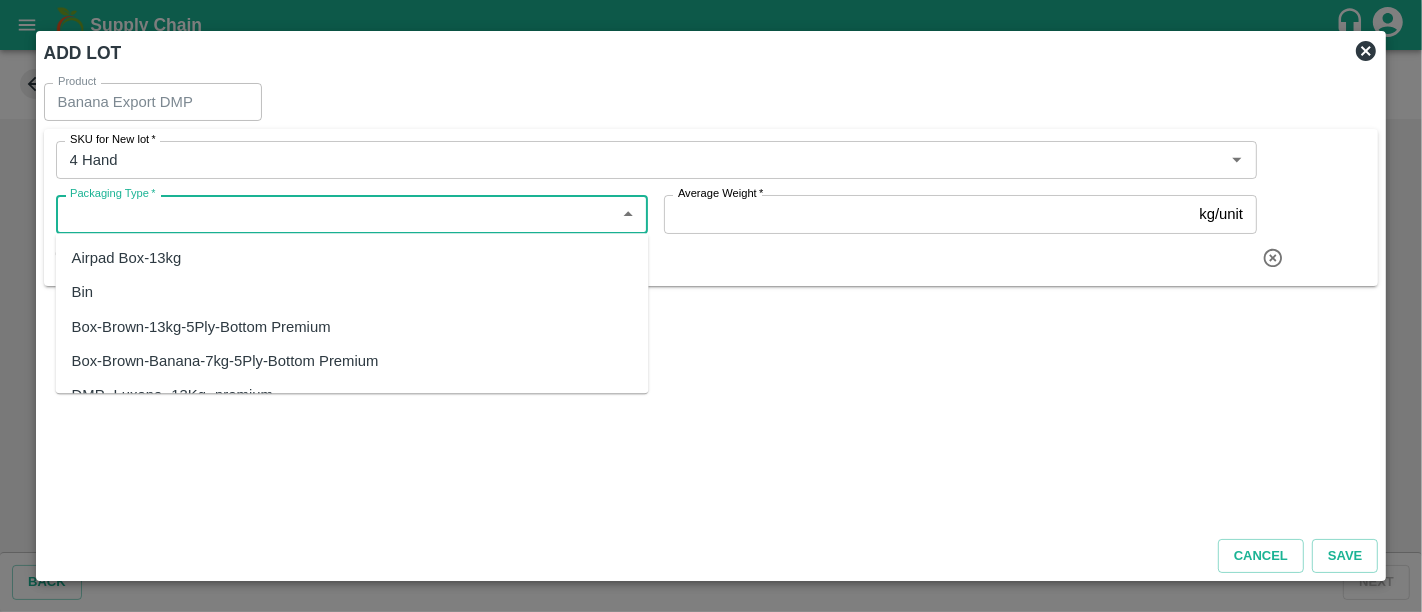 click on "Packaging Type   *" at bounding box center (336, 214) 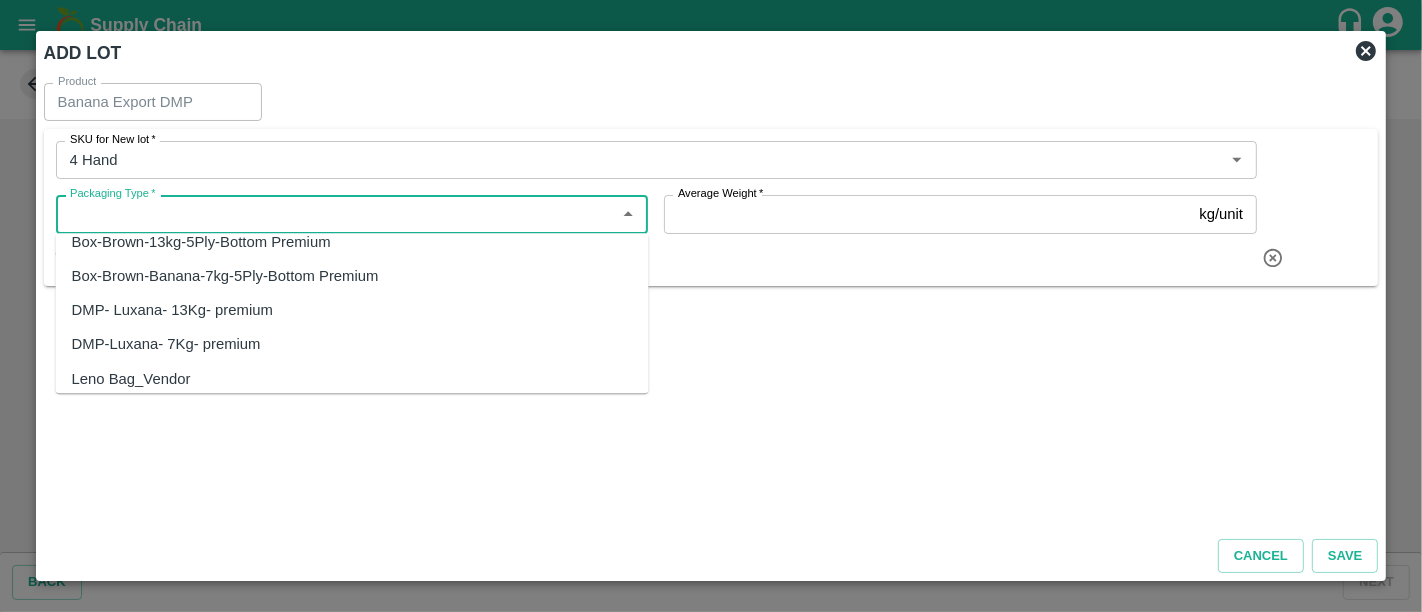 scroll, scrollTop: 88, scrollLeft: 0, axis: vertical 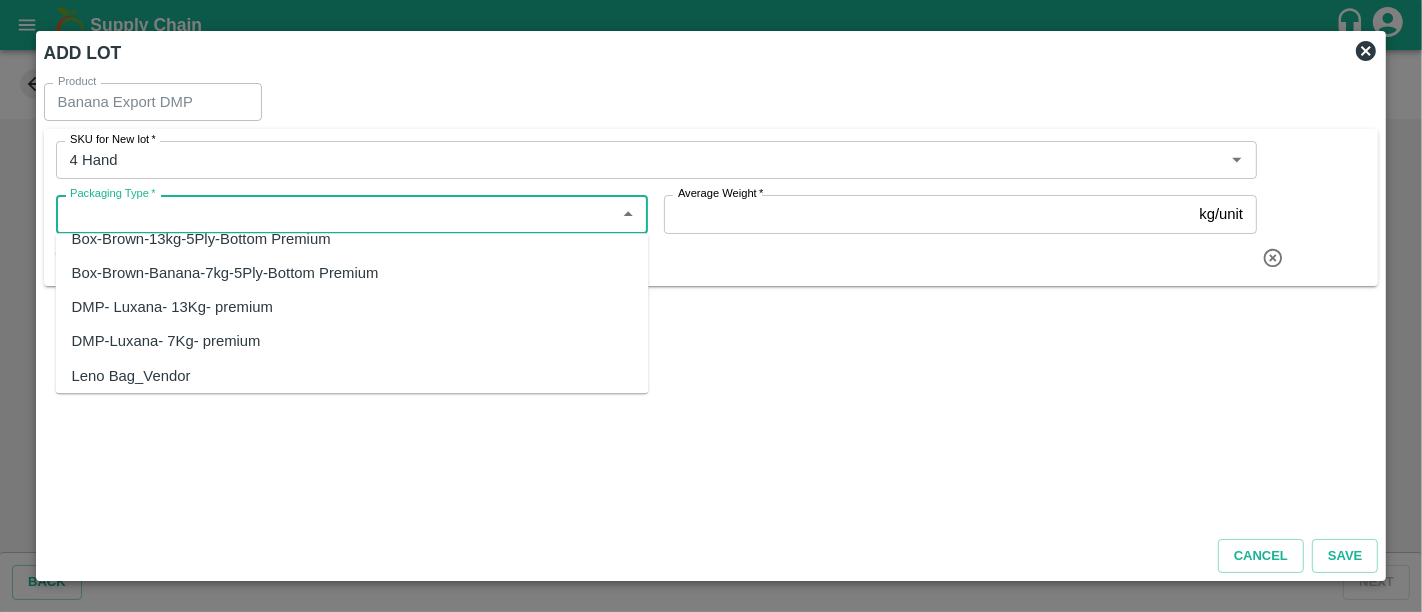click on "DMP- Luxana- 13Kg- premium" at bounding box center (172, 307) 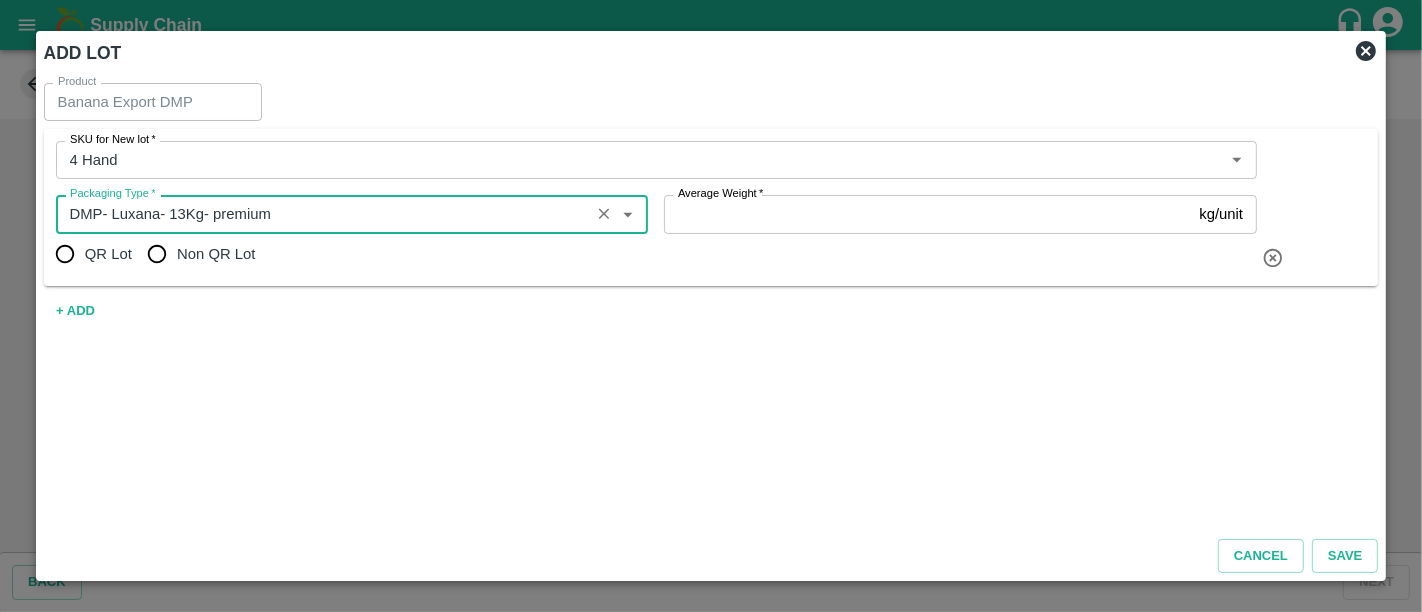 click on "Packaging Type   *" at bounding box center [352, 214] 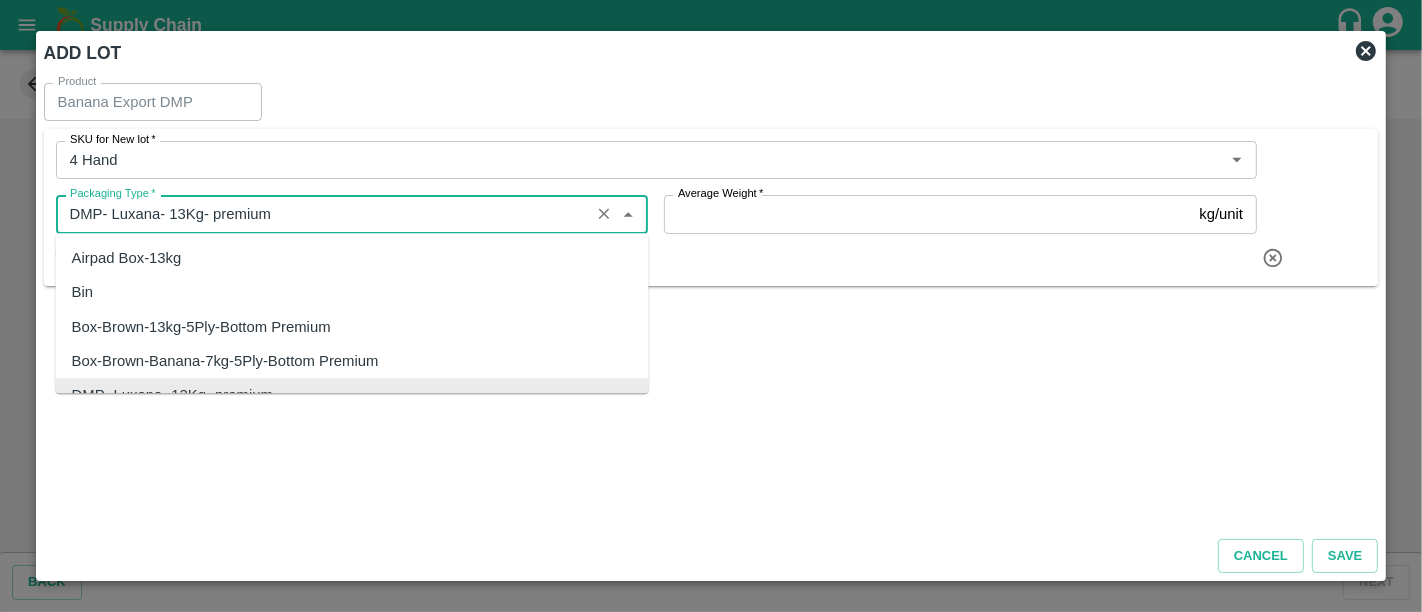scroll, scrollTop: 18, scrollLeft: 0, axis: vertical 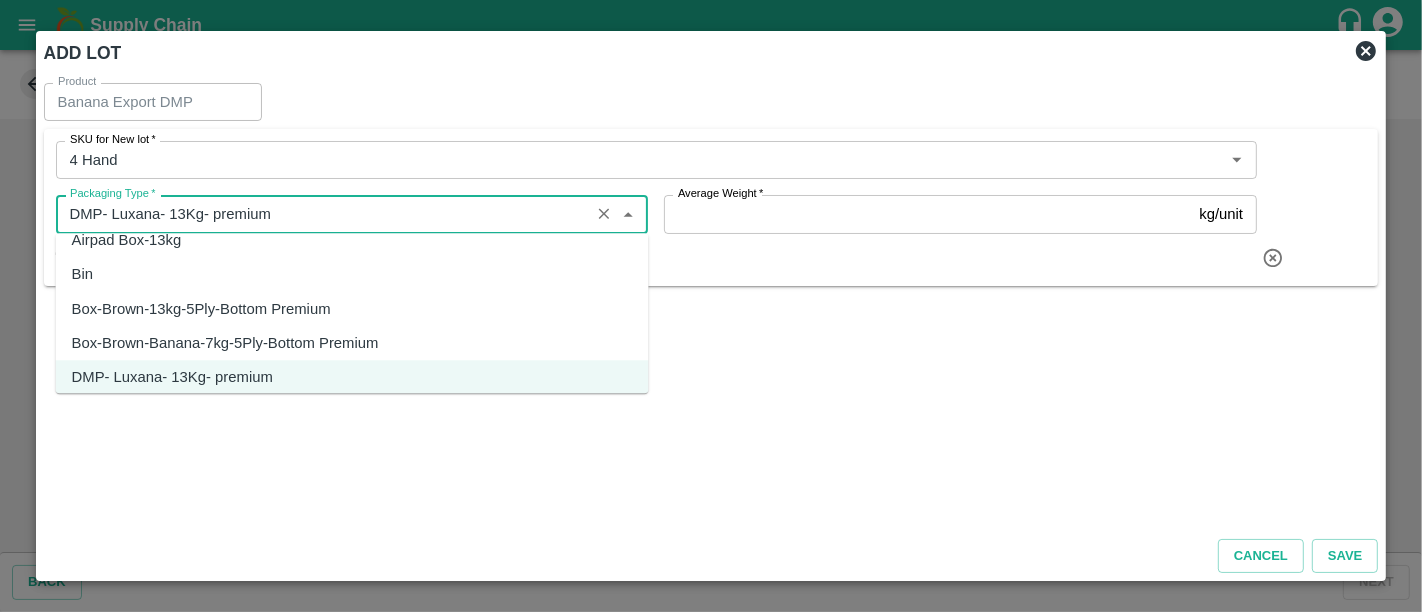 click on "Box-Brown-13kg-5Ply-Bottom Premium" at bounding box center [201, 309] 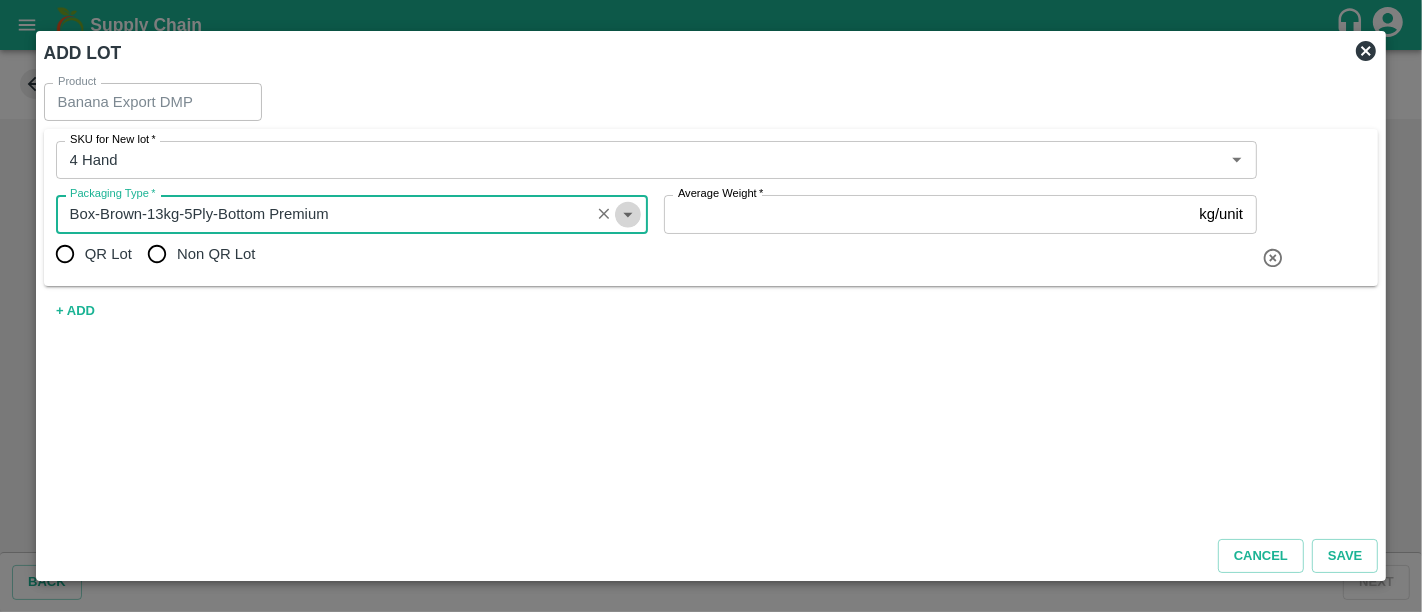 click 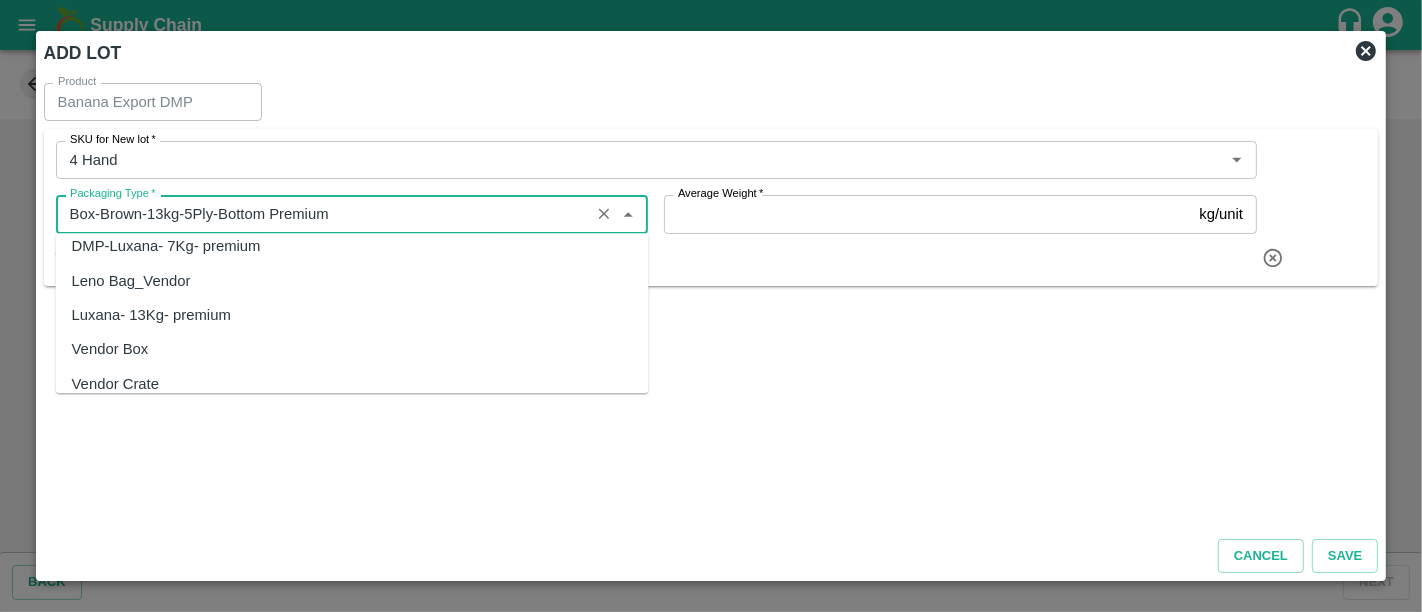 scroll, scrollTop: 184, scrollLeft: 0, axis: vertical 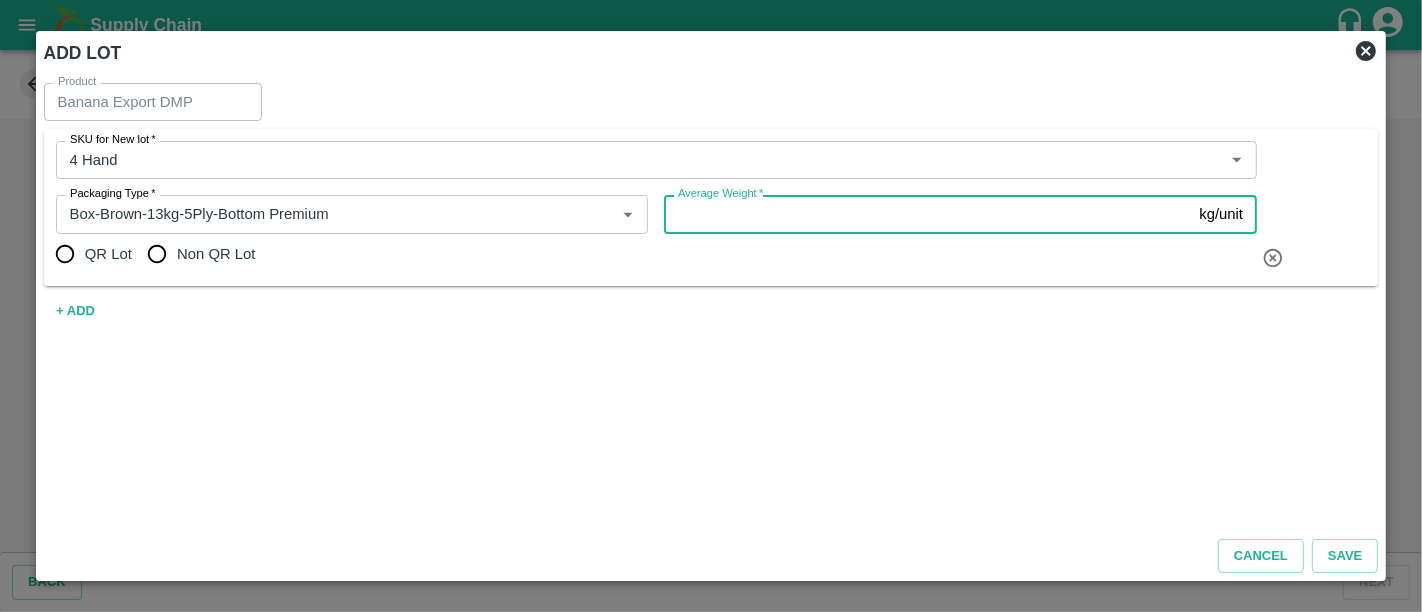 click on "Average Weight   *" at bounding box center [927, 214] 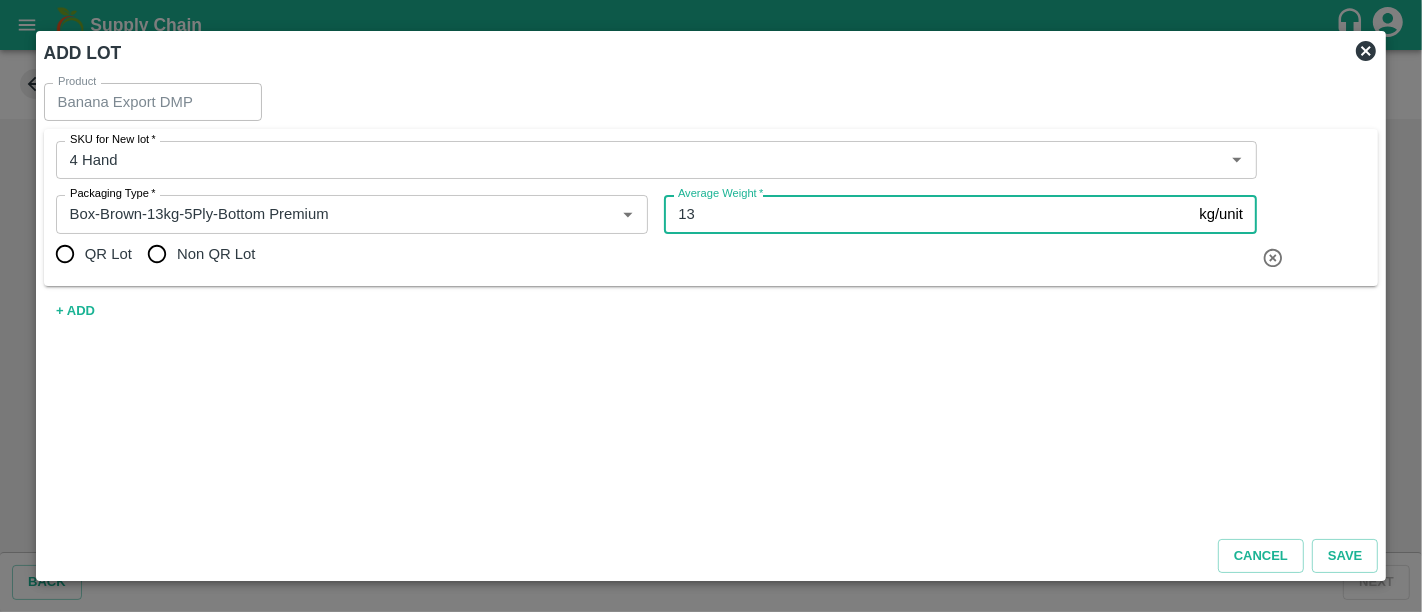 type on "13" 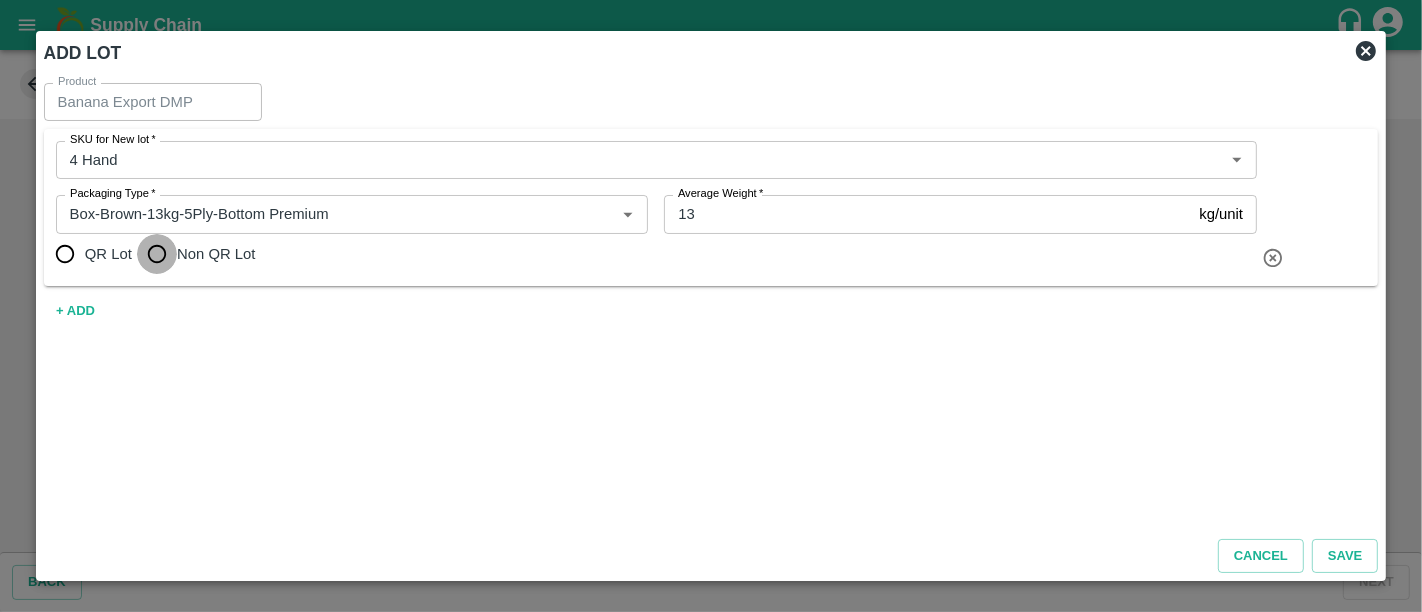 click on "Non QR Lot" at bounding box center [157, 254] 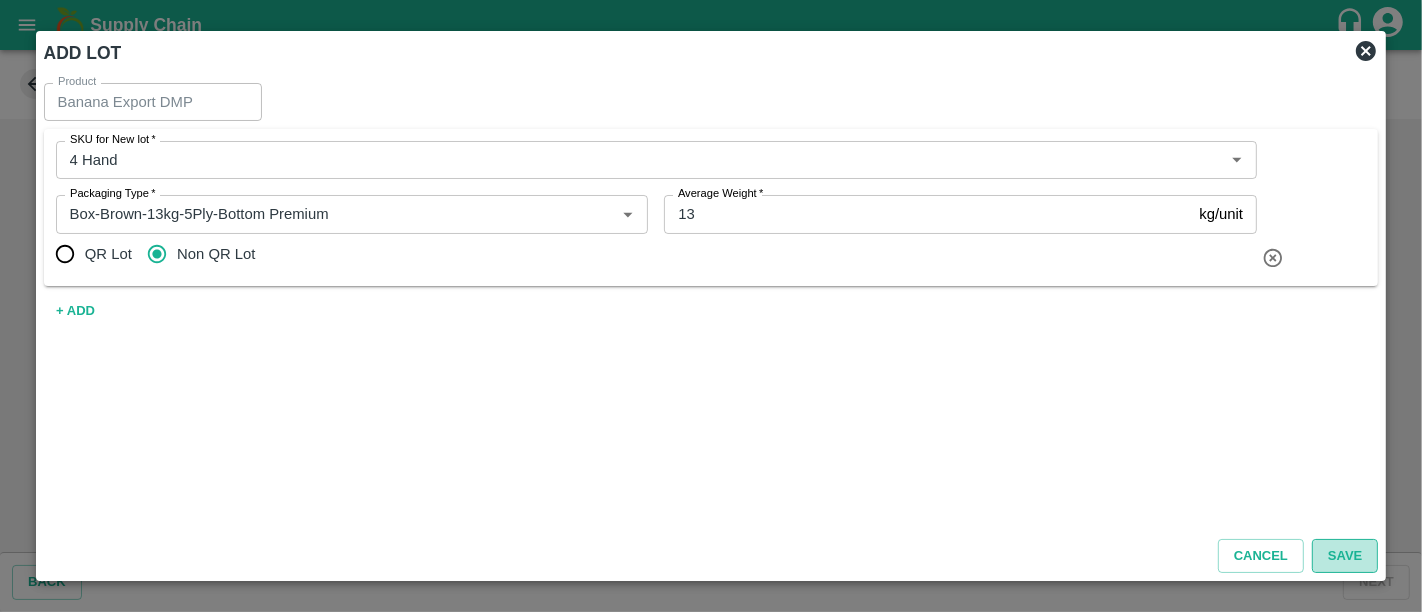 click on "Save" at bounding box center [1345, 556] 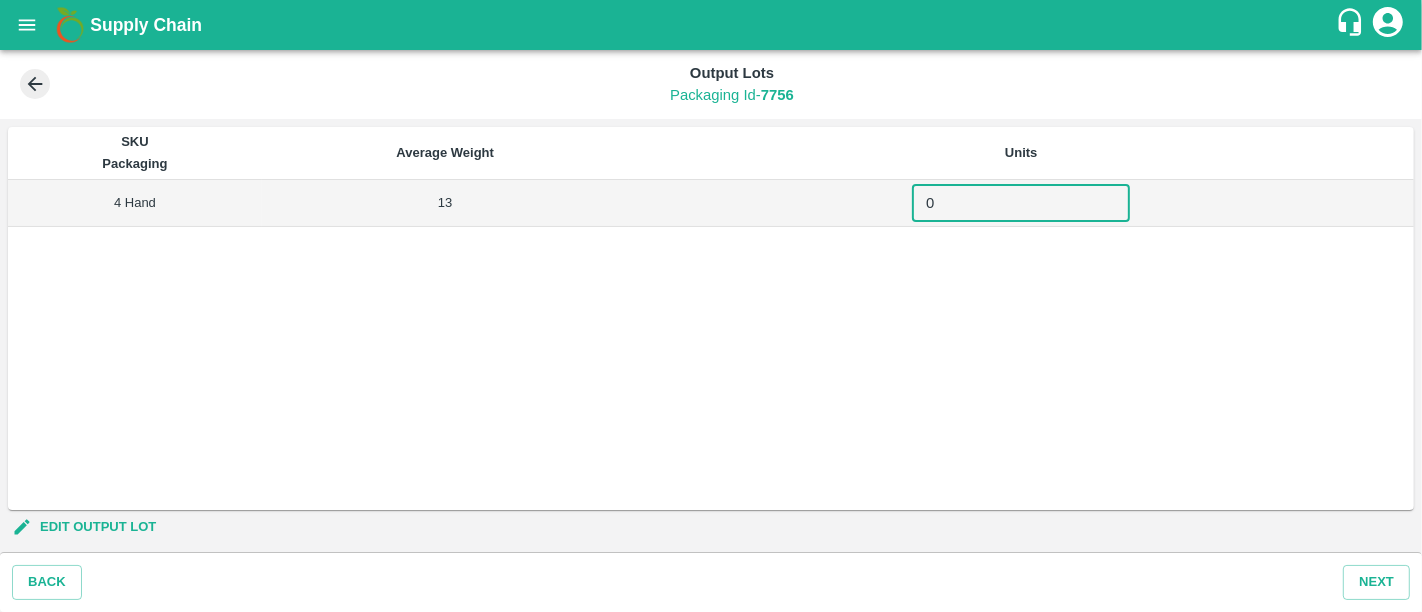 click on "0" at bounding box center (1021, 203) 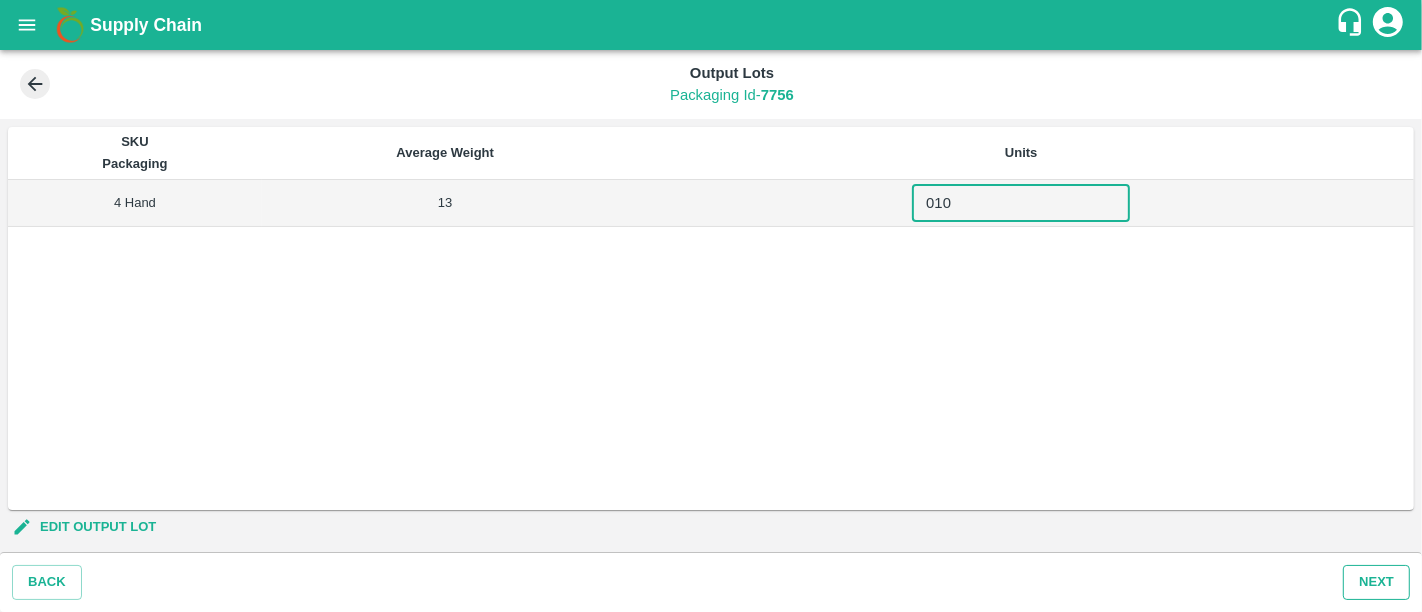 type on "010" 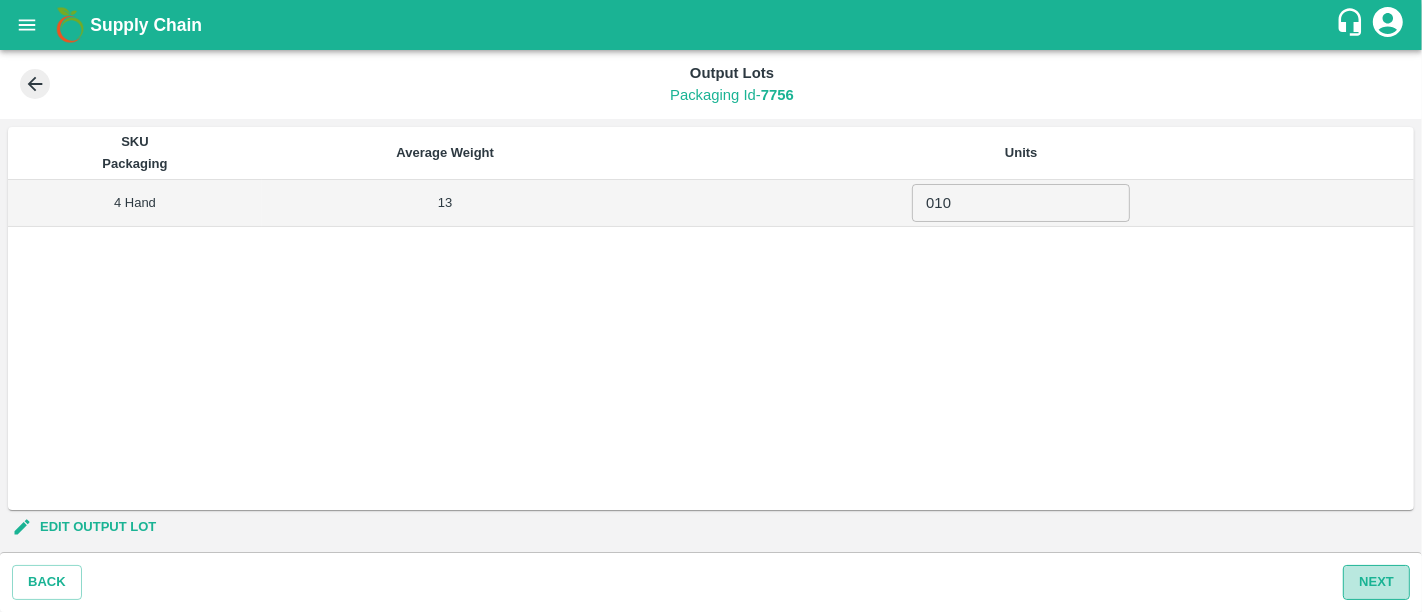 click on "Next" at bounding box center [1376, 582] 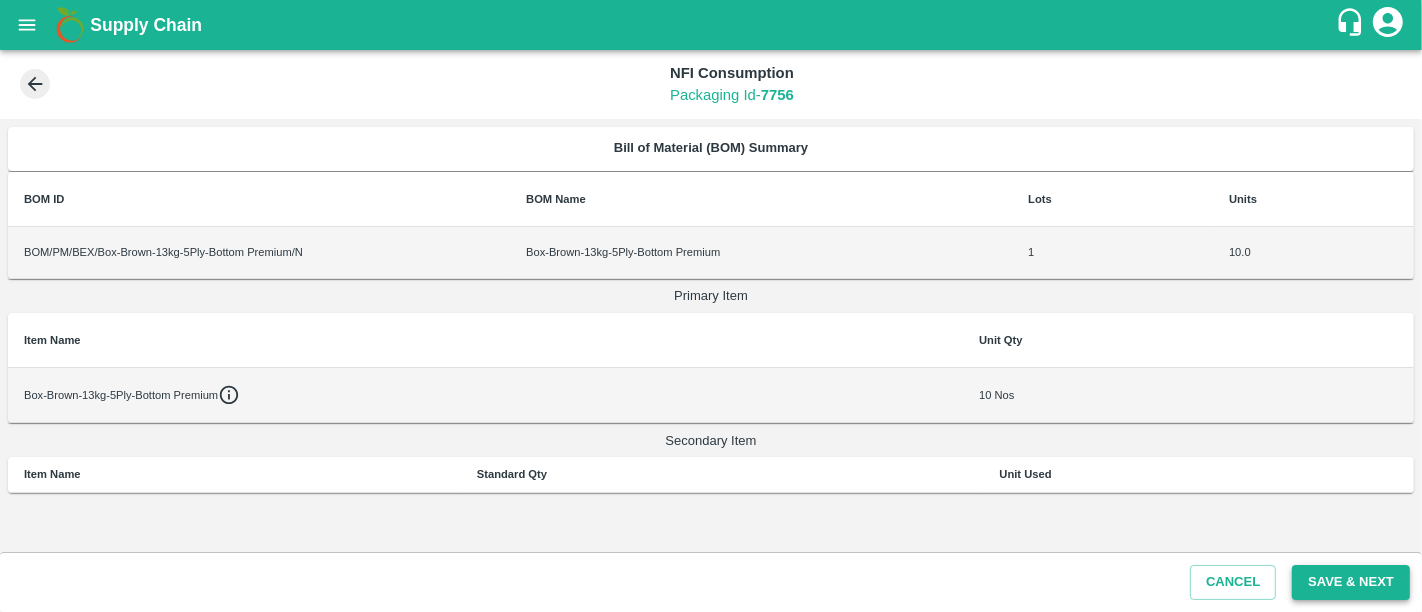 click on "Save & Next" at bounding box center [1351, 582] 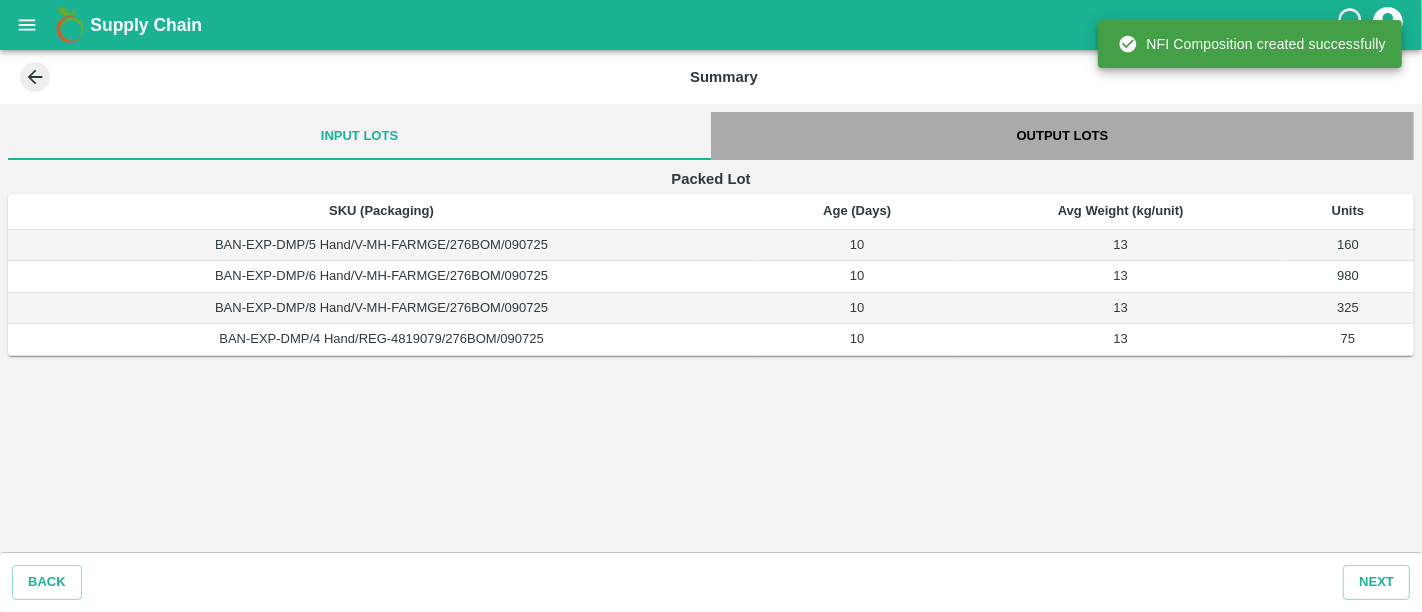 click on "Output Lots" at bounding box center [1062, 136] 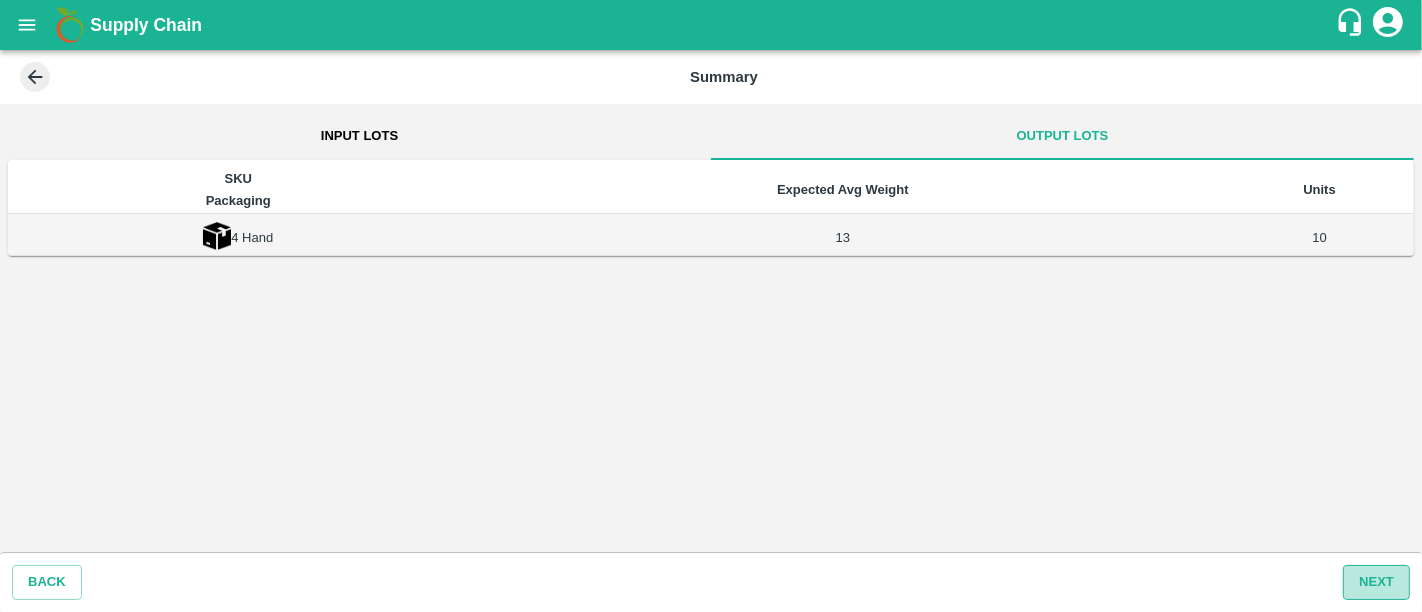 click on "Next" at bounding box center [1376, 582] 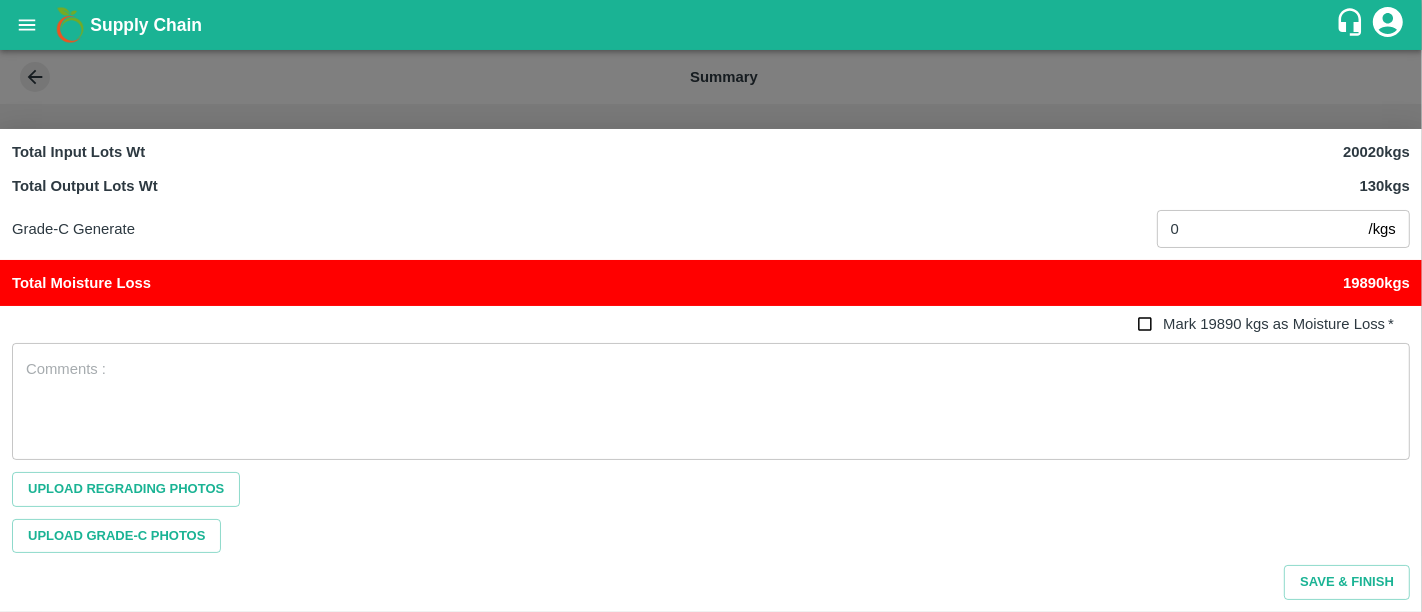 click on "Supply Chain" at bounding box center [711, 25] 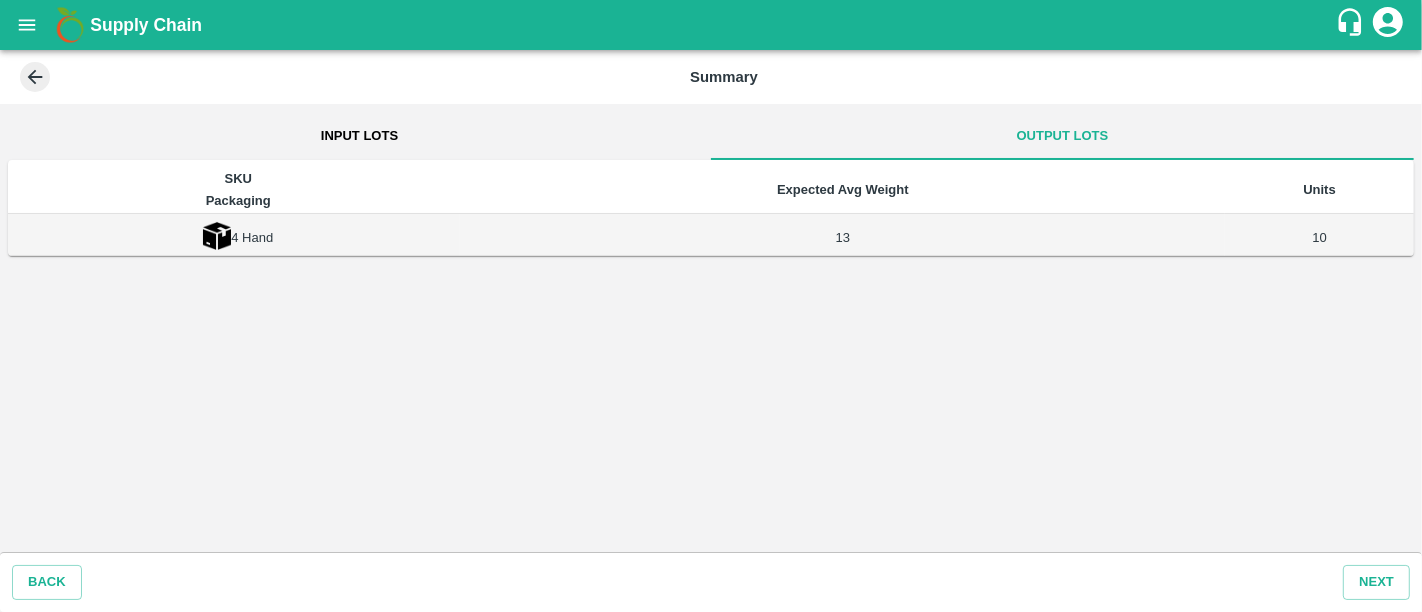 click 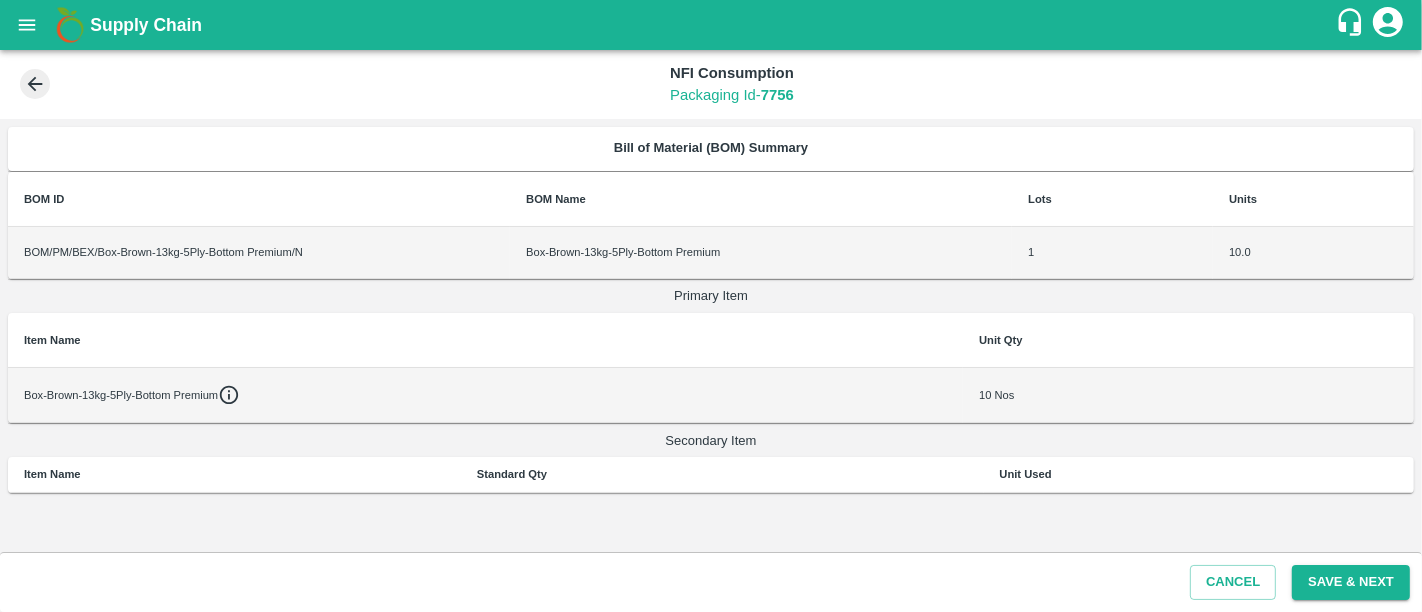 click 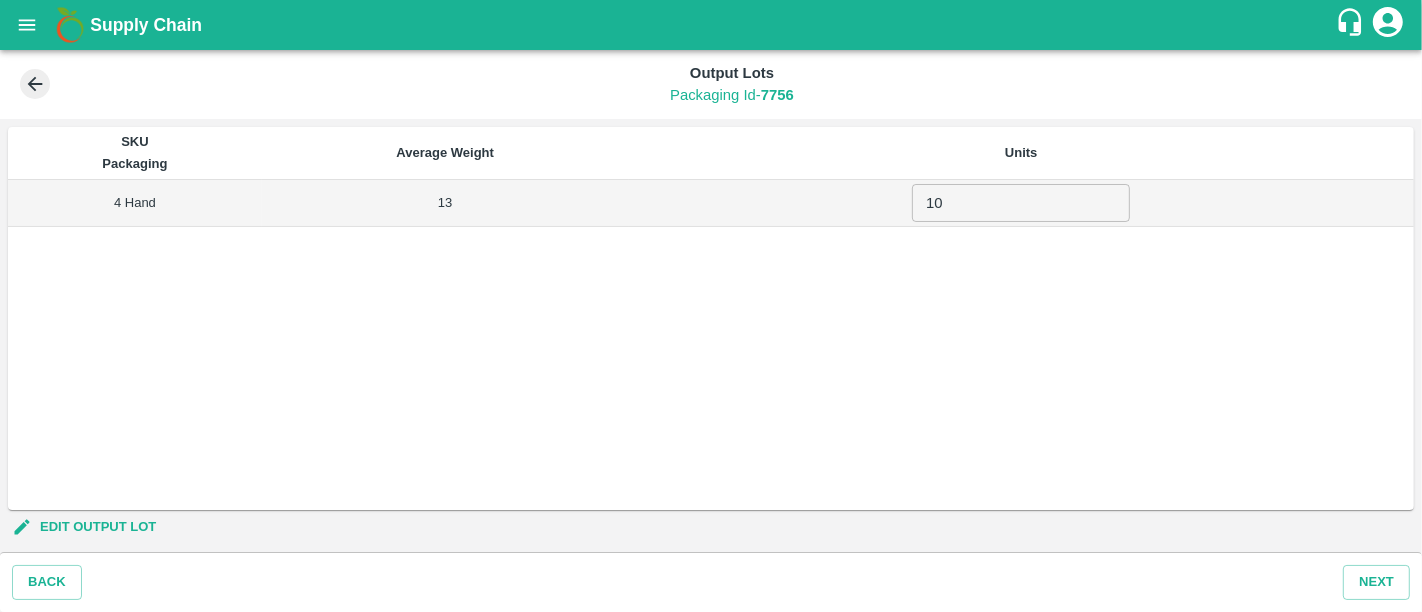 click 